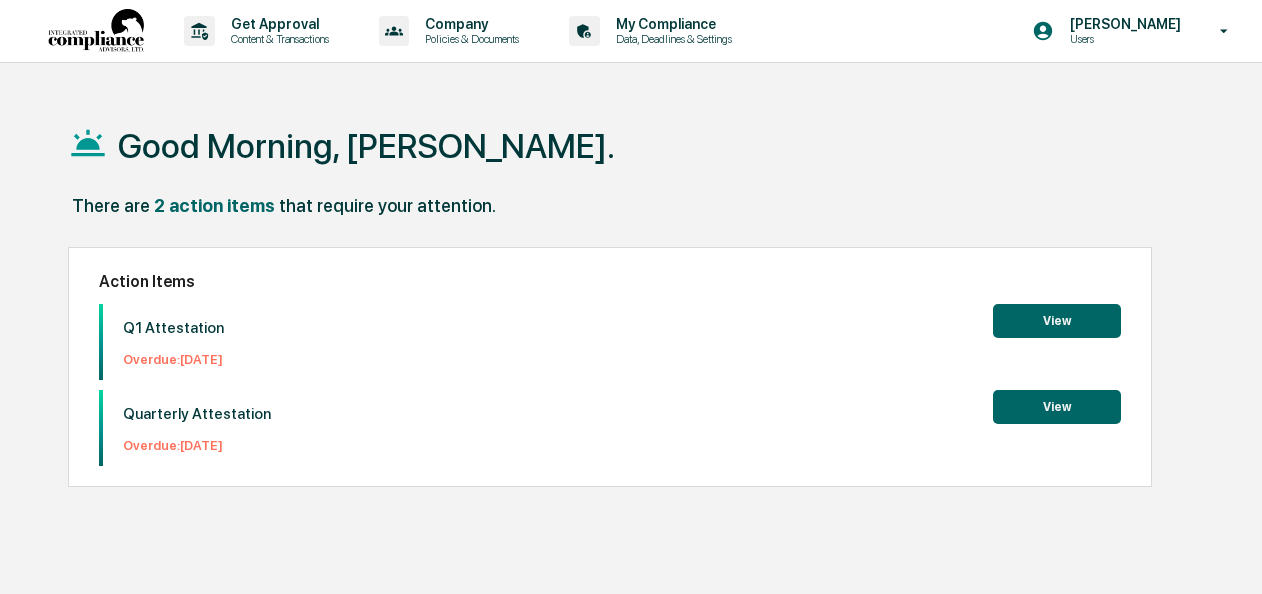 scroll, scrollTop: 0, scrollLeft: 0, axis: both 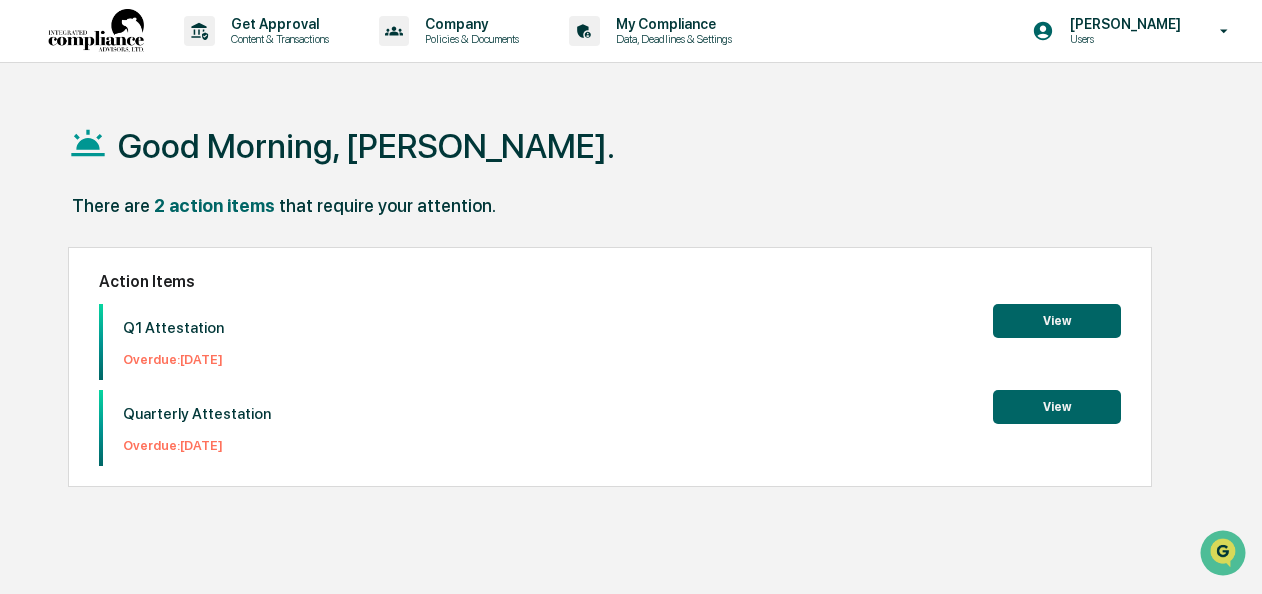 click on "View" at bounding box center (1057, 321) 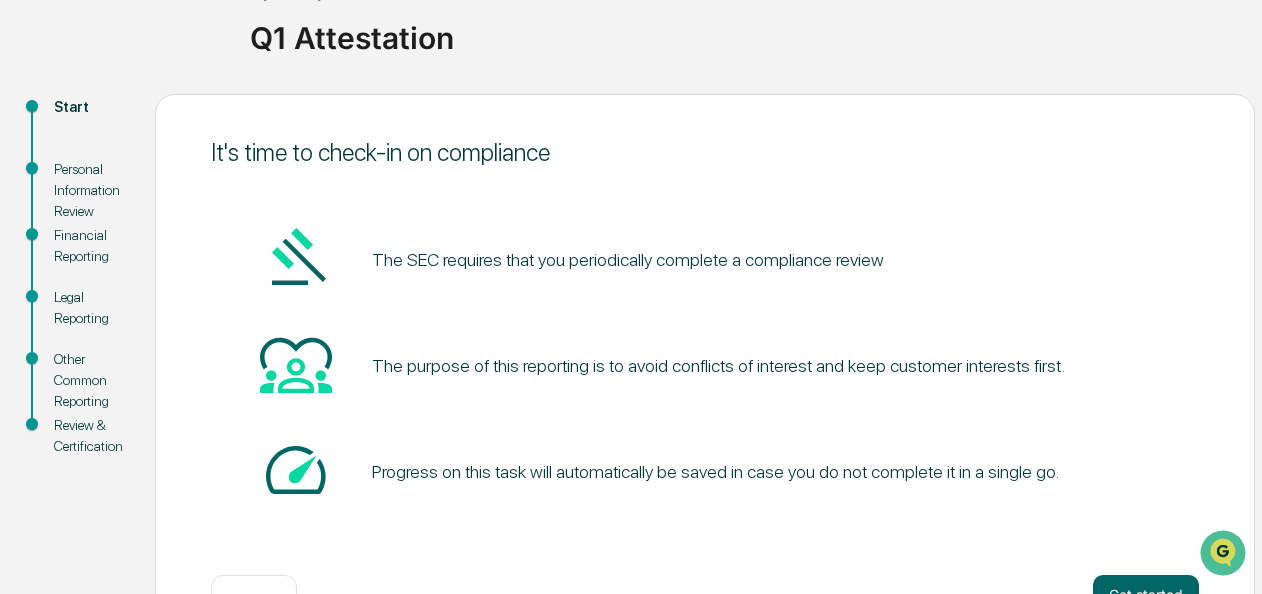 scroll, scrollTop: 212, scrollLeft: 0, axis: vertical 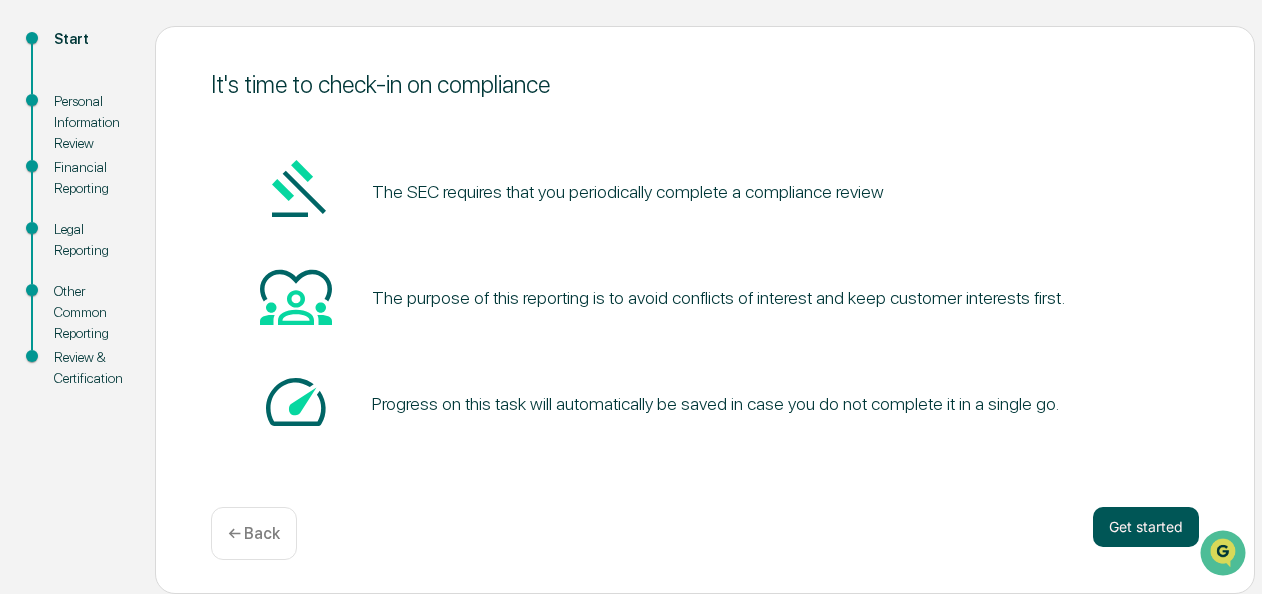 click on "Get started" at bounding box center [1146, 527] 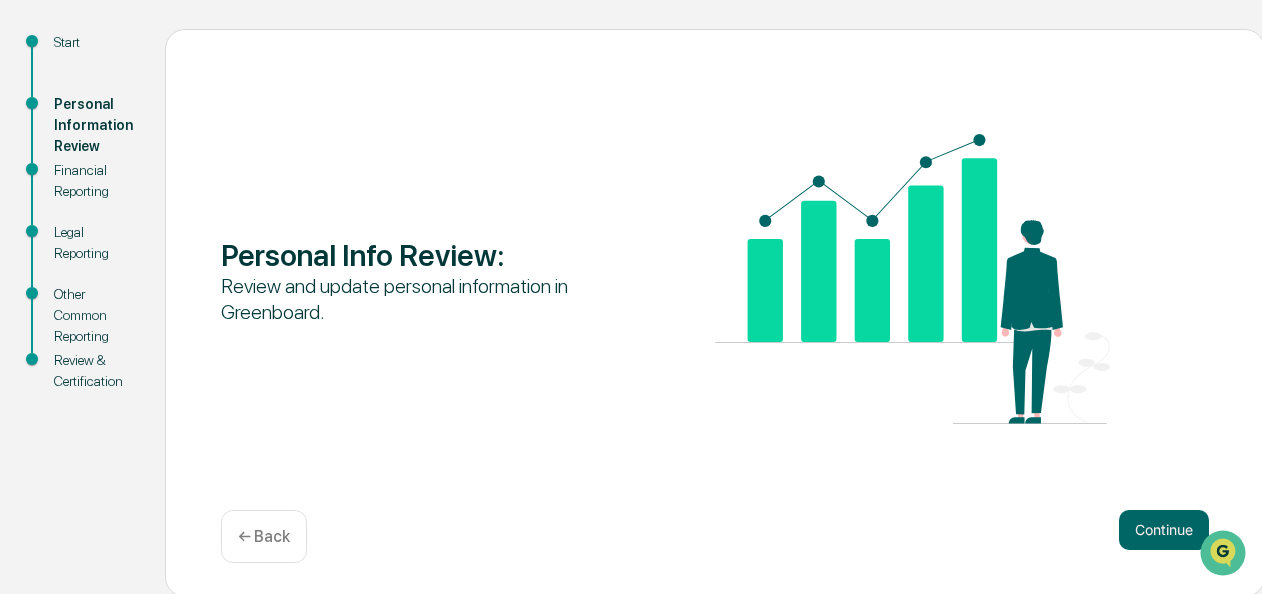 scroll, scrollTop: 212, scrollLeft: 0, axis: vertical 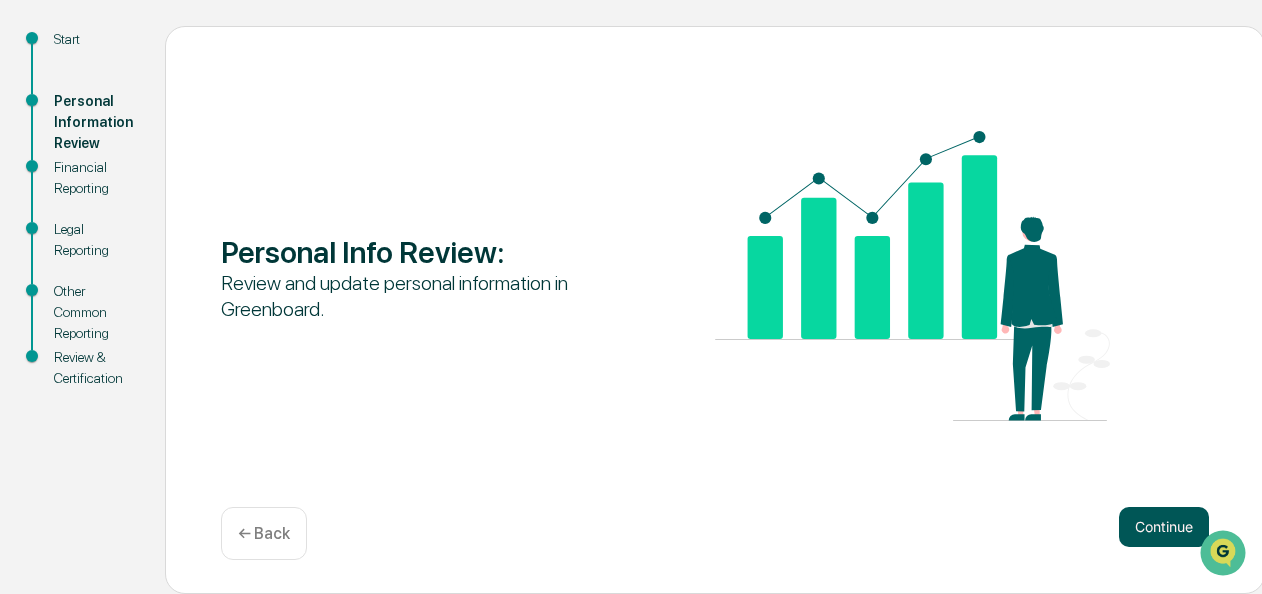click on "Continue" at bounding box center (1164, 527) 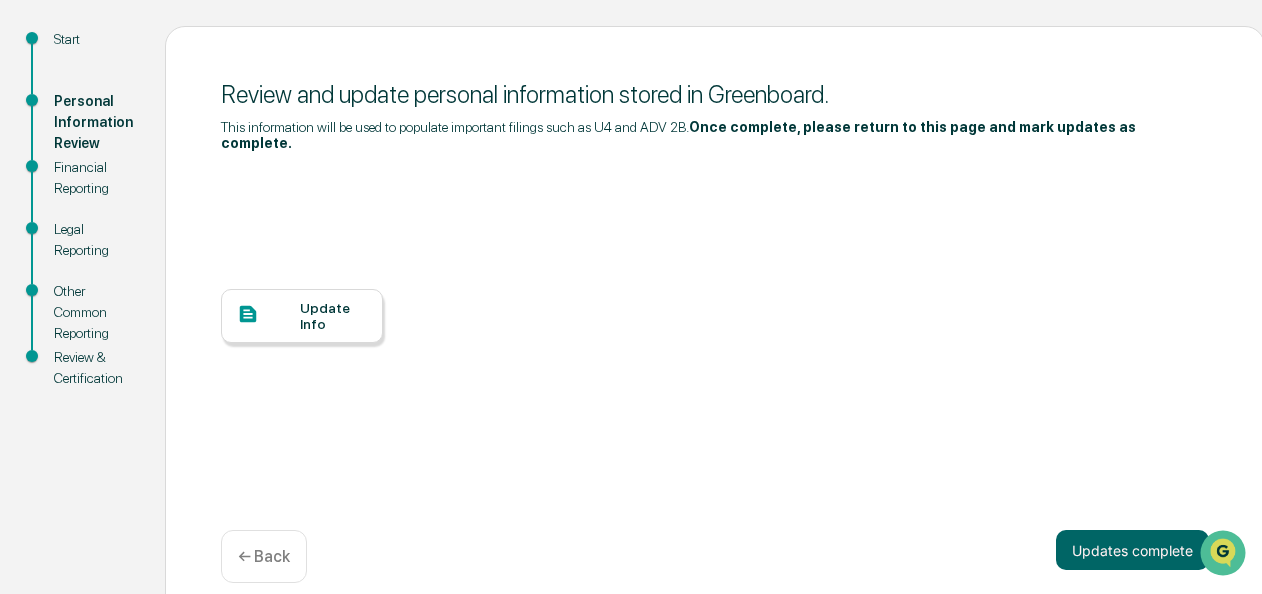 click at bounding box center (268, 315) 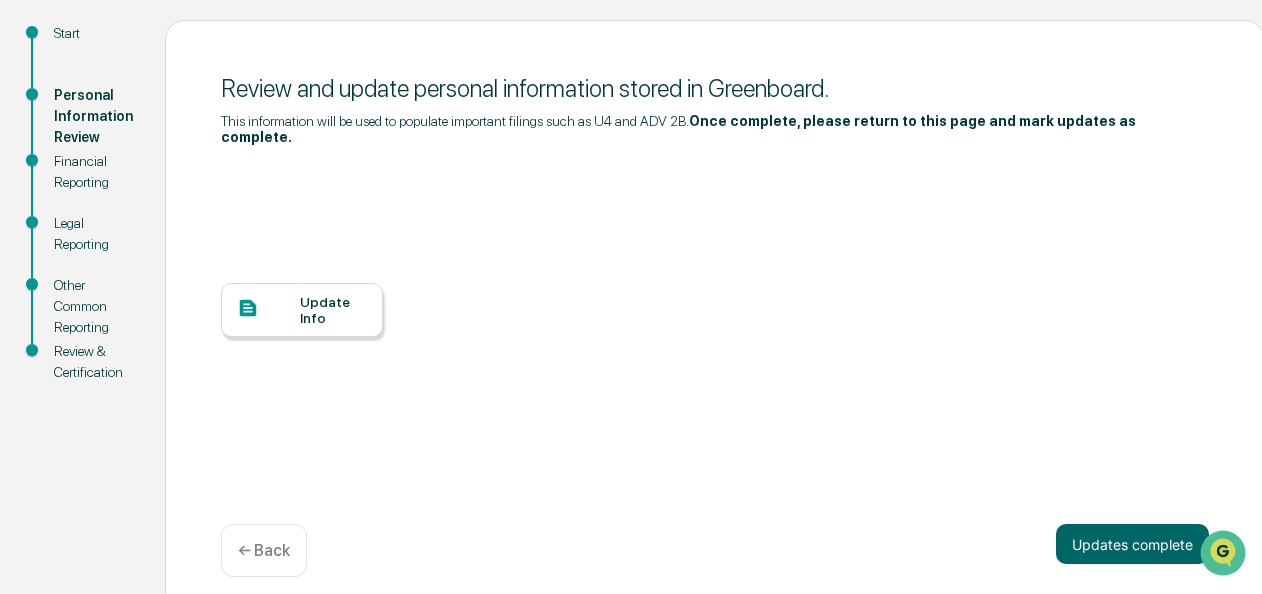 scroll, scrollTop: 220, scrollLeft: 0, axis: vertical 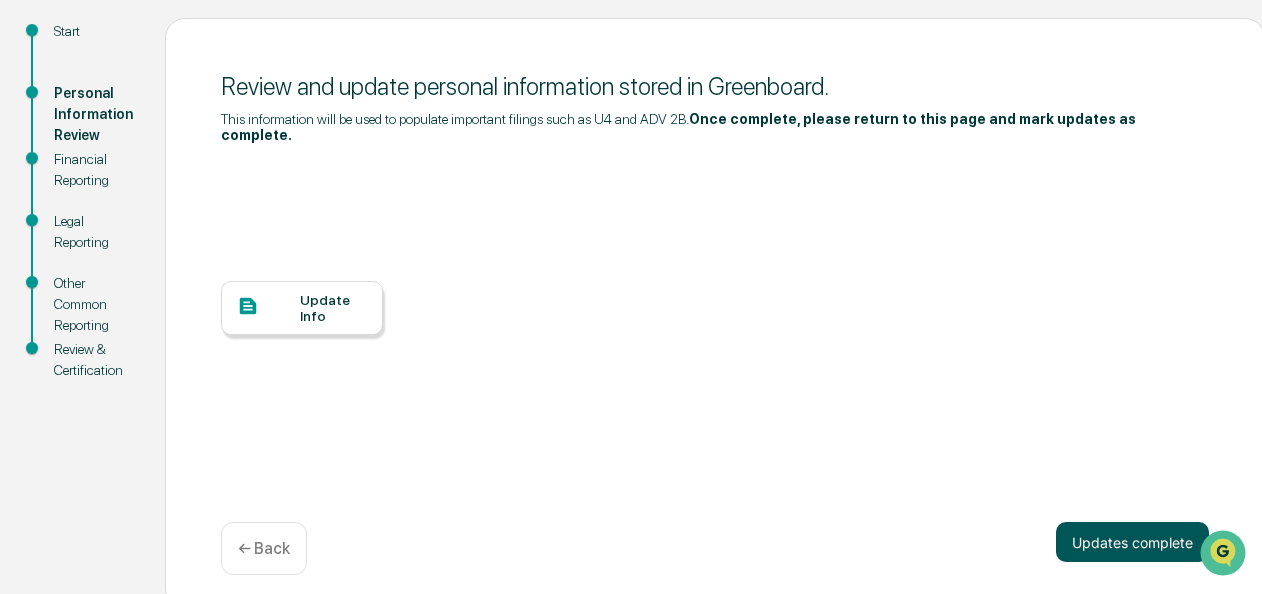 click on "Updates complete" at bounding box center [1132, 542] 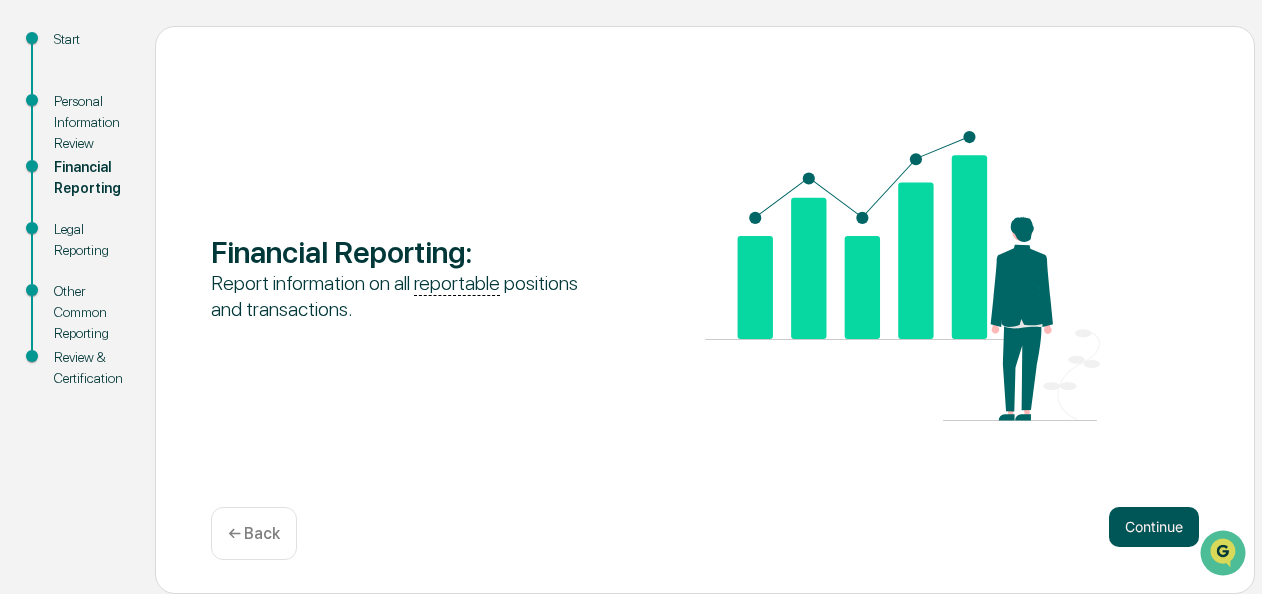 click on "Continue" at bounding box center (1154, 527) 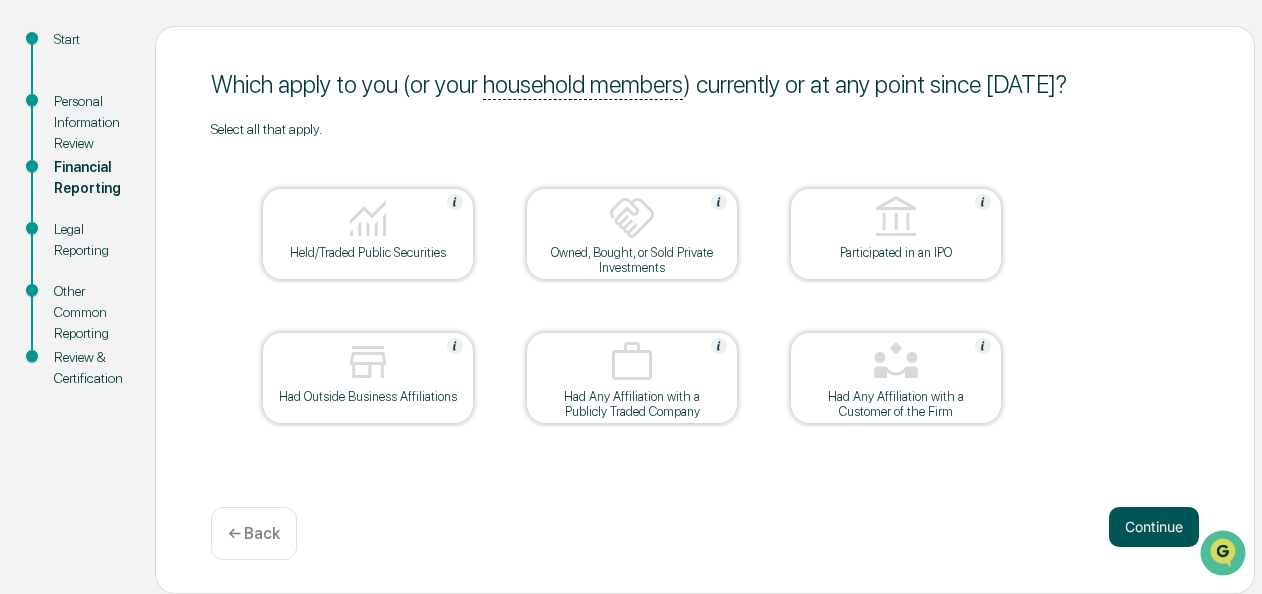 click on "Continue" at bounding box center (1154, 527) 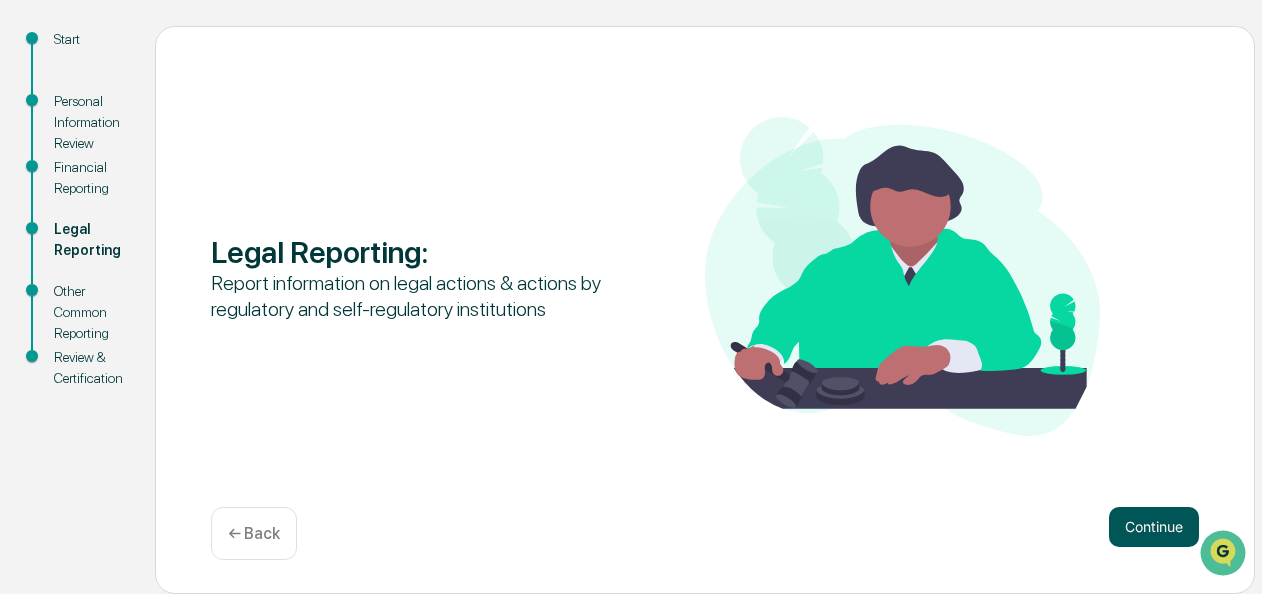 click on "Continue" at bounding box center (1154, 527) 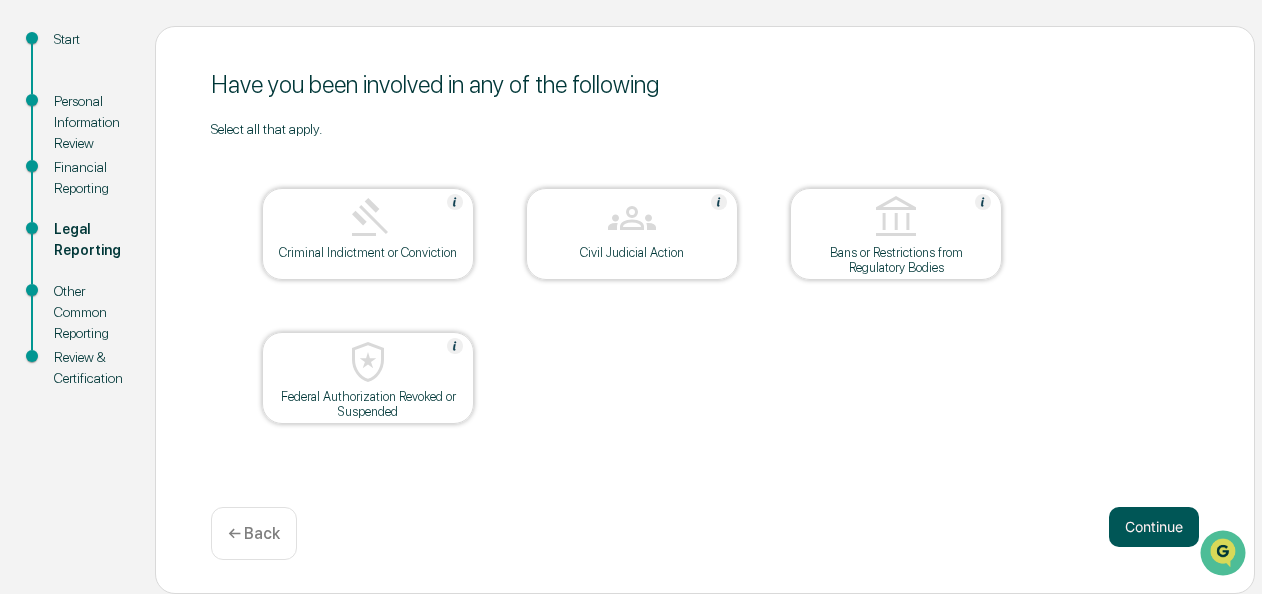 click on "Continue" at bounding box center [1154, 527] 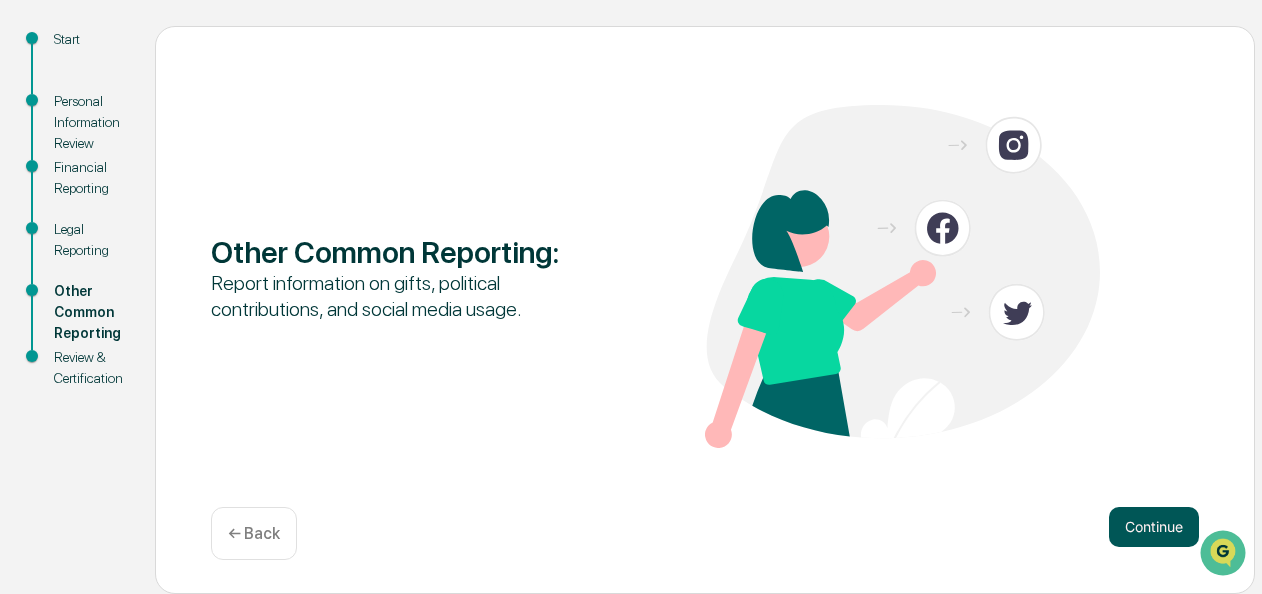 click on "Continue" at bounding box center [1154, 527] 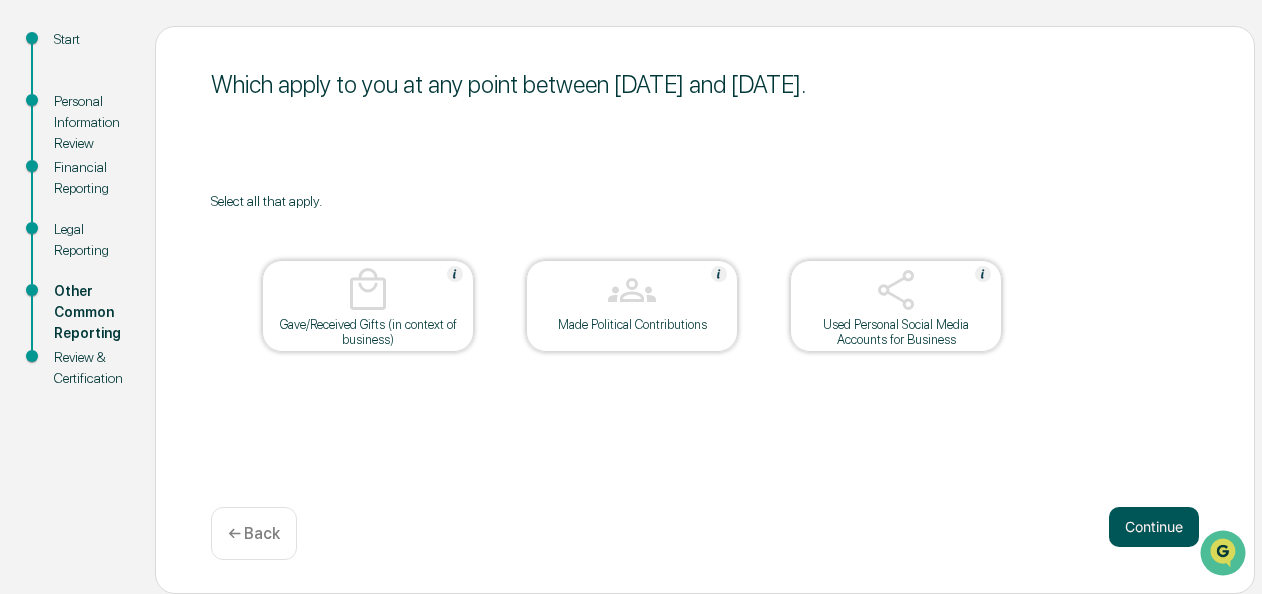 click on "Continue" at bounding box center (1154, 527) 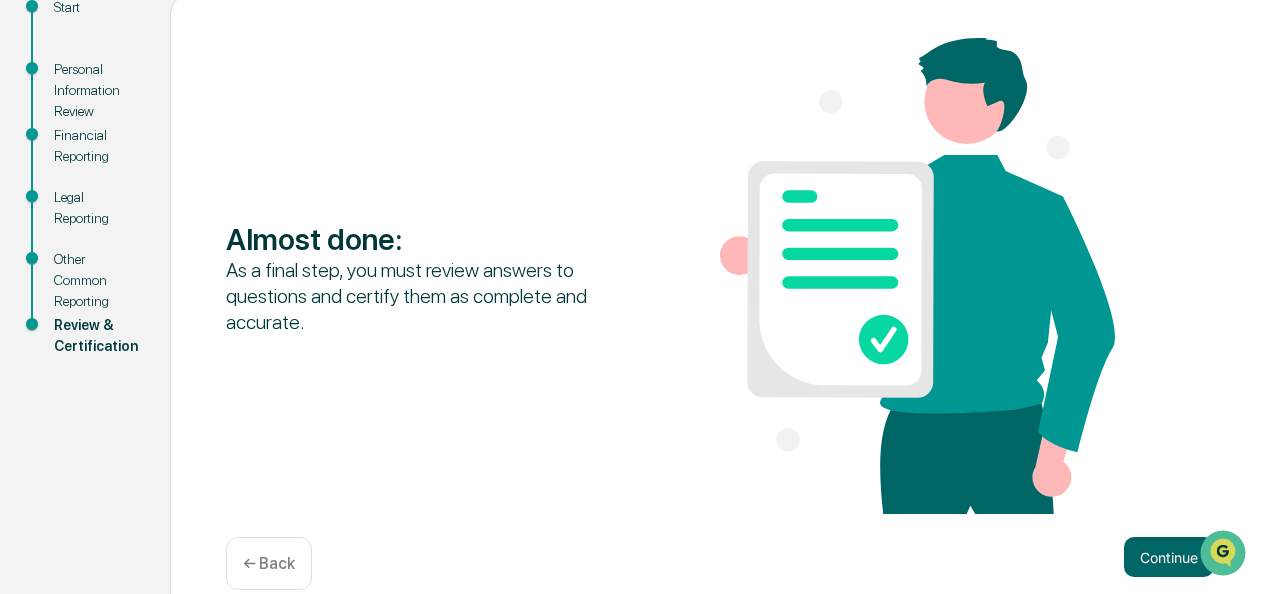 scroll, scrollTop: 275, scrollLeft: 0, axis: vertical 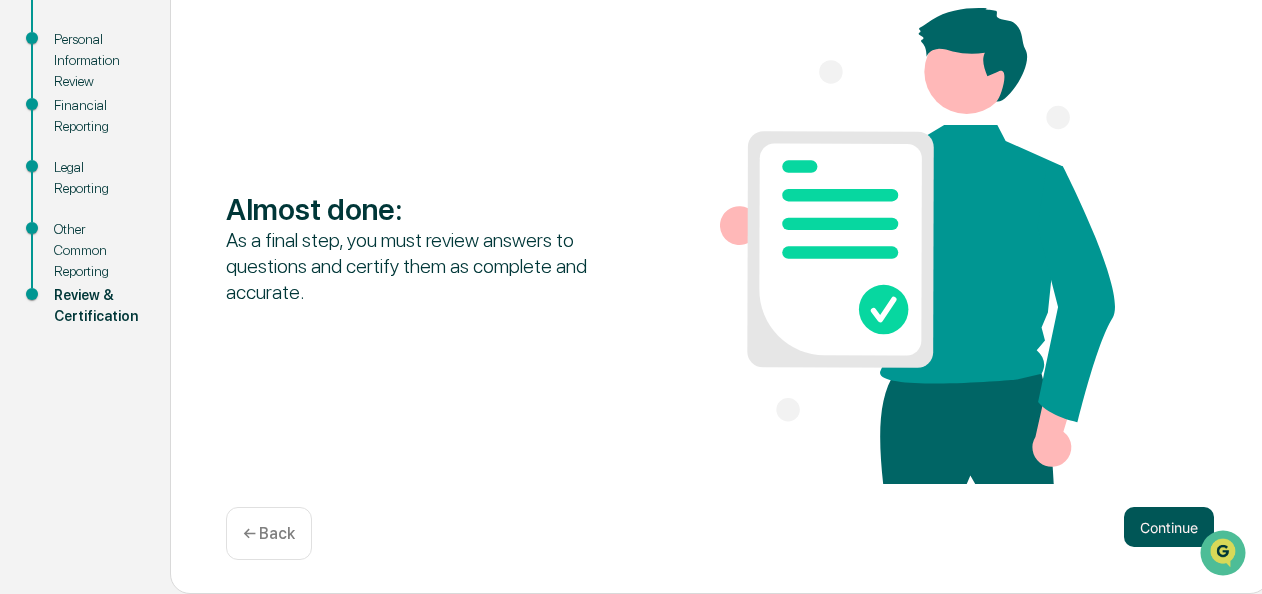 click on "Continue" at bounding box center [1169, 527] 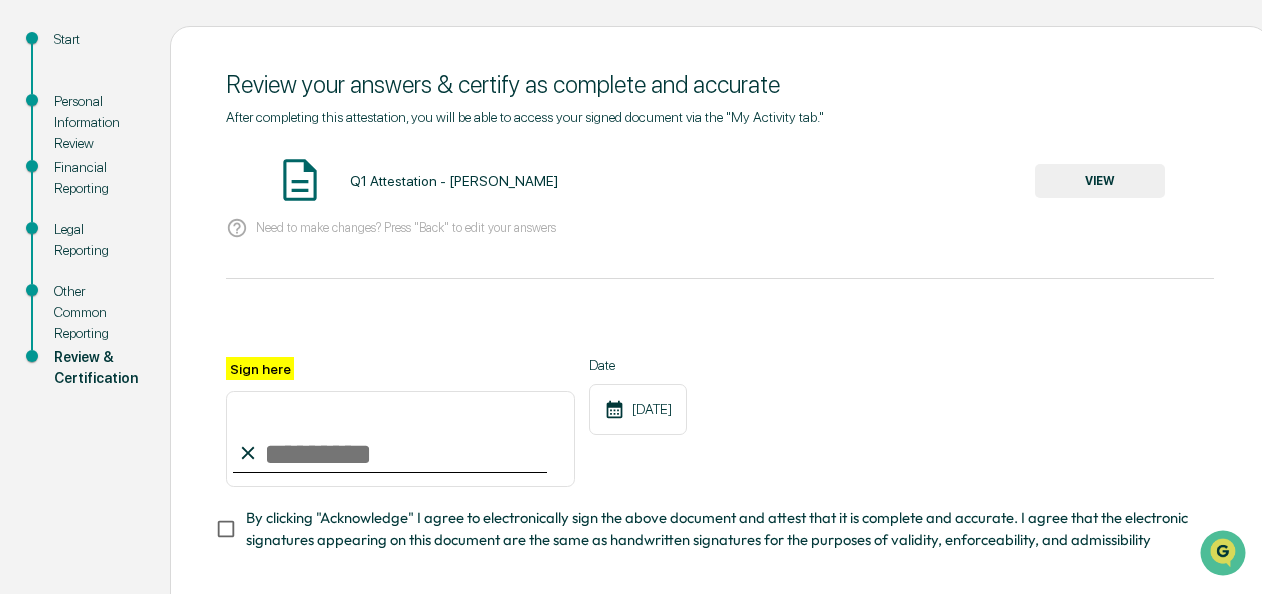 scroll, scrollTop: 314, scrollLeft: 0, axis: vertical 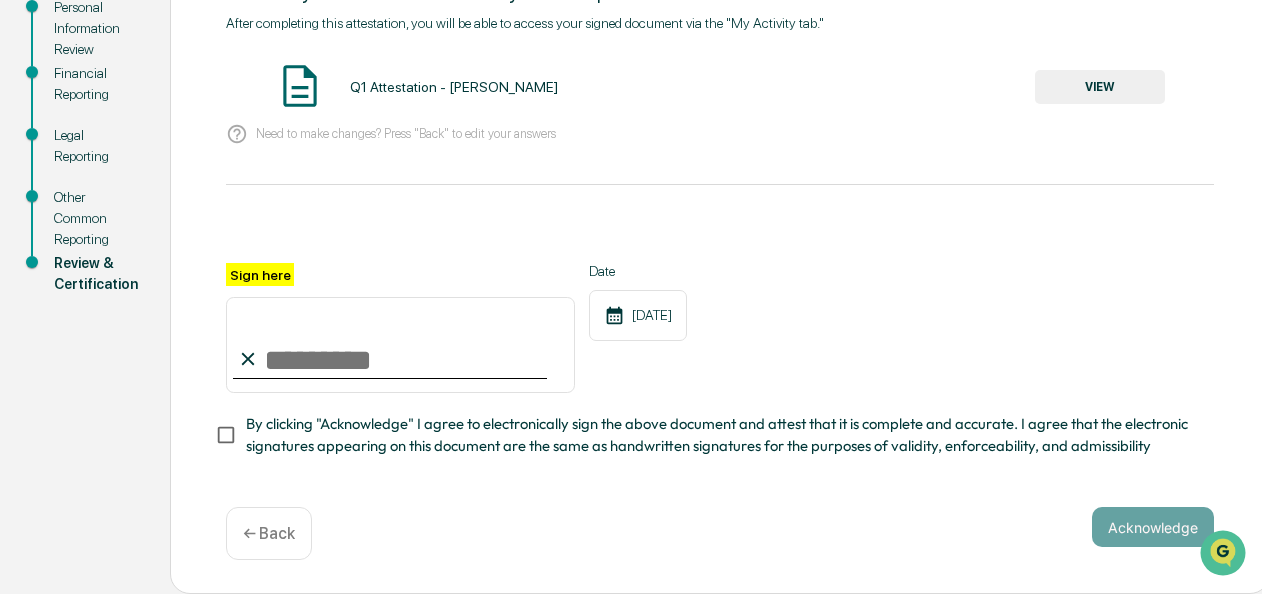 click on "VIEW" at bounding box center [1100, 87] 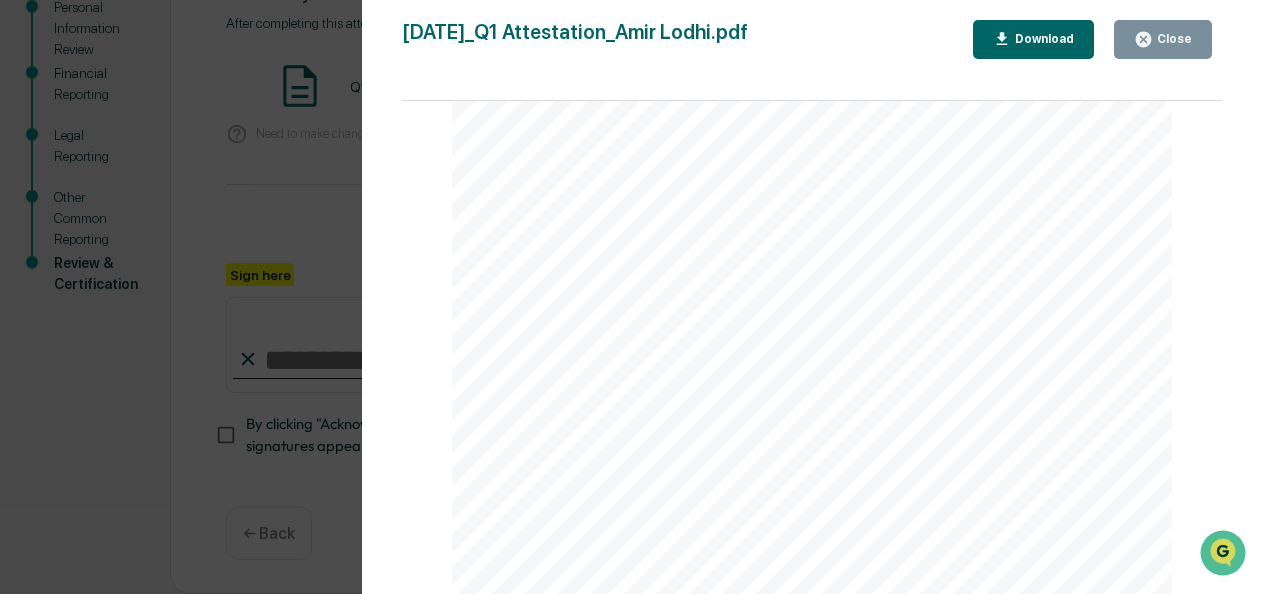 scroll, scrollTop: 8164, scrollLeft: 0, axis: vertical 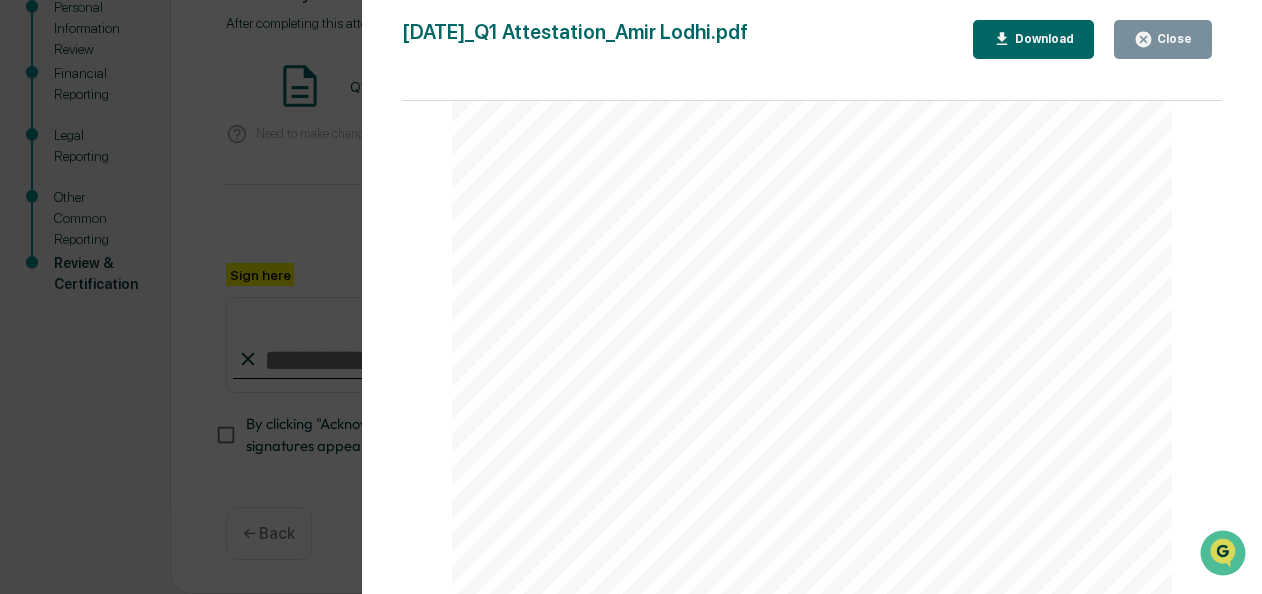 click on "Close" at bounding box center (1172, 39) 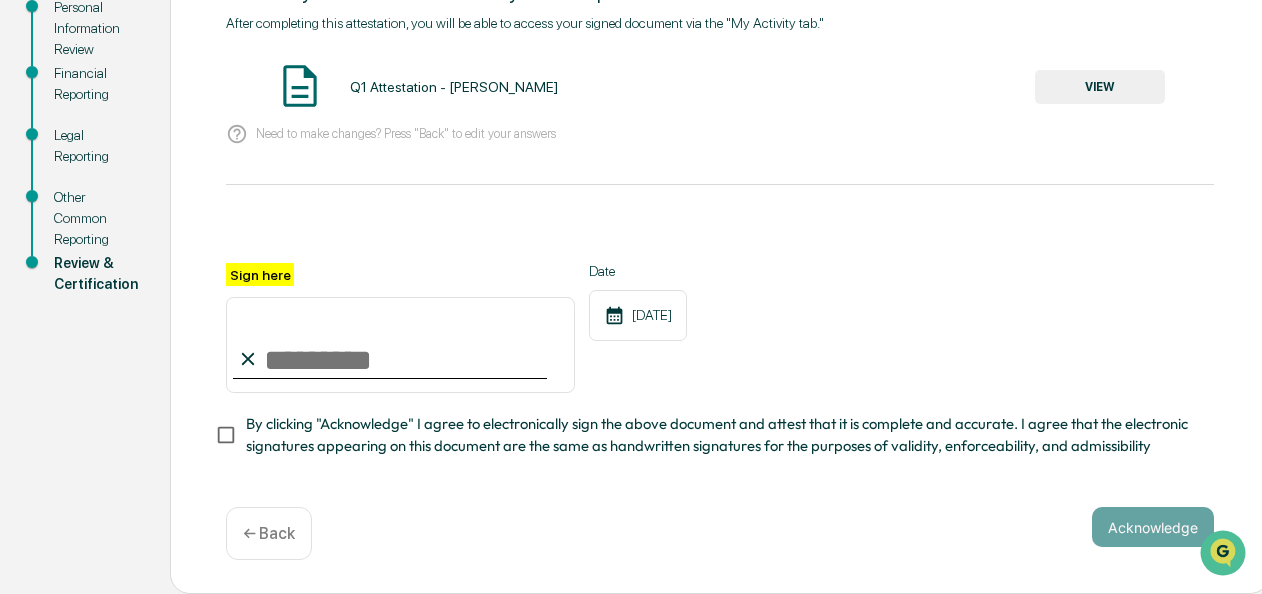 click on "Sign here" at bounding box center (400, 345) 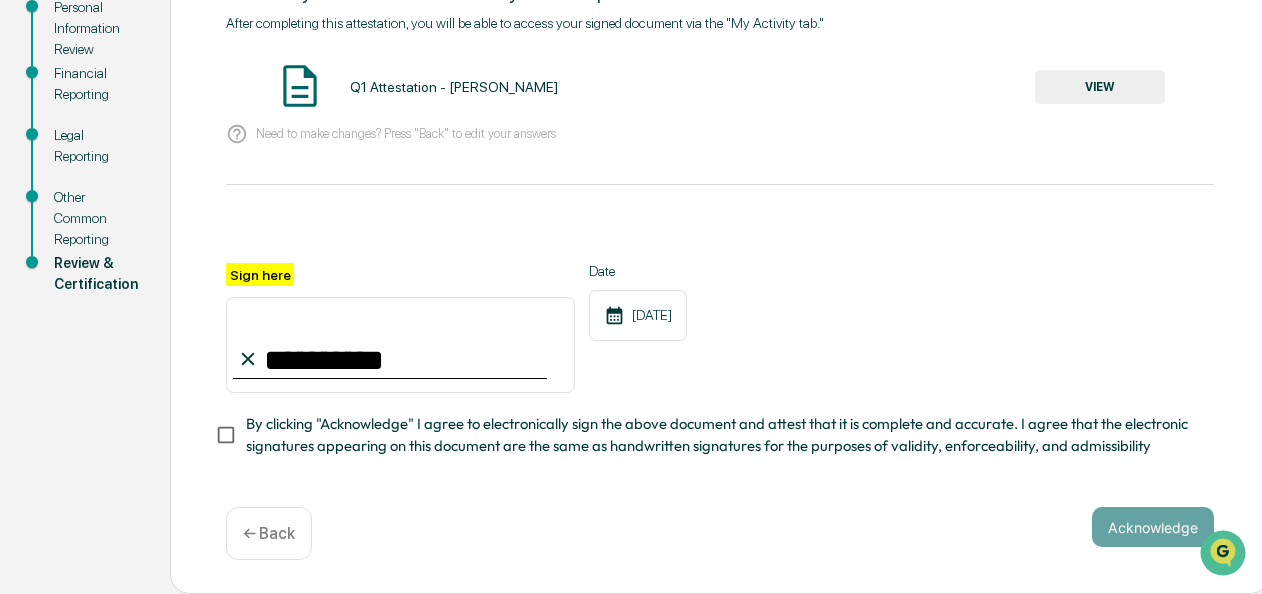 type on "**********" 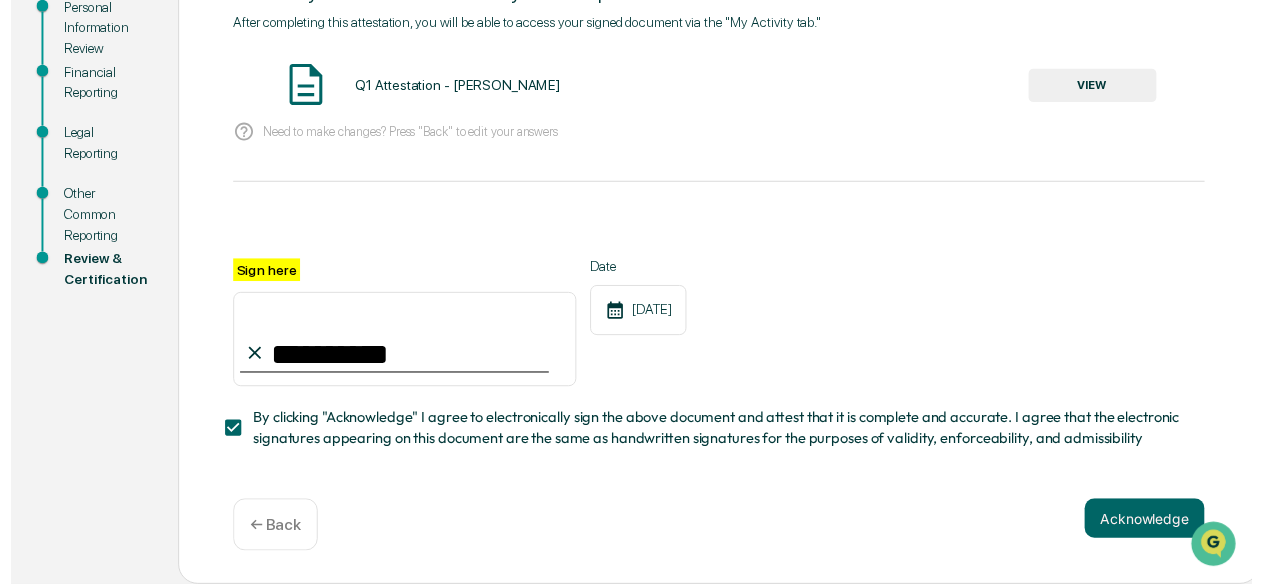 scroll, scrollTop: 314, scrollLeft: 0, axis: vertical 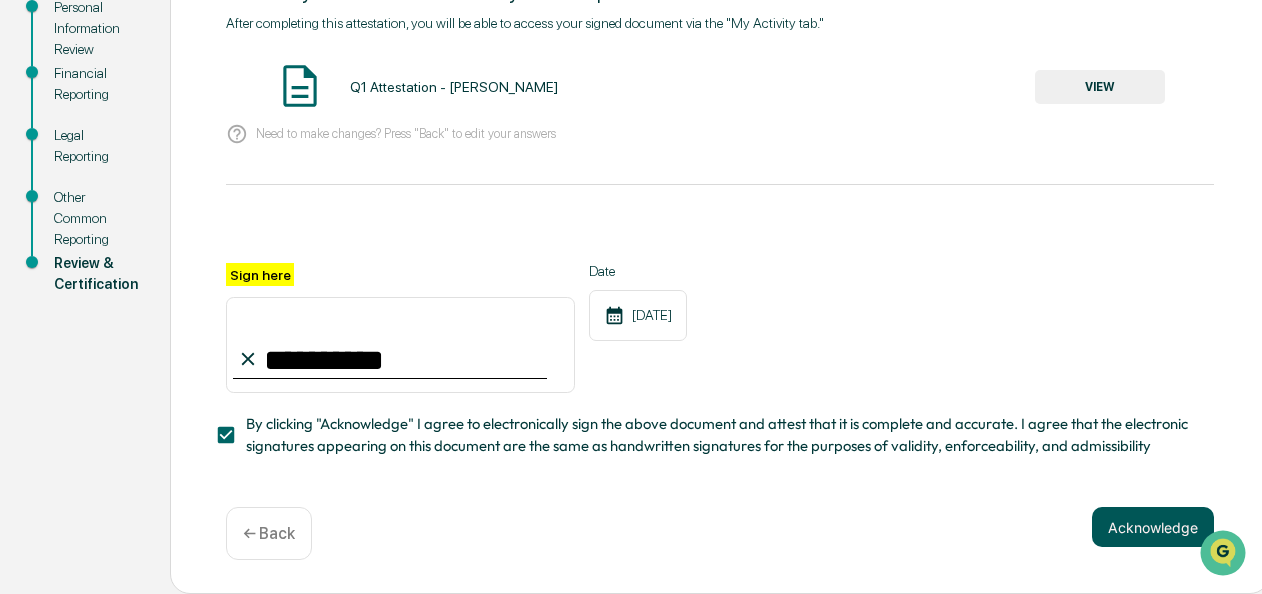 click on "Acknowledge" at bounding box center (1153, 527) 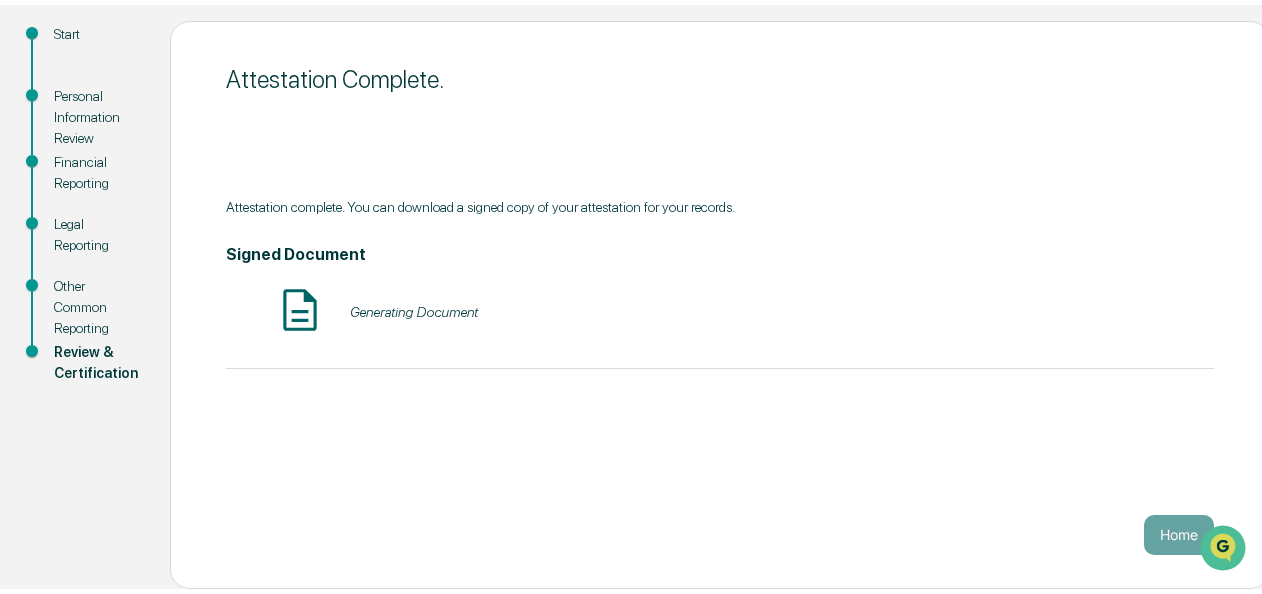scroll, scrollTop: 212, scrollLeft: 0, axis: vertical 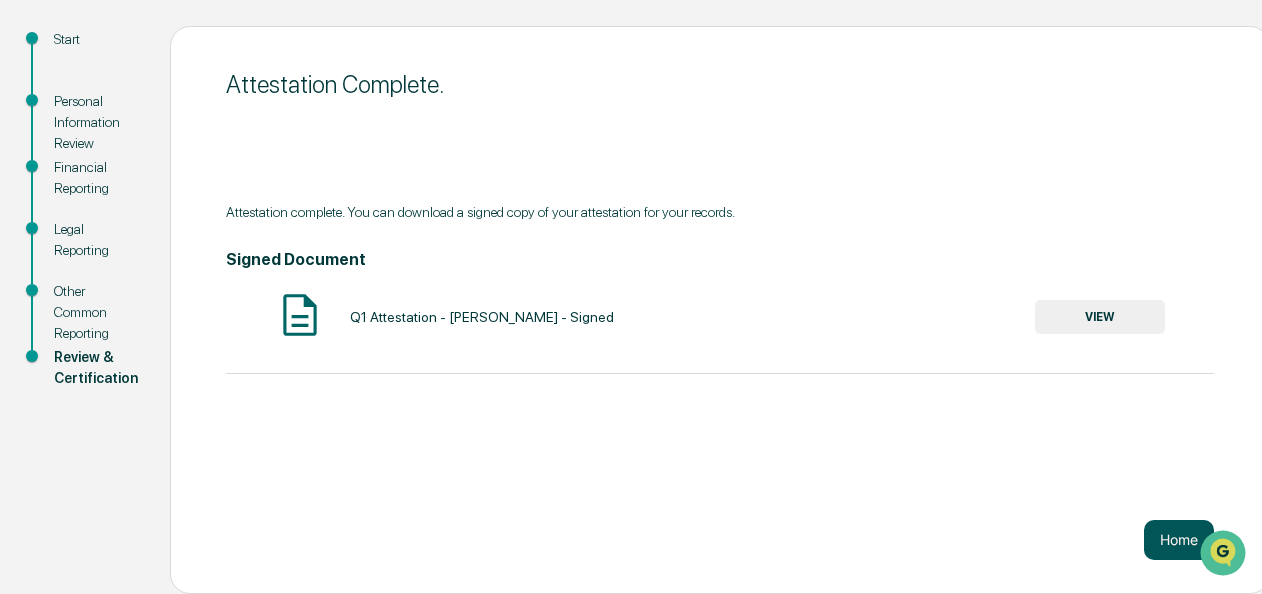 click on "Home" at bounding box center (1179, 540) 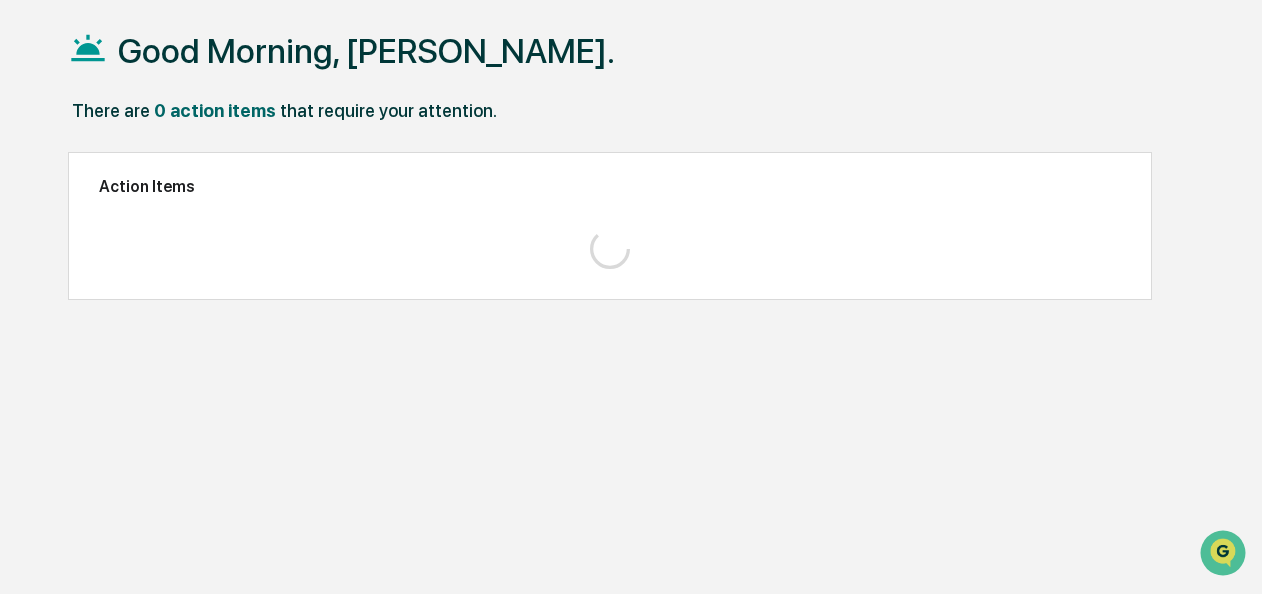 scroll, scrollTop: 94, scrollLeft: 0, axis: vertical 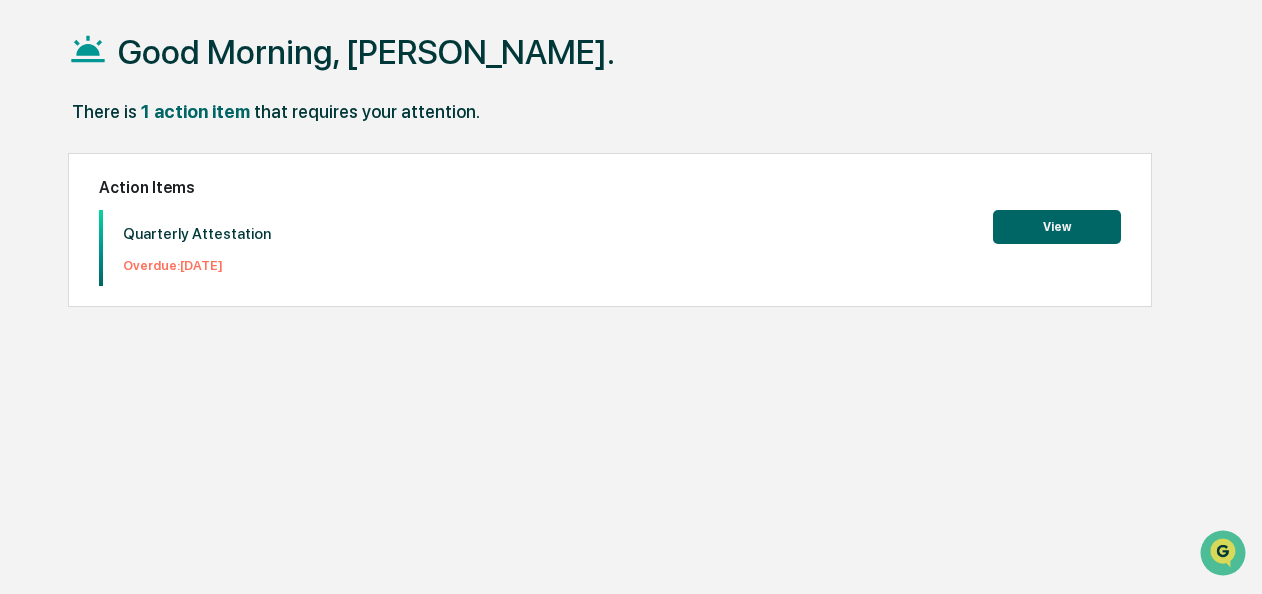 click on "View" at bounding box center [1057, 227] 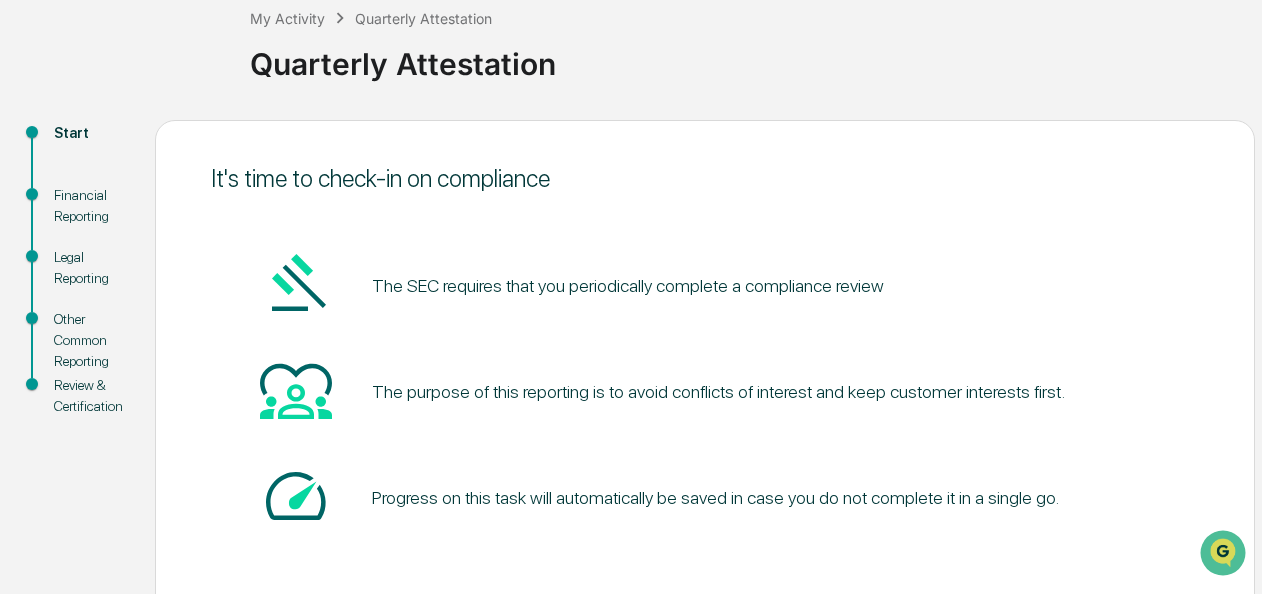 scroll, scrollTop: 212, scrollLeft: 0, axis: vertical 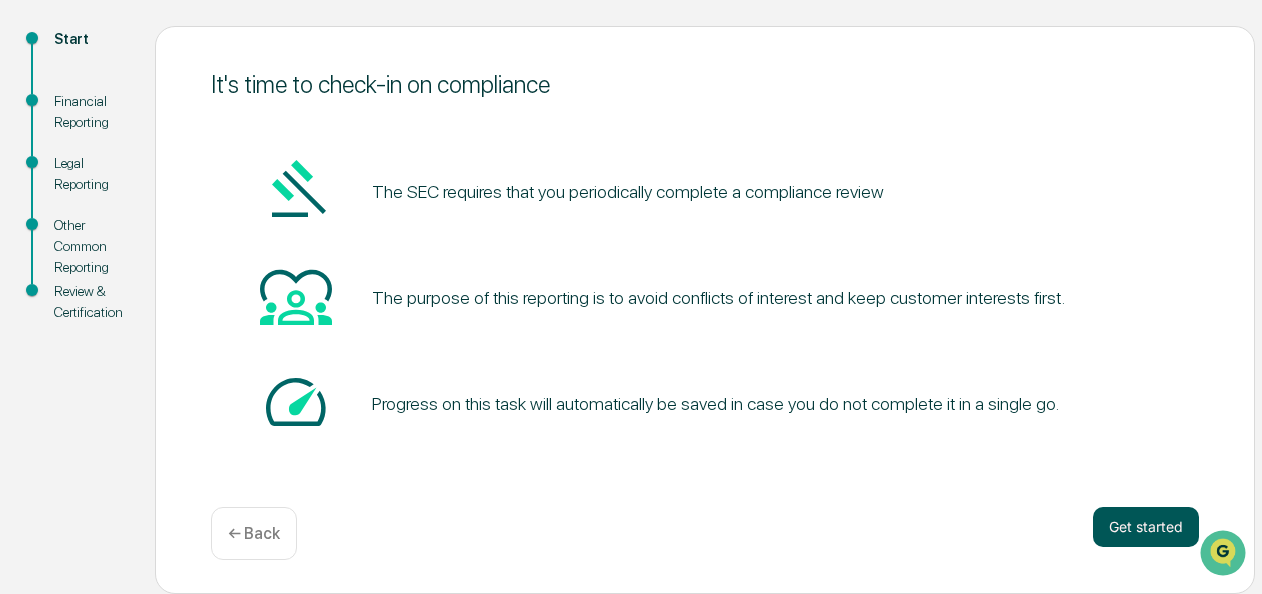 click on "Get started" at bounding box center (1146, 527) 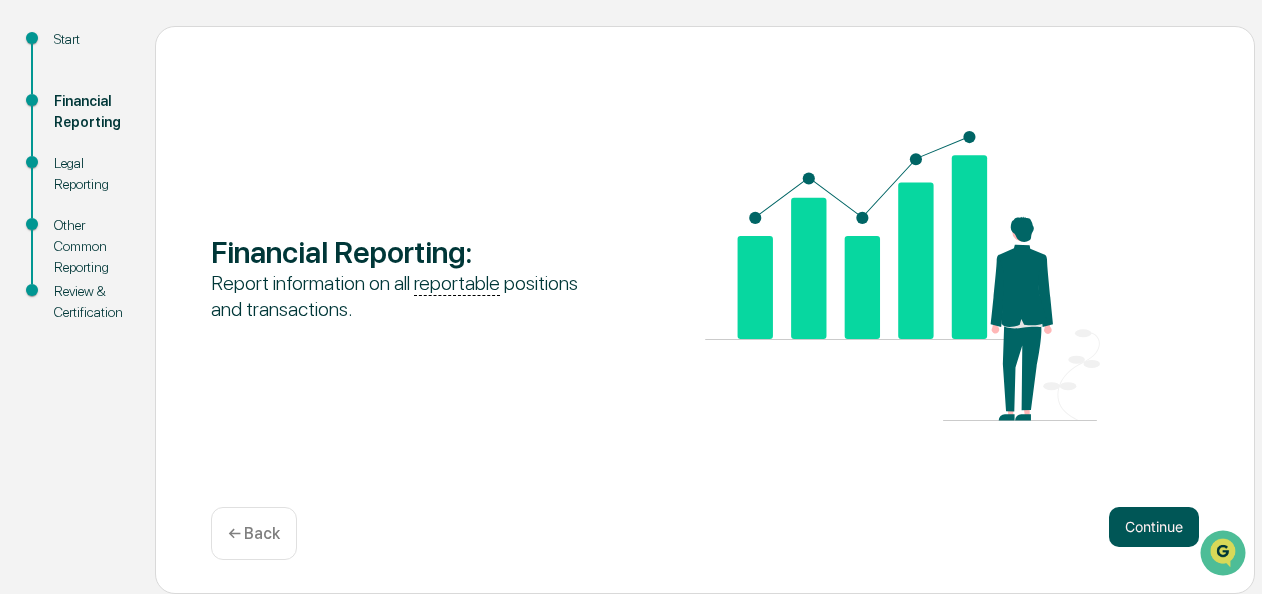 click on "Continue" at bounding box center (1154, 527) 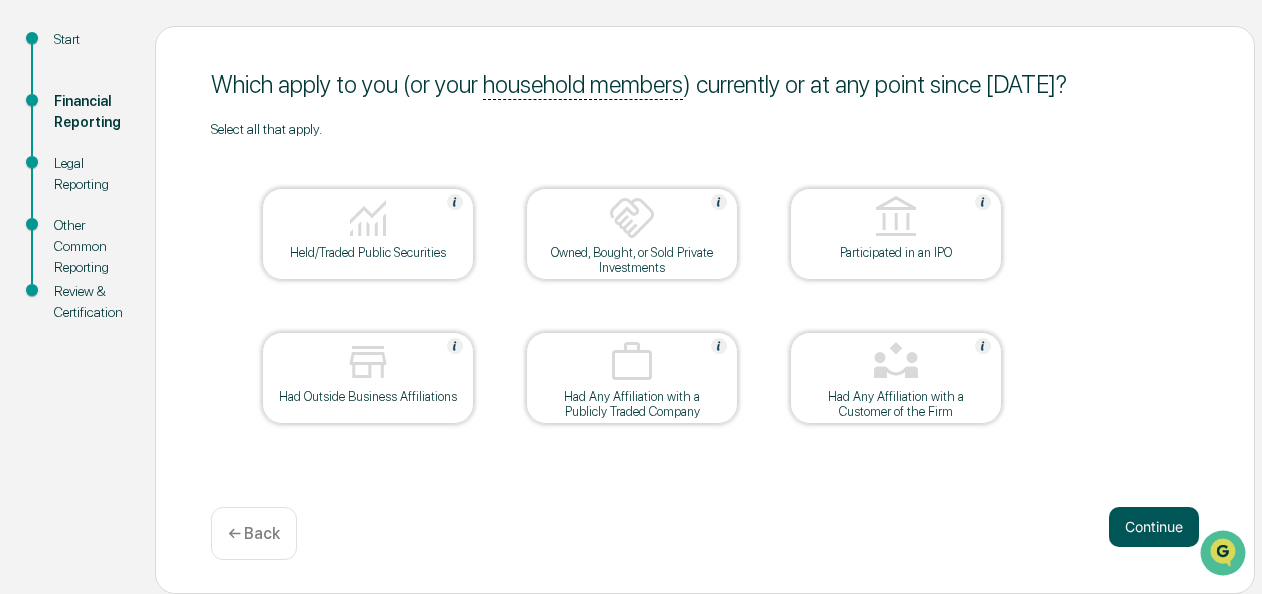 click on "Continue" at bounding box center (1154, 527) 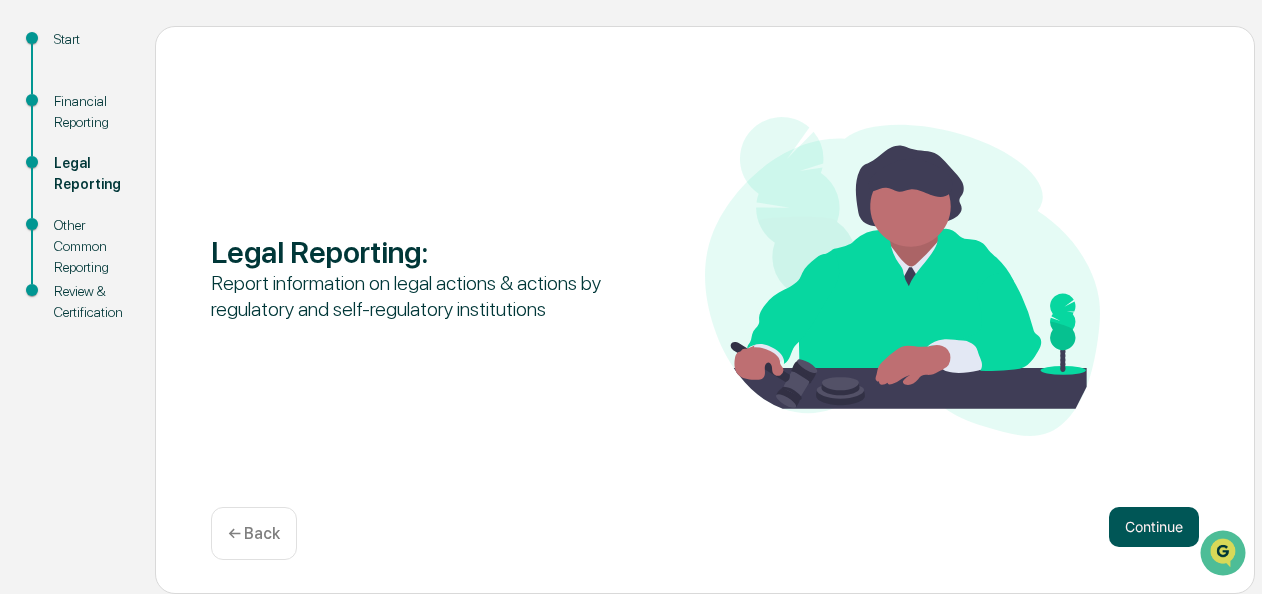 click on "Continue" at bounding box center (1154, 527) 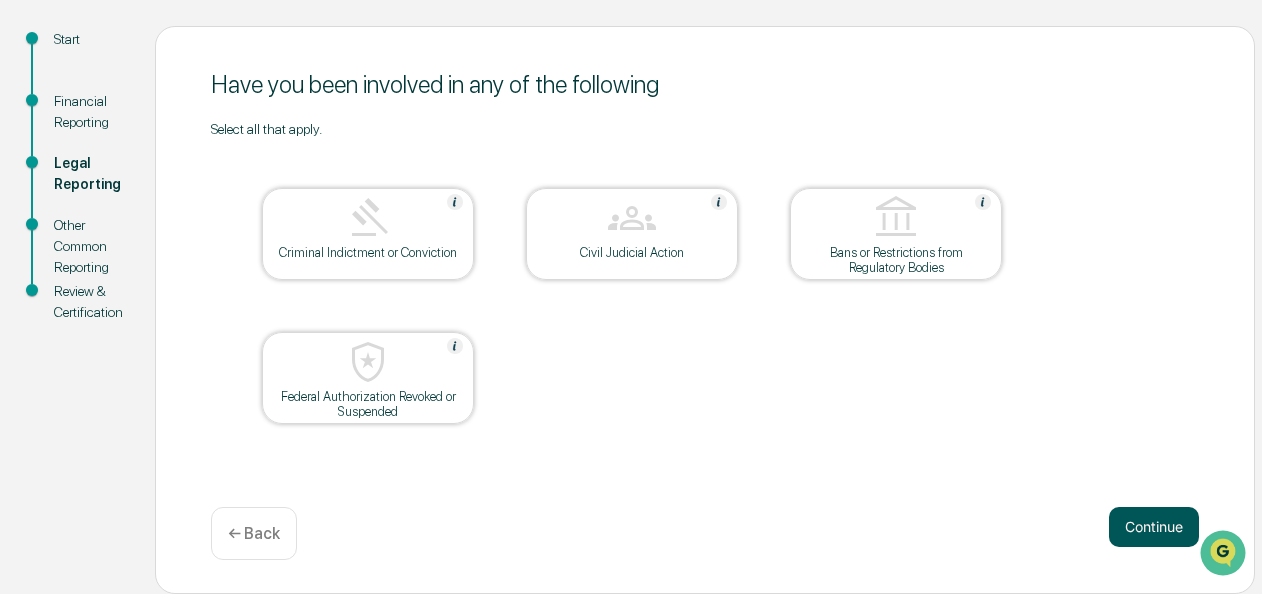 click on "Continue" at bounding box center (1154, 527) 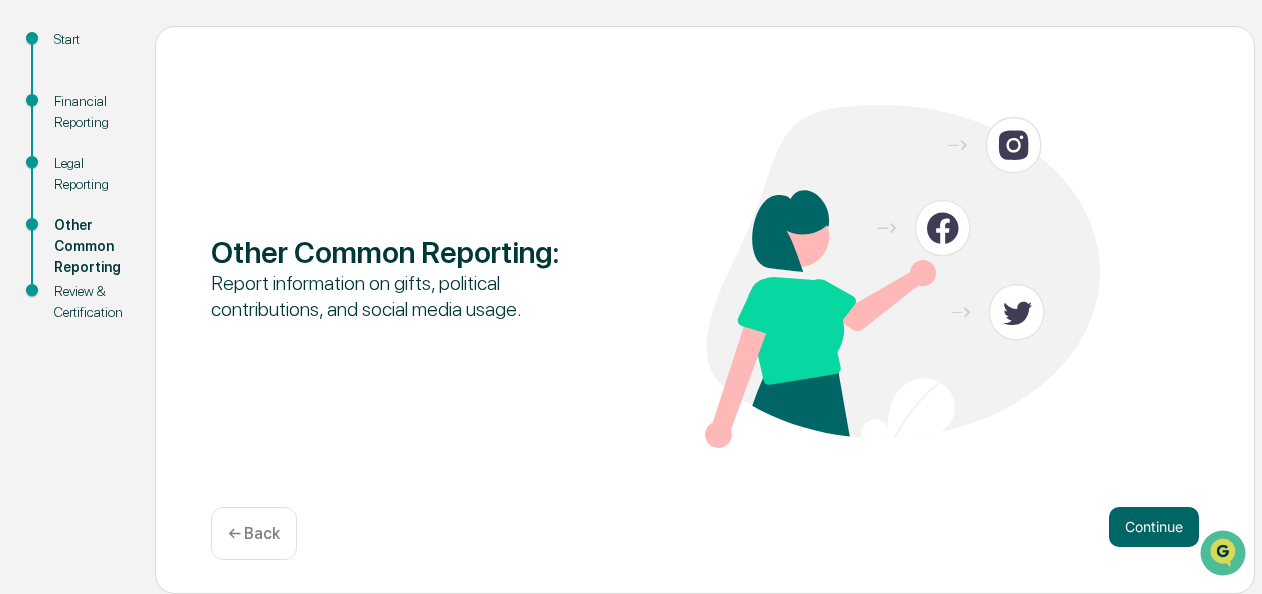 click on "Continue" at bounding box center [1154, 527] 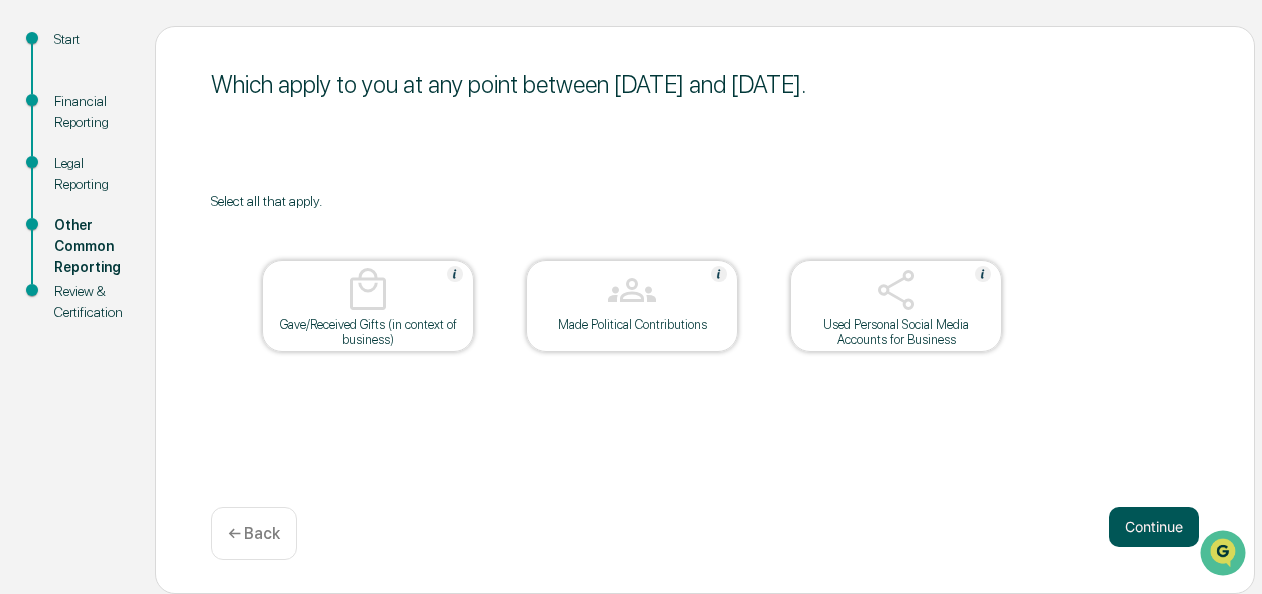 click on "Continue" at bounding box center (1154, 527) 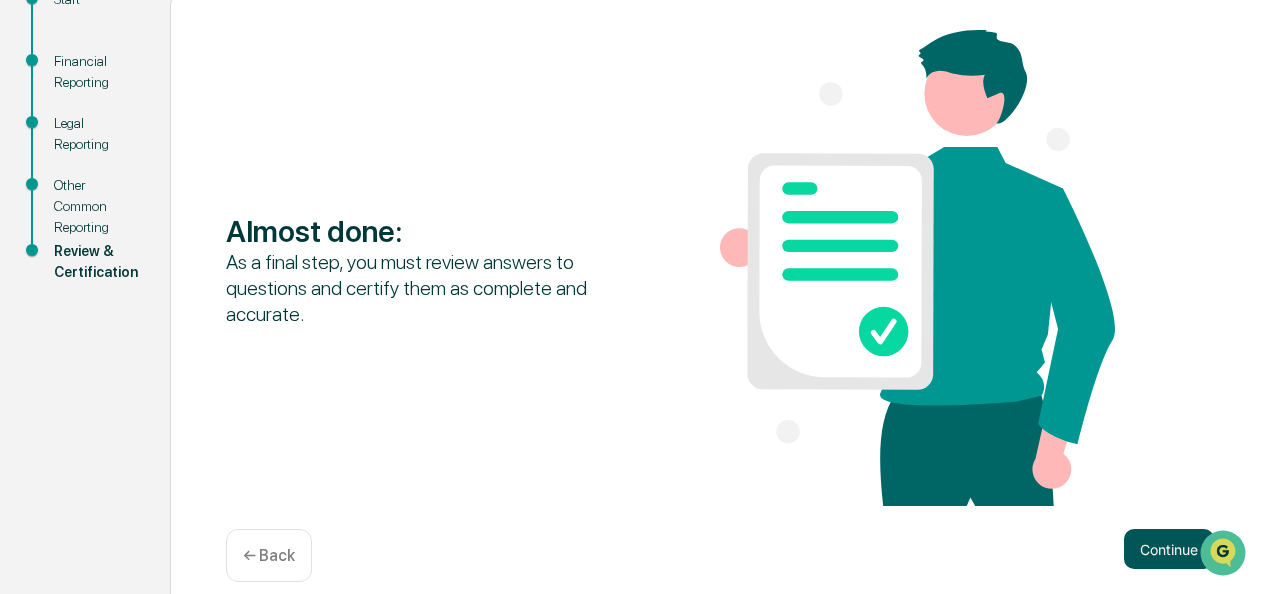 scroll, scrollTop: 275, scrollLeft: 0, axis: vertical 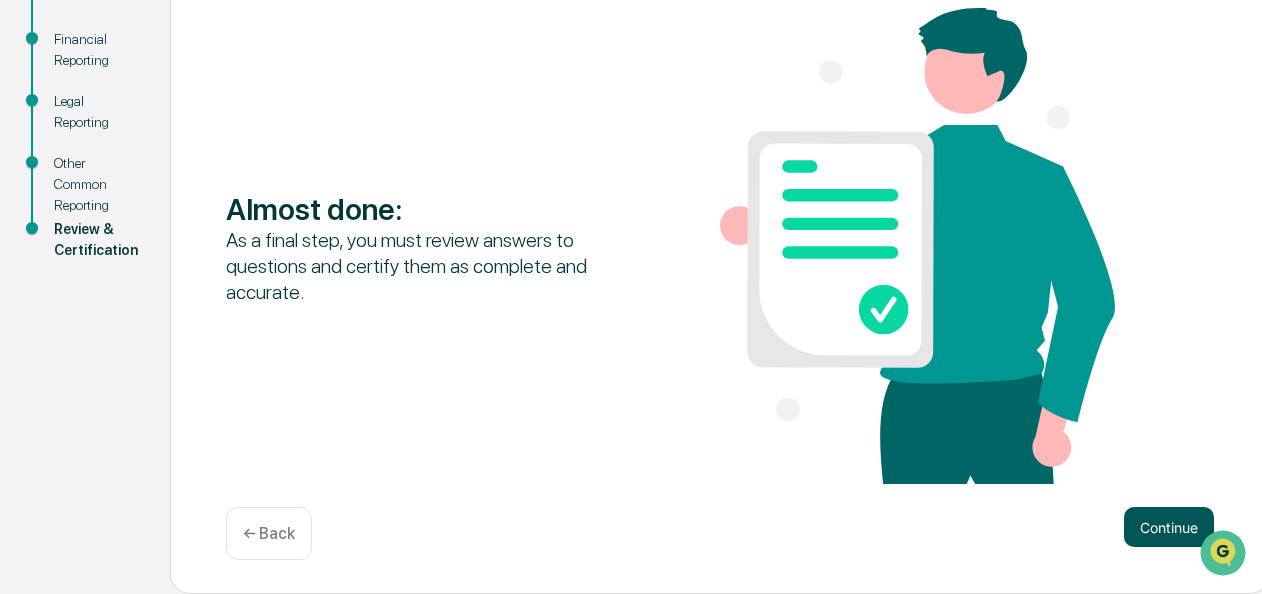 click on "Continue" at bounding box center (1169, 527) 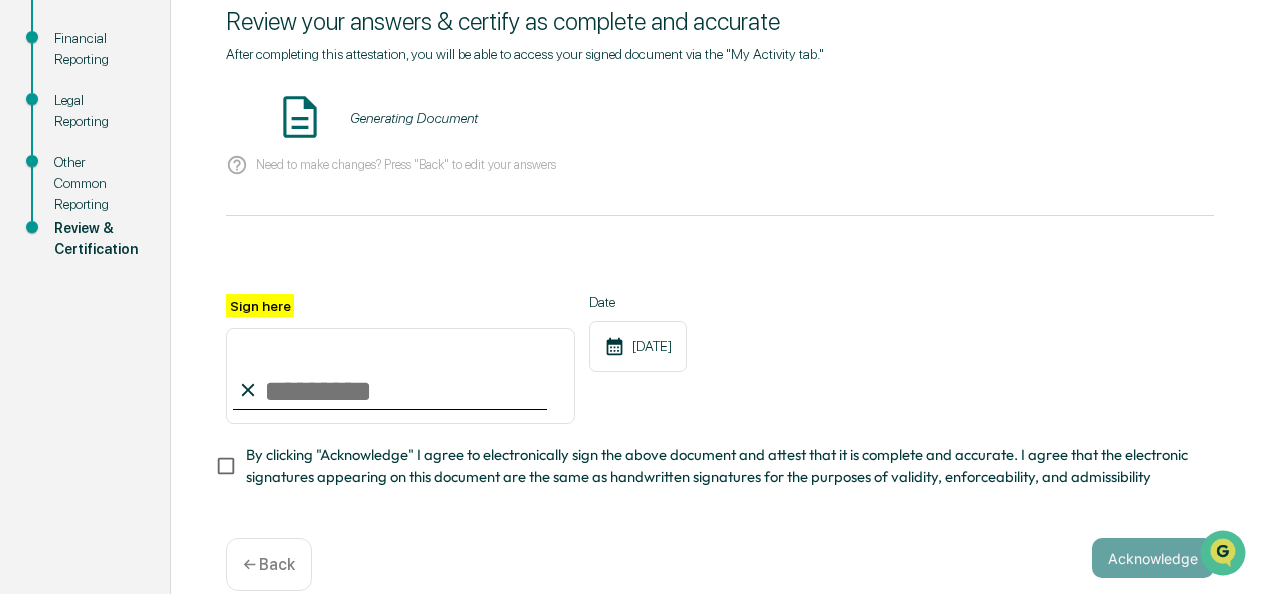 click on "Sign here" at bounding box center [400, 376] 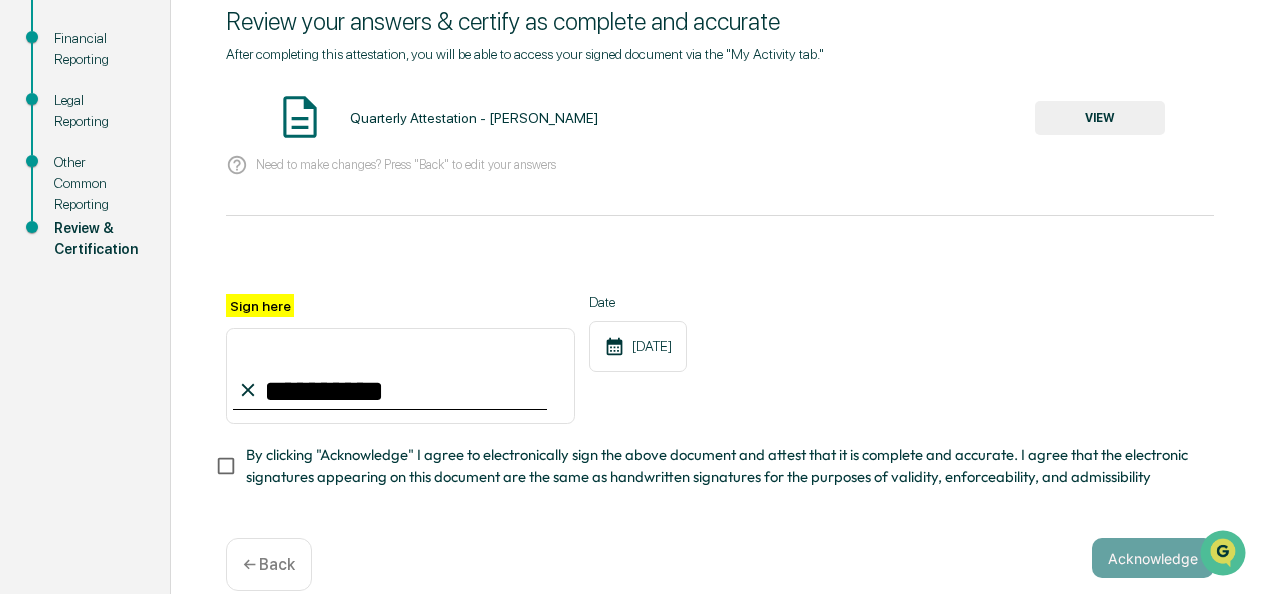 type on "**********" 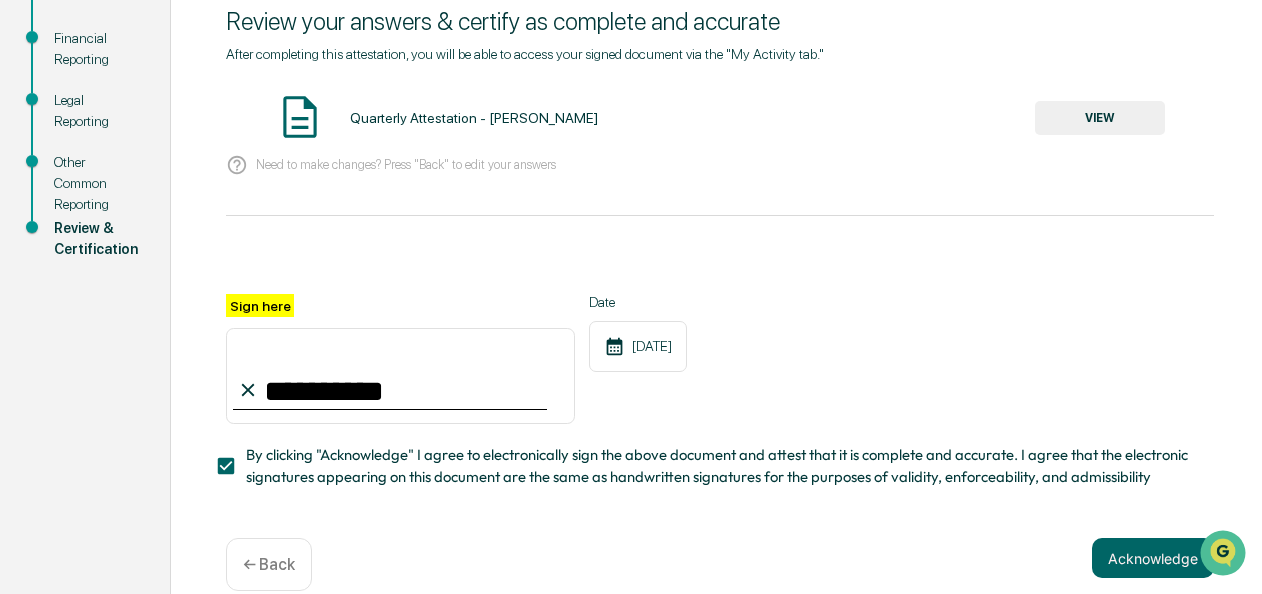 scroll, scrollTop: 314, scrollLeft: 0, axis: vertical 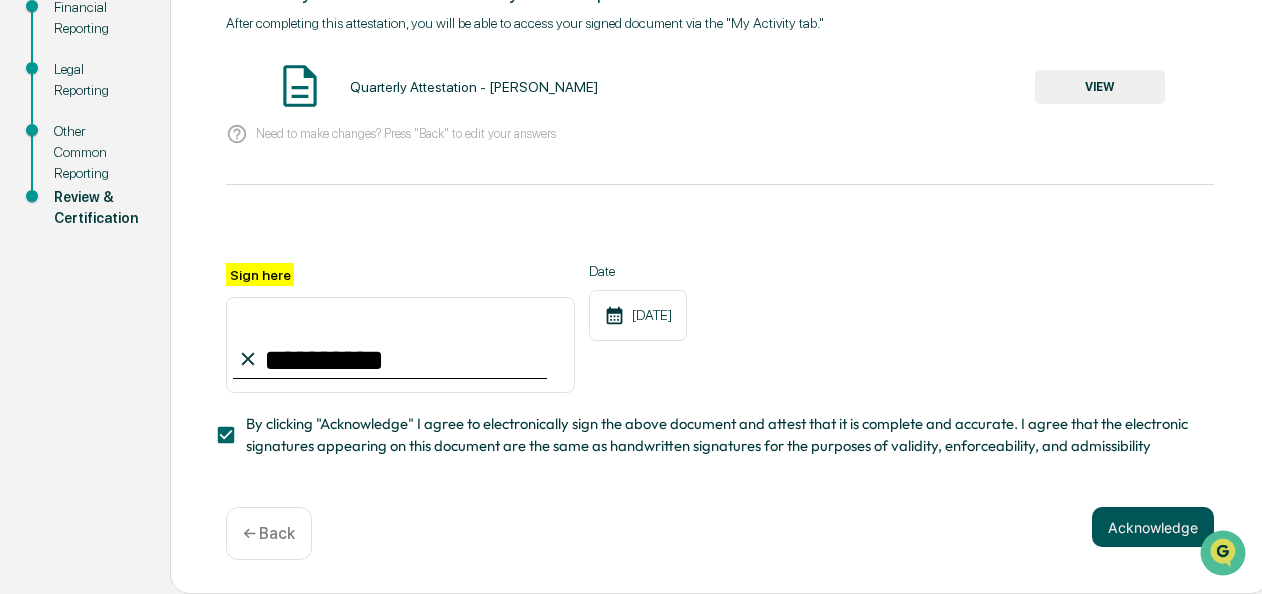 click on "Acknowledge" at bounding box center [1153, 527] 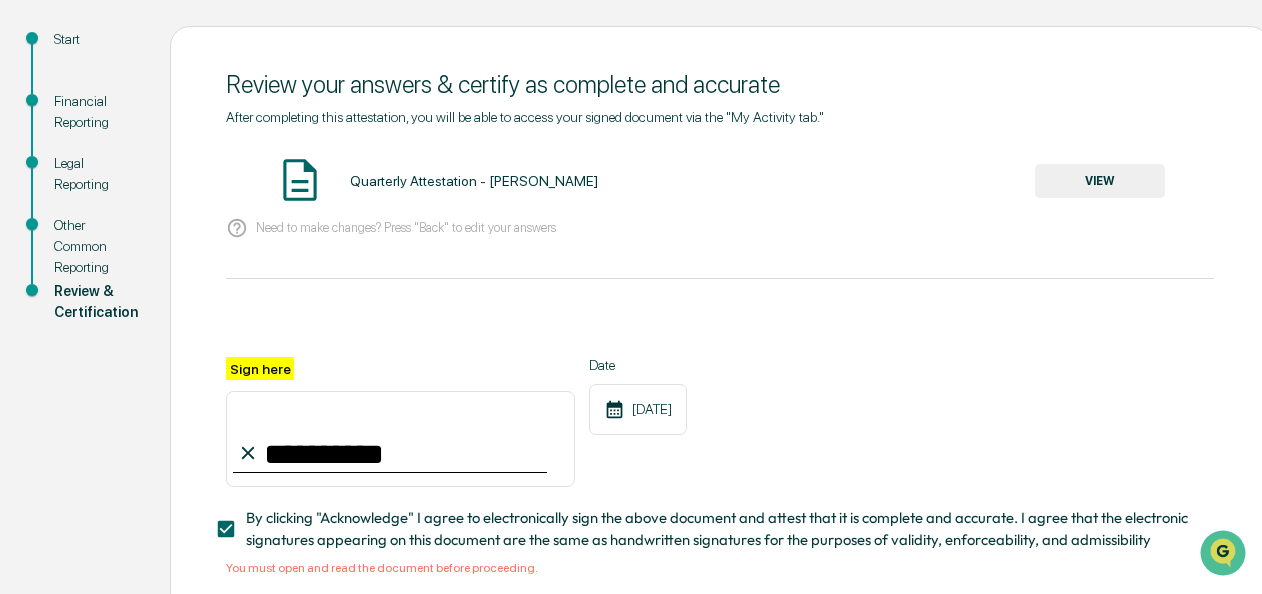scroll, scrollTop: 114, scrollLeft: 0, axis: vertical 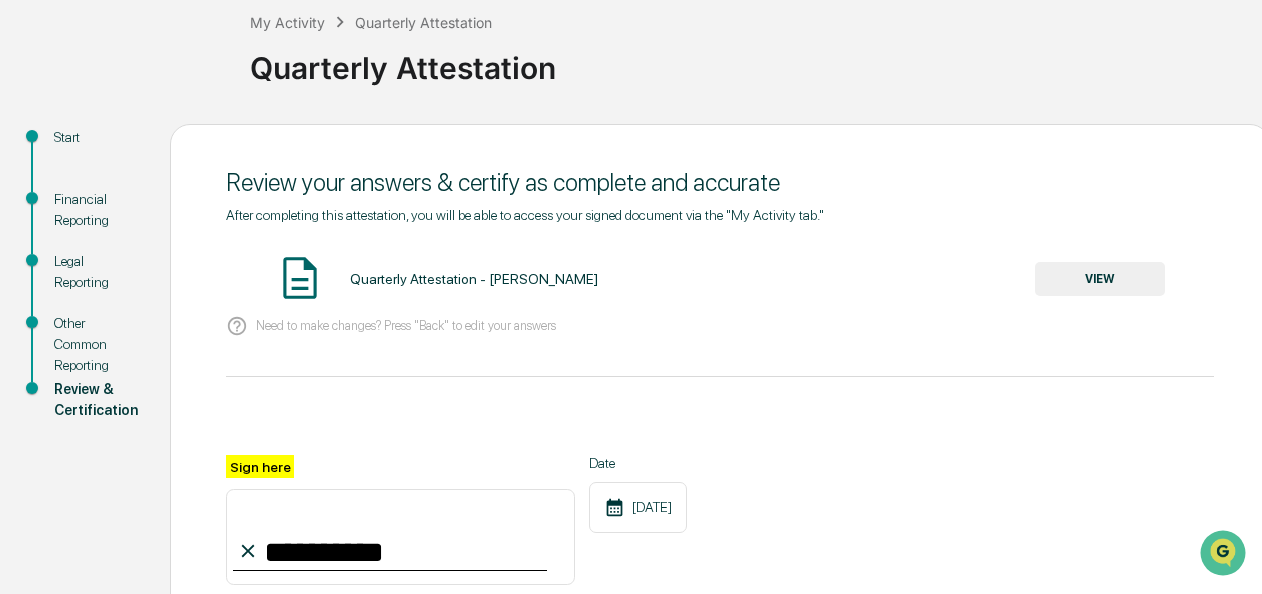 click on "VIEW" at bounding box center (1100, 279) 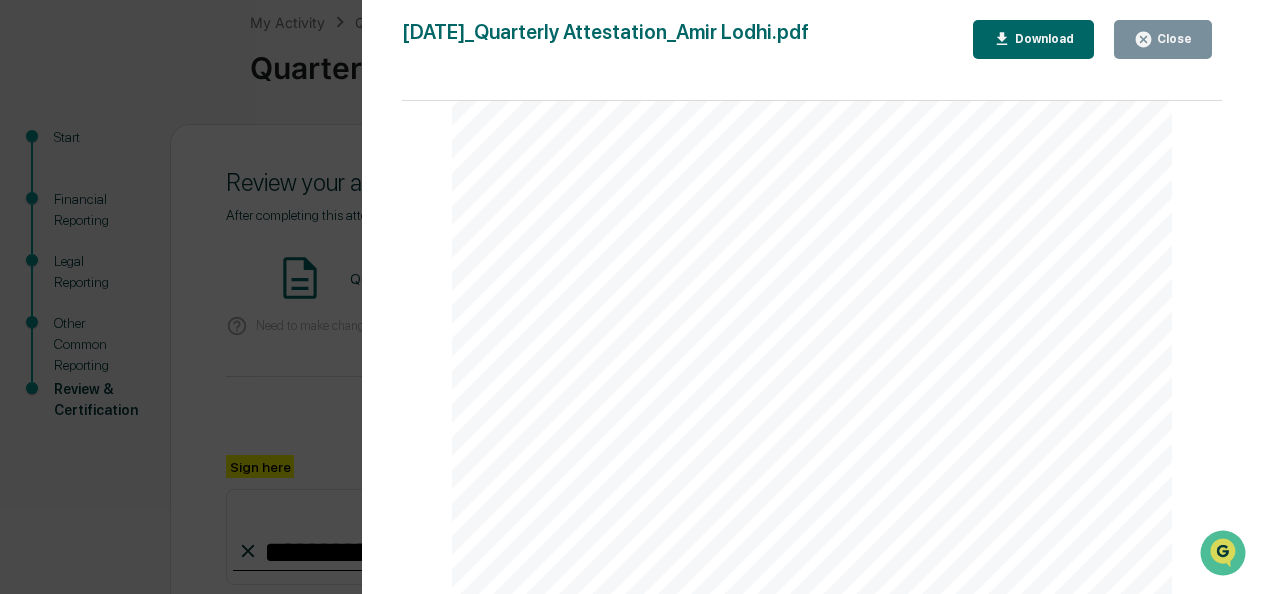 scroll, scrollTop: 8164, scrollLeft: 0, axis: vertical 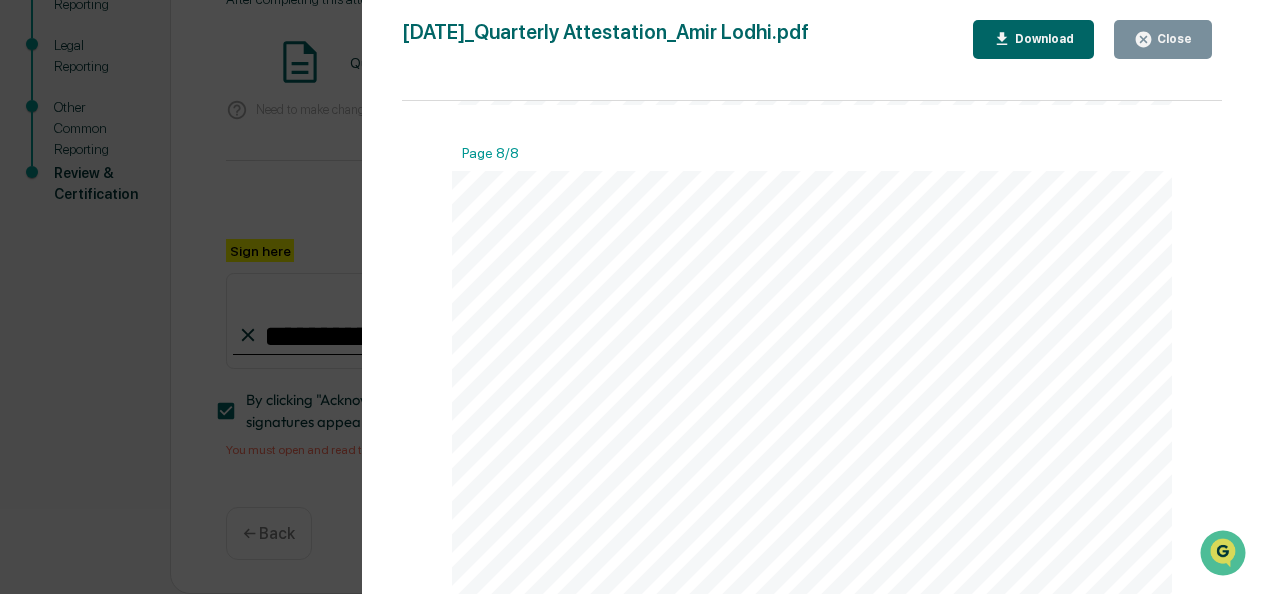 click 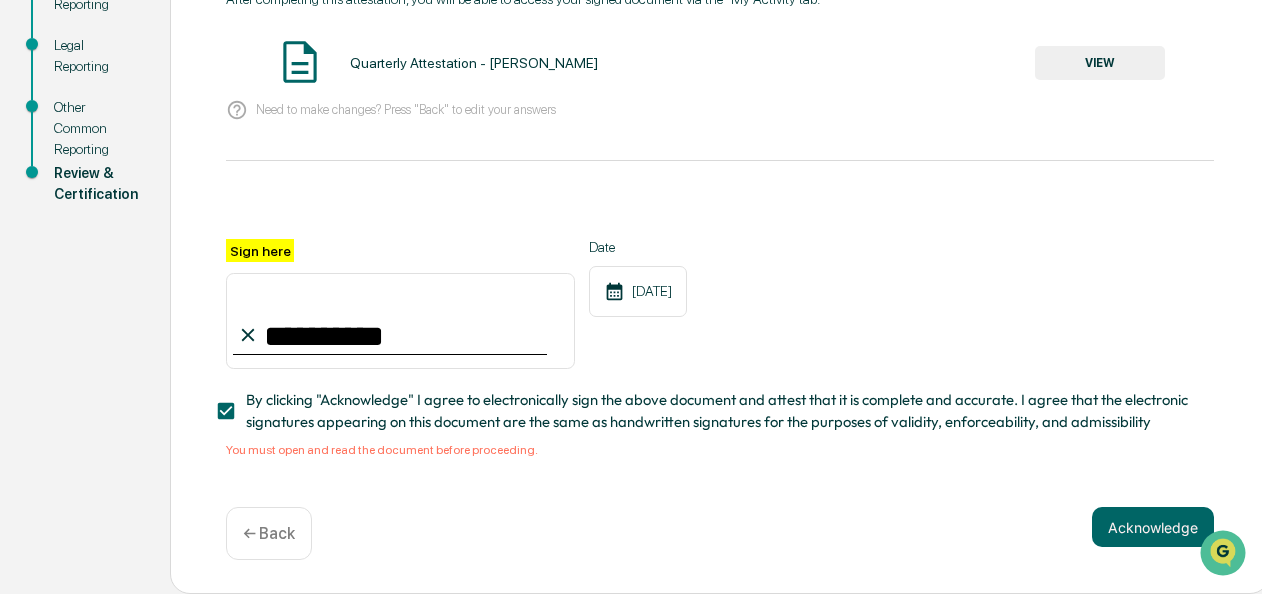 click on "**********" at bounding box center [720, 251] 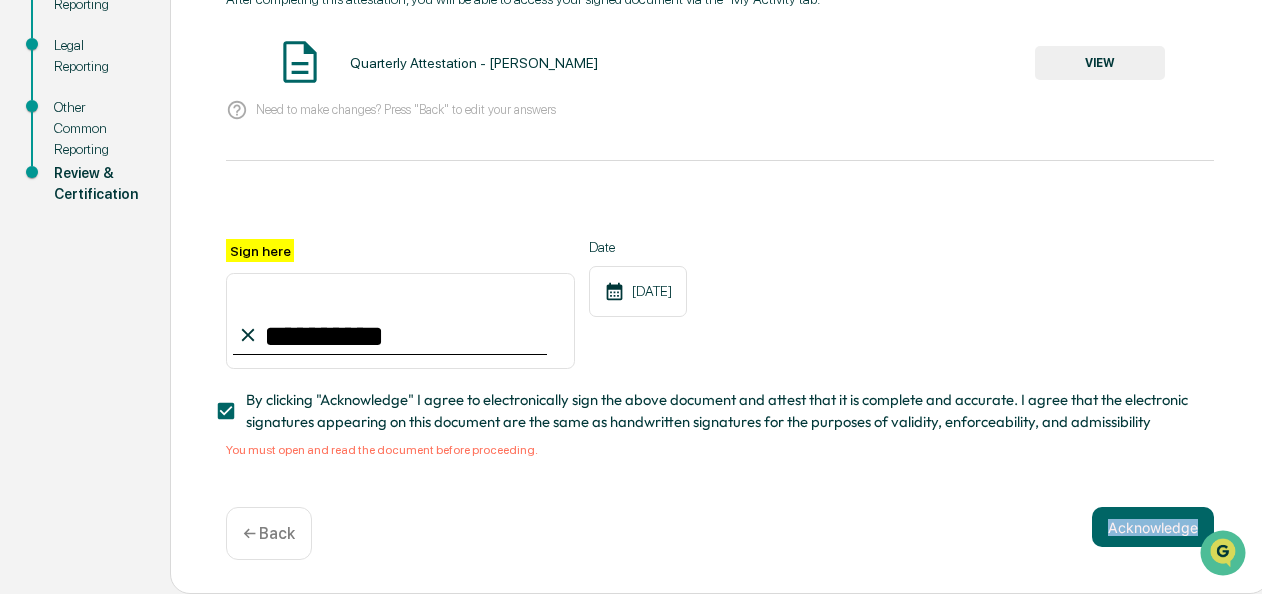 click on "**********" at bounding box center [720, 251] 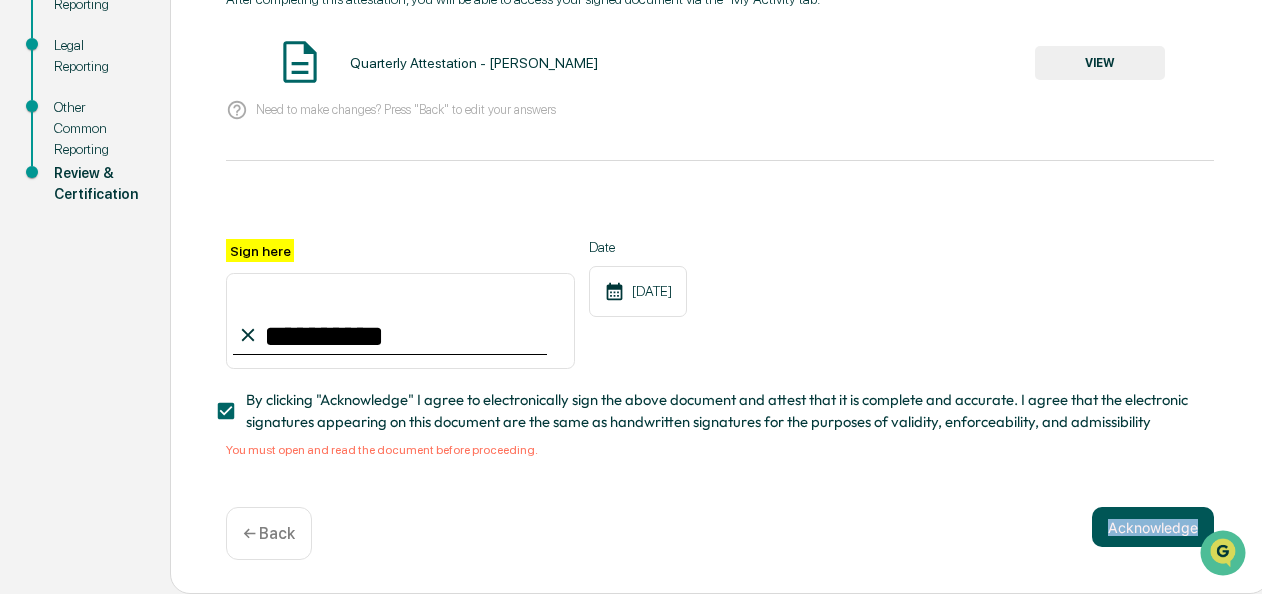 drag, startPoint x: 1151, startPoint y: 506, endPoint x: 1144, endPoint y: 534, distance: 28.86174 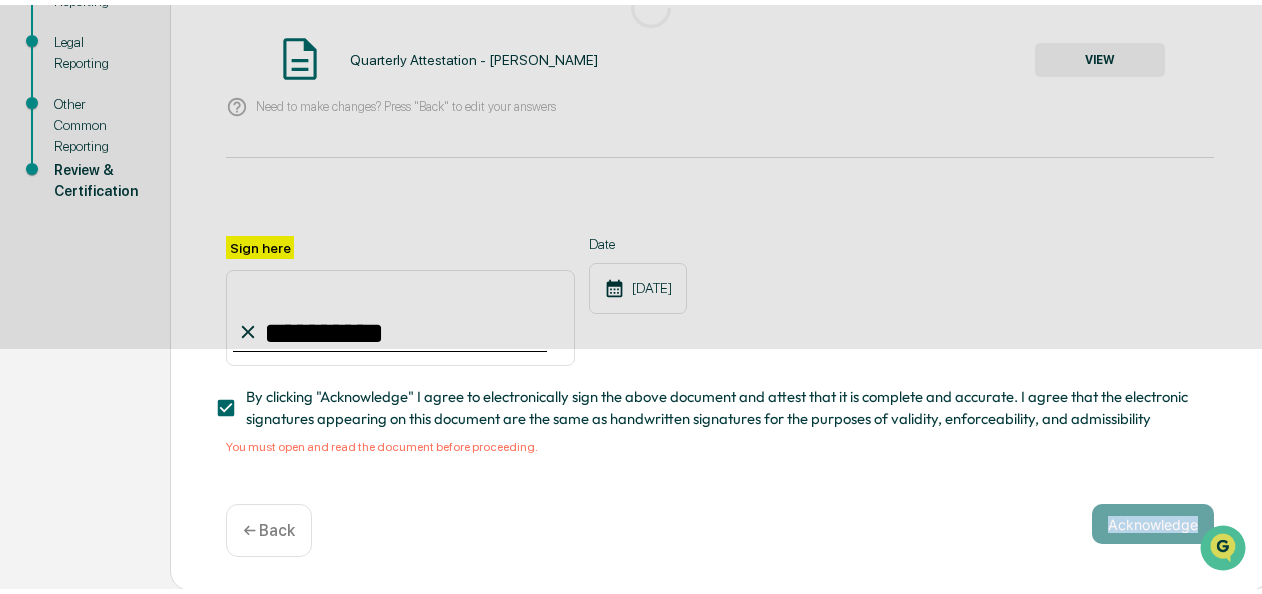 scroll, scrollTop: 212, scrollLeft: 0, axis: vertical 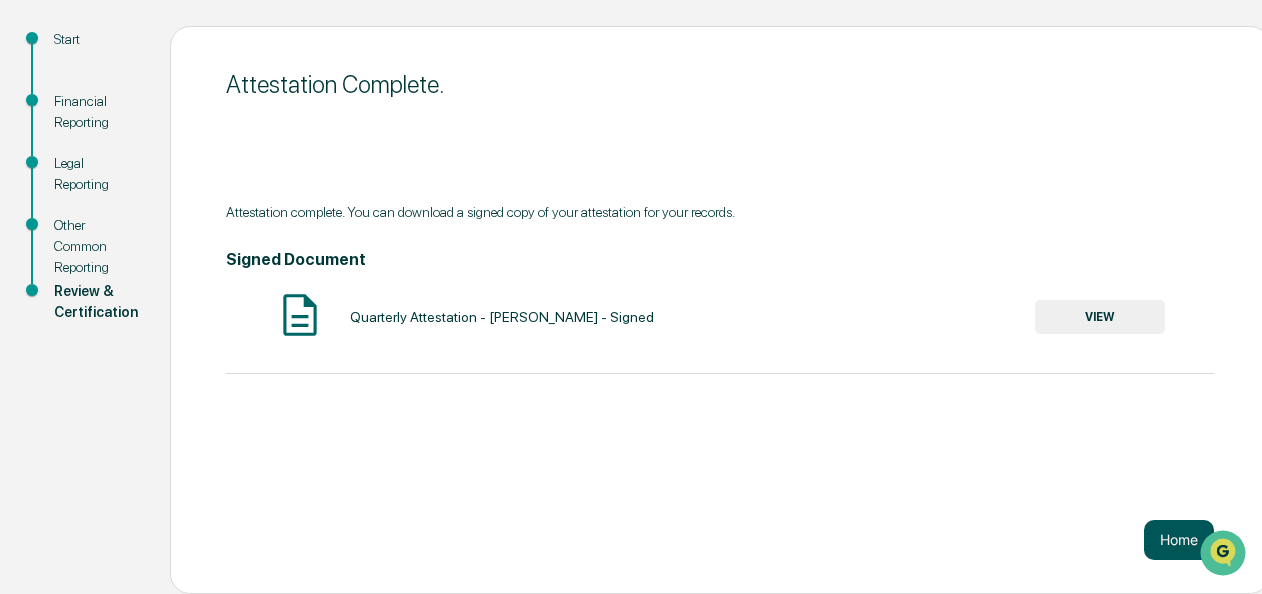 click on "Home" at bounding box center (1179, 540) 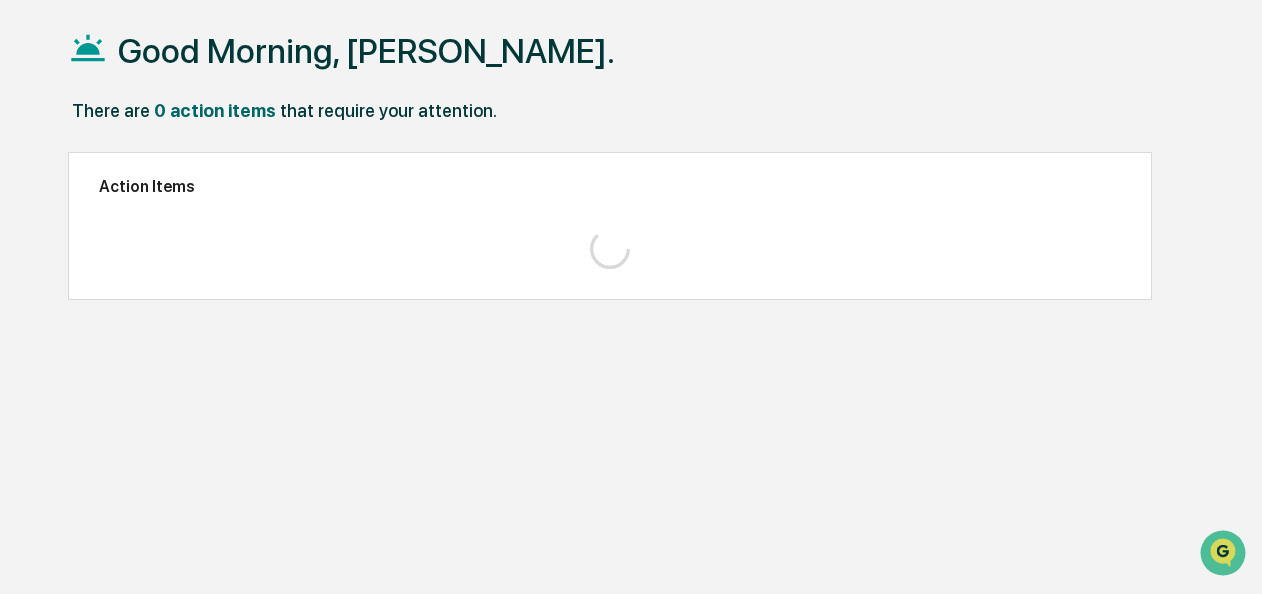 scroll, scrollTop: 94, scrollLeft: 0, axis: vertical 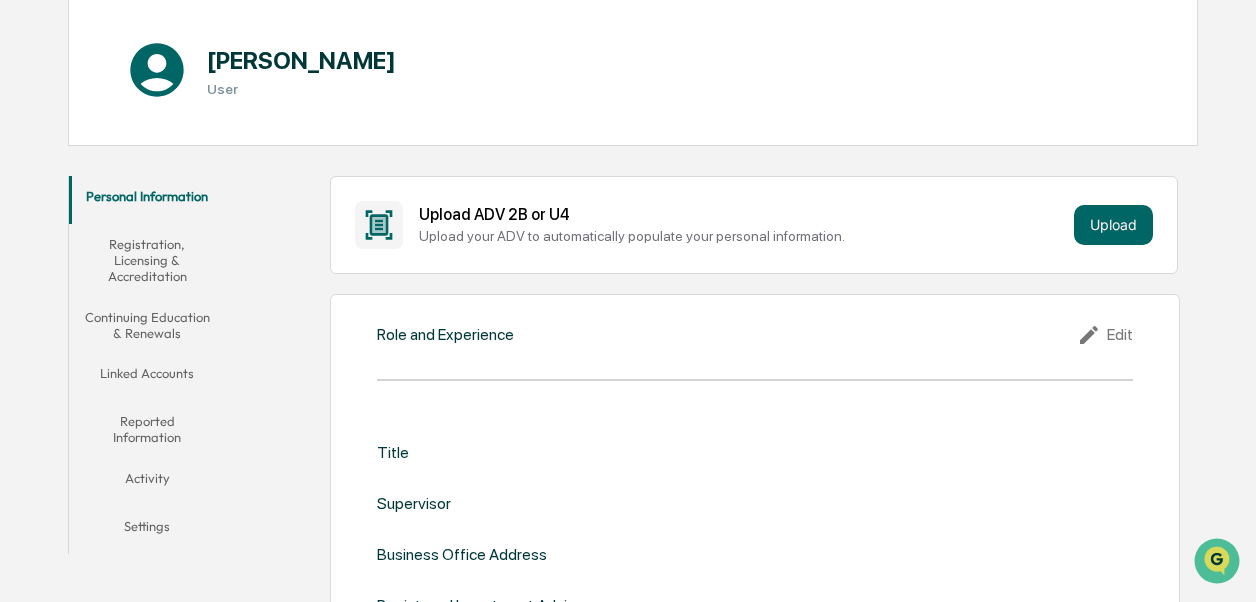 click on "Edit" at bounding box center (1105, 335) 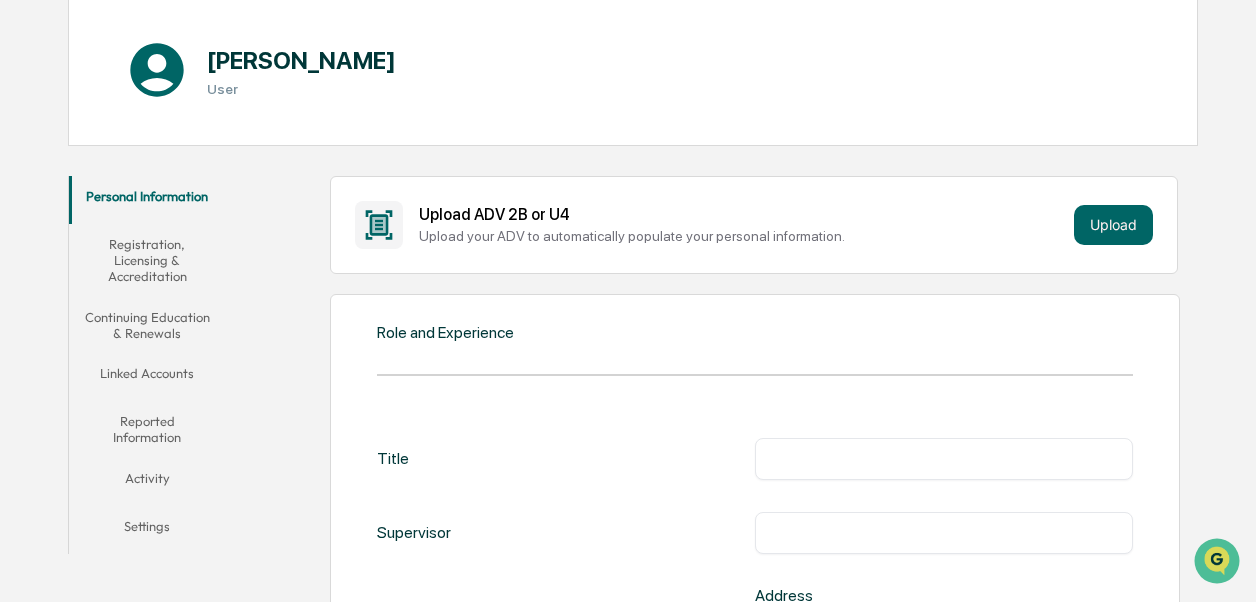 scroll, scrollTop: 400, scrollLeft: 0, axis: vertical 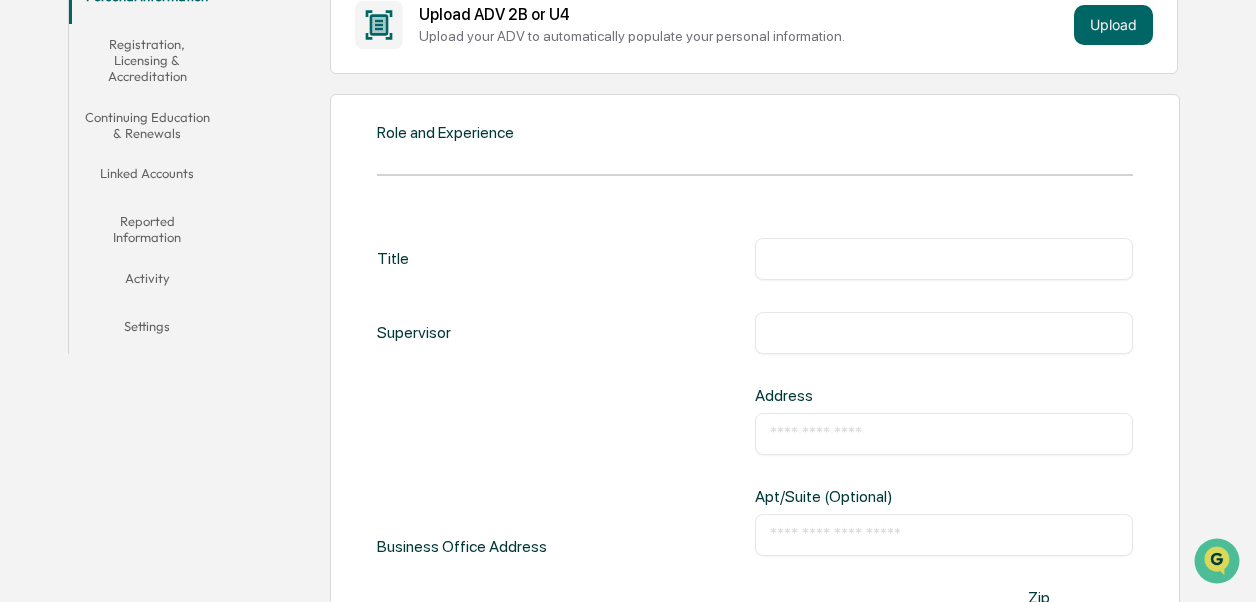 click at bounding box center [944, 259] 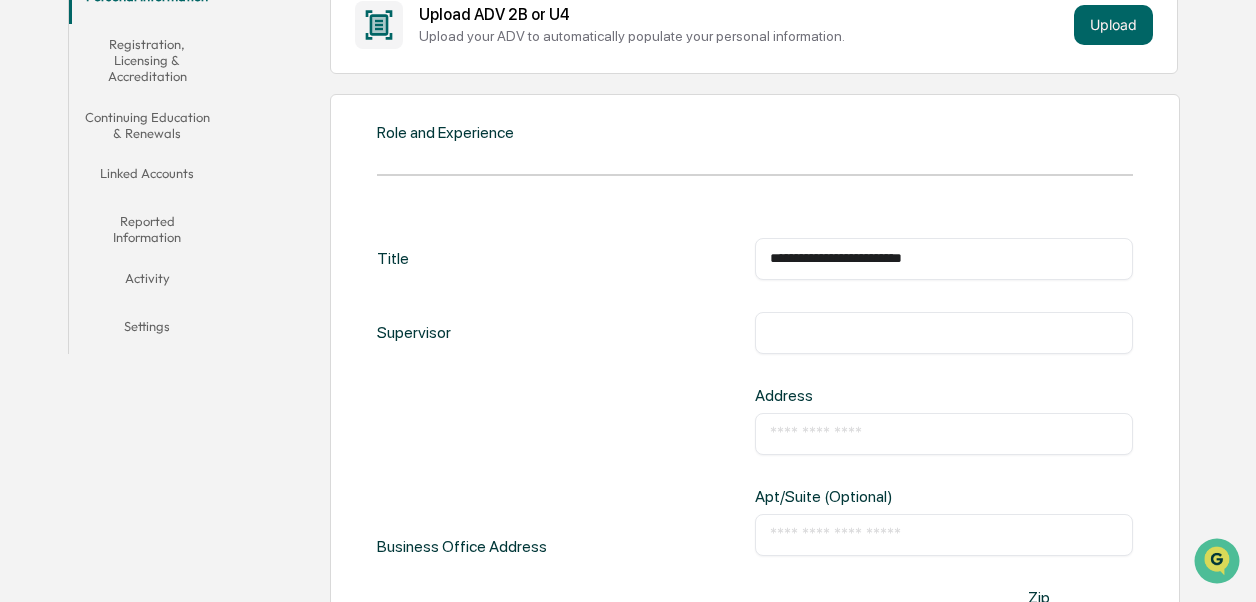 type on "**********" 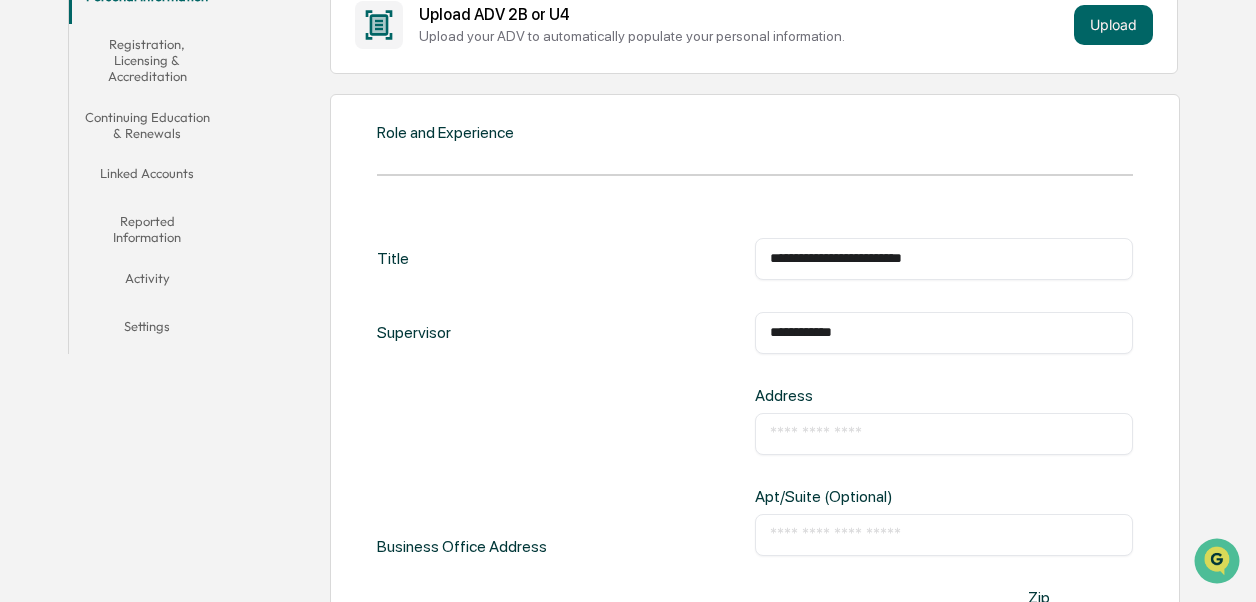 type on "**********" 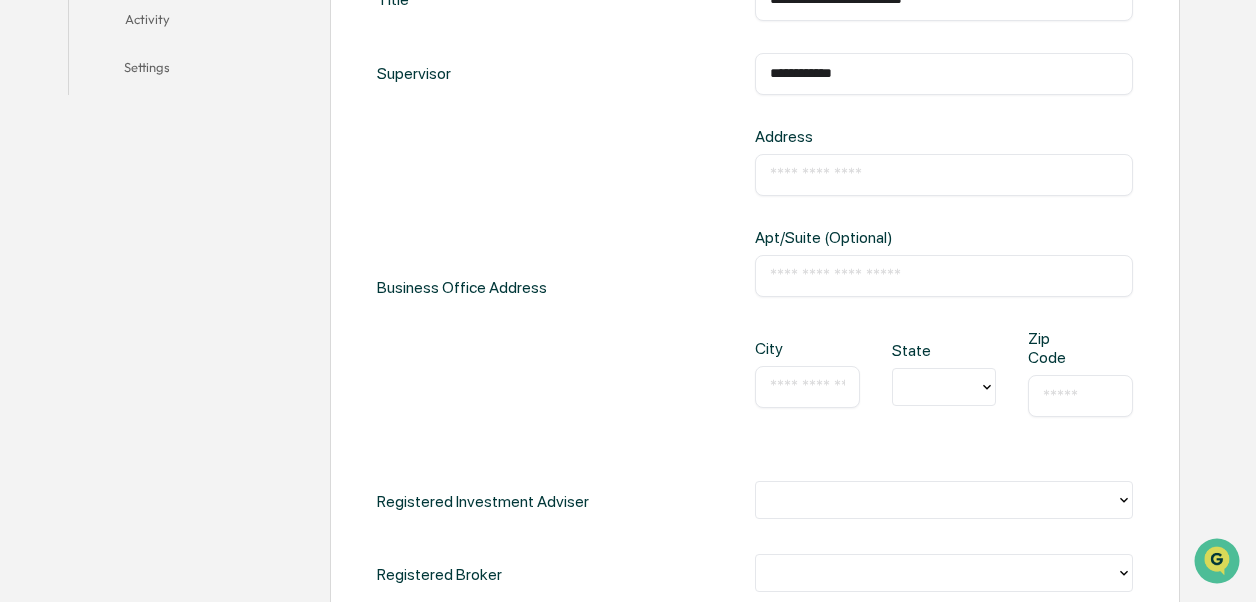 scroll, scrollTop: 800, scrollLeft: 0, axis: vertical 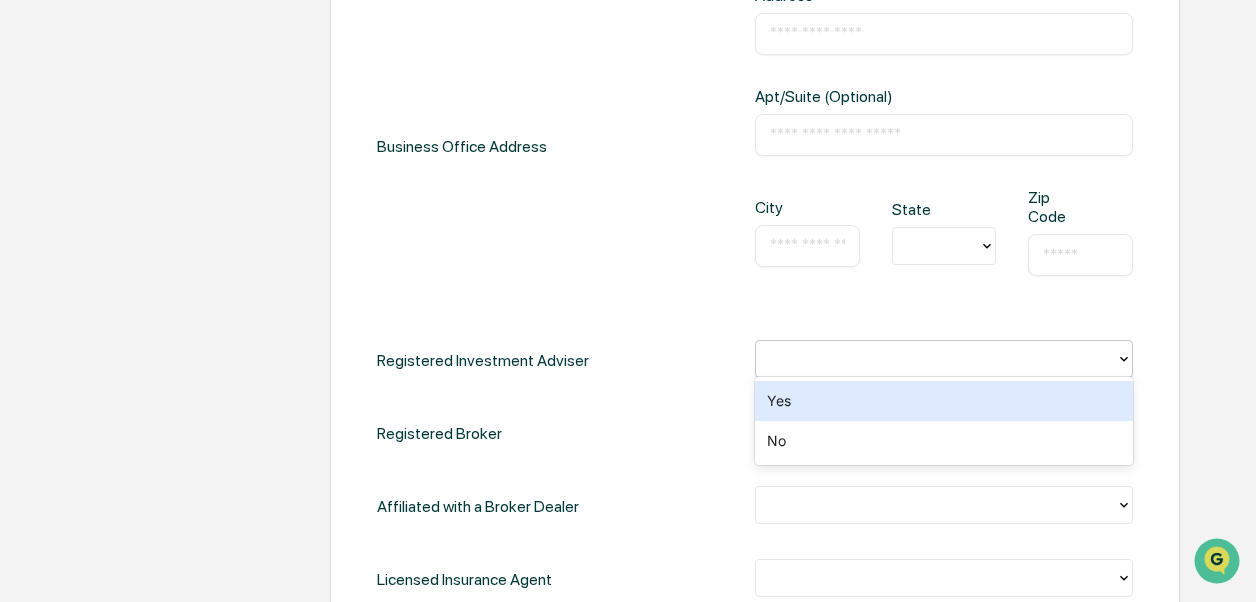 click at bounding box center [936, 359] 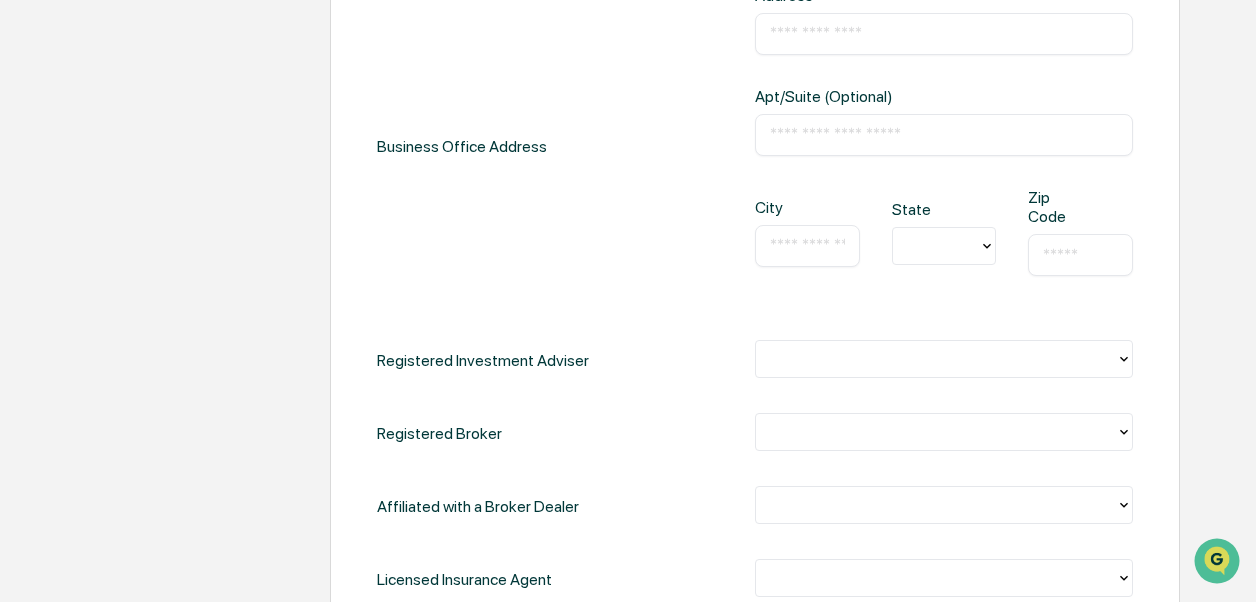 click on "Registered Investment Adviser" at bounding box center (755, 360) 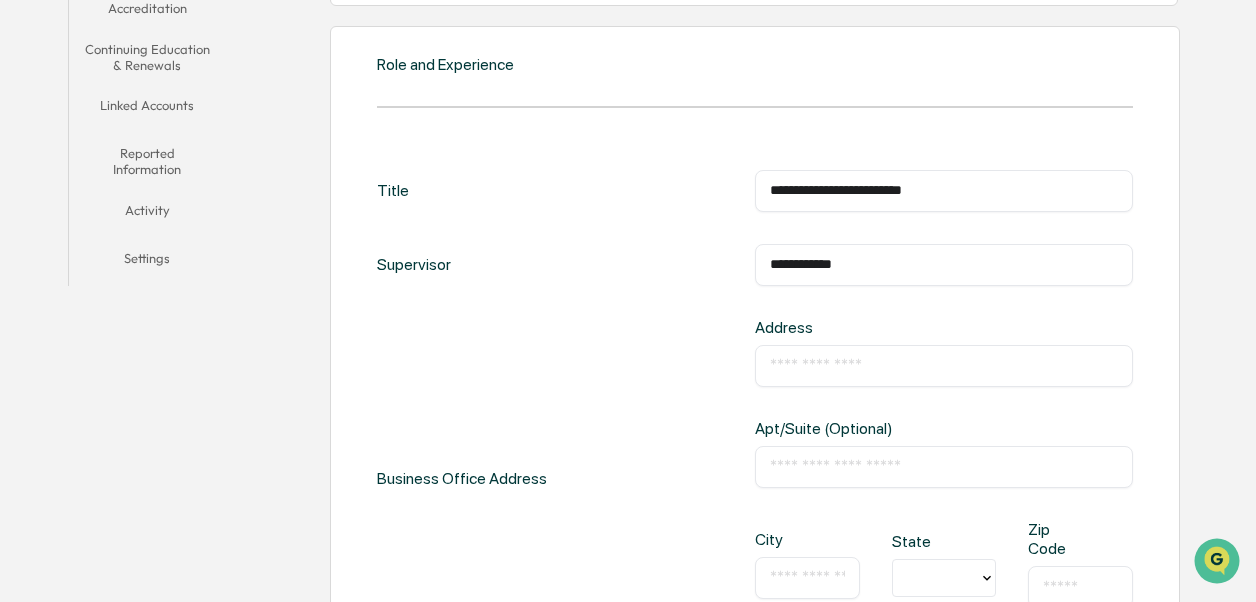 scroll, scrollTop: 500, scrollLeft: 0, axis: vertical 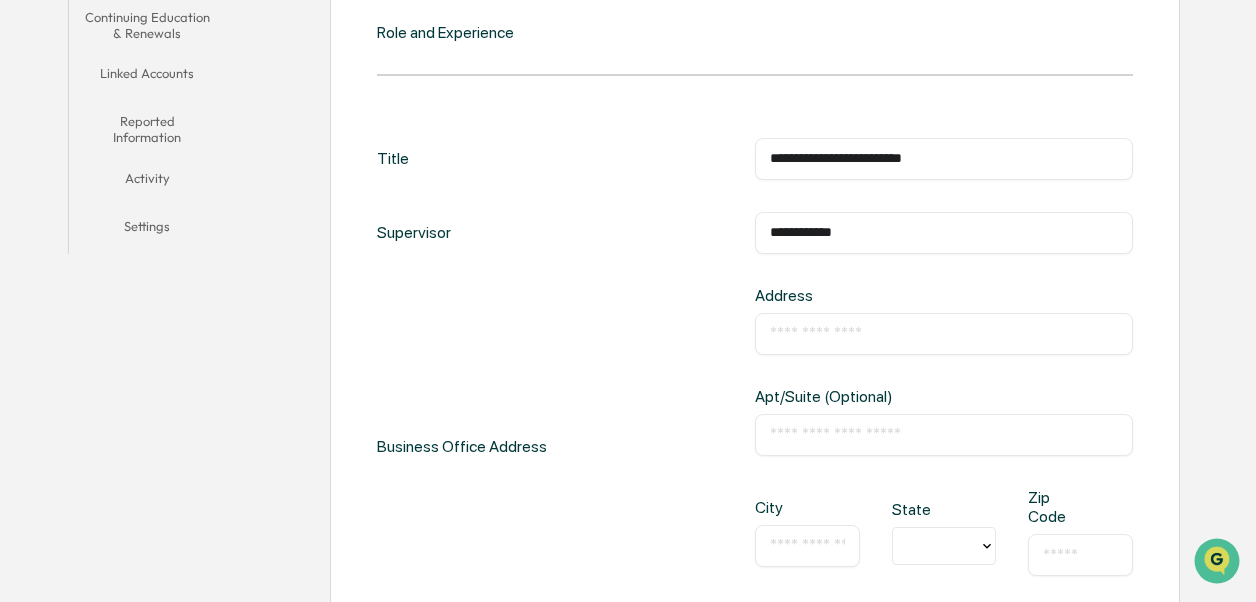 click at bounding box center (944, 435) 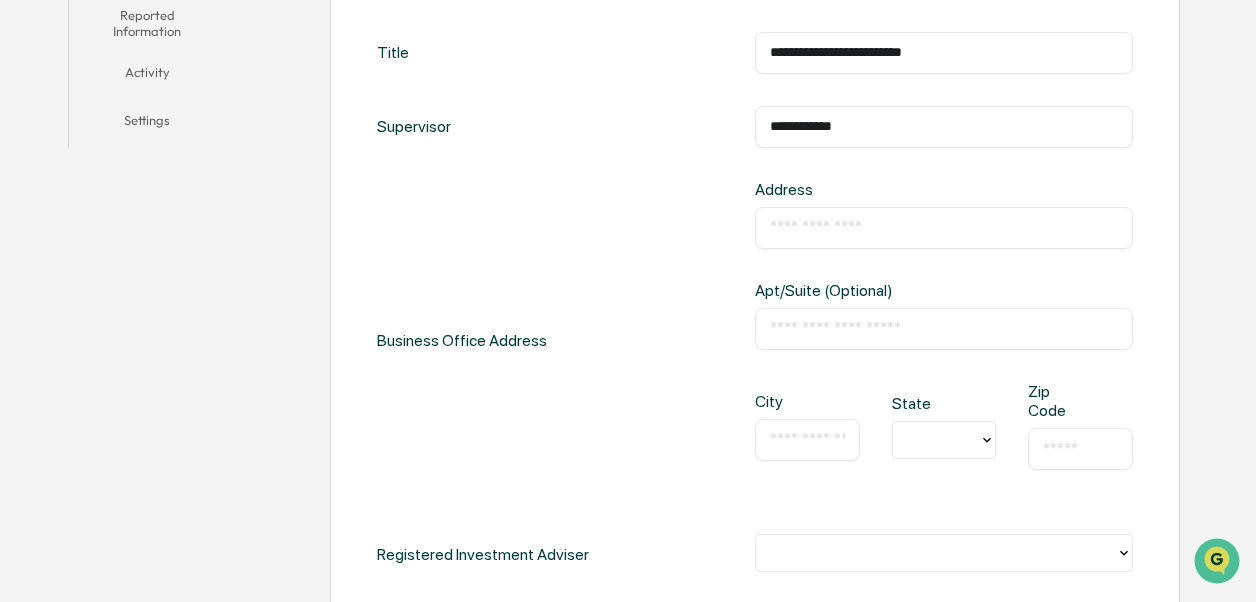 scroll, scrollTop: 500, scrollLeft: 0, axis: vertical 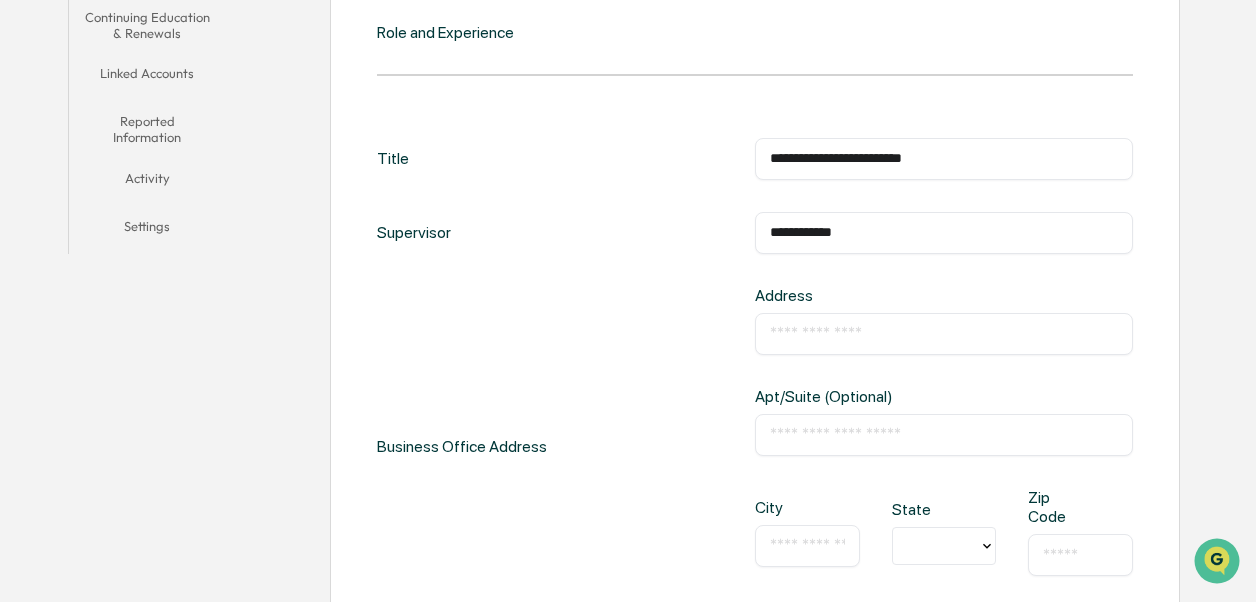click at bounding box center (944, 334) 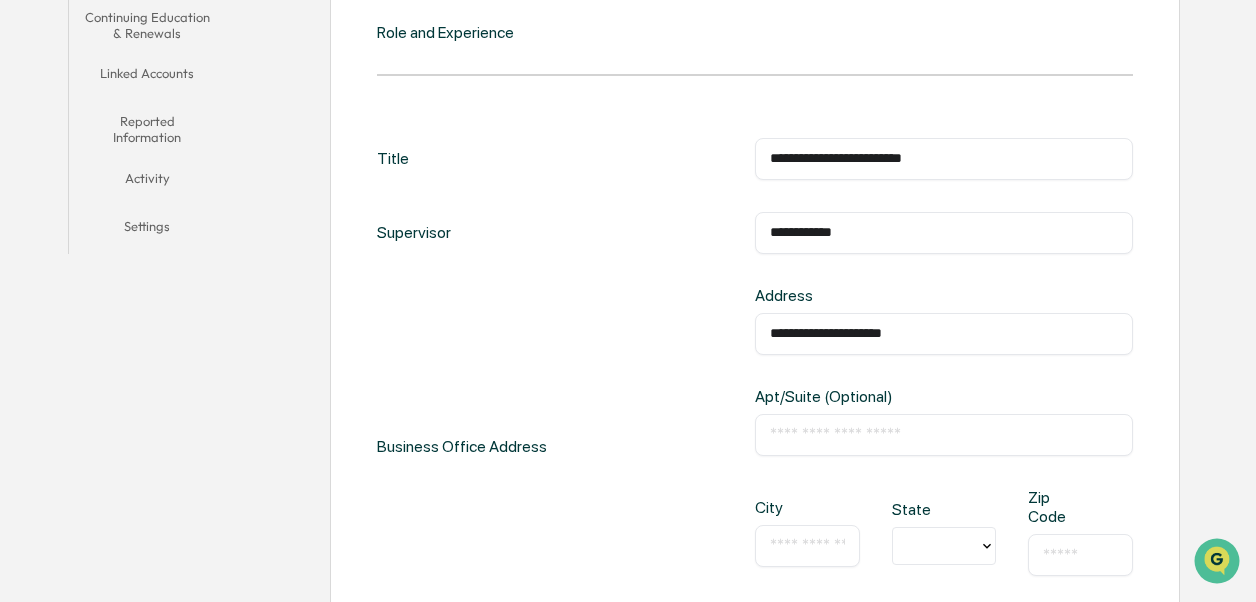 type on "**********" 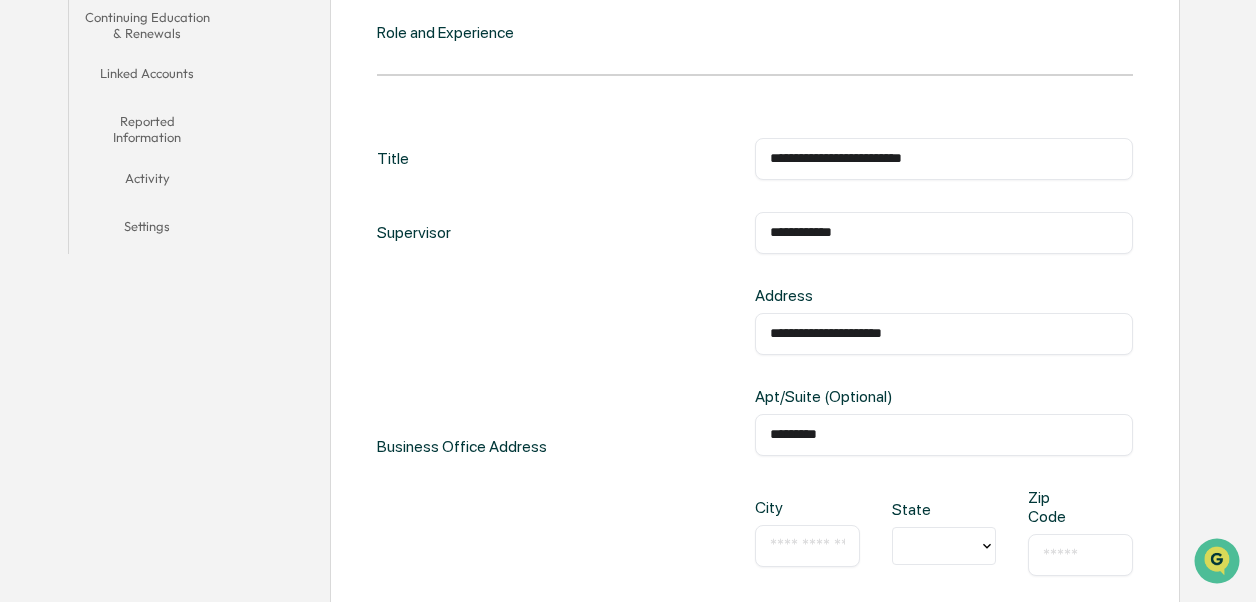 type on "*********" 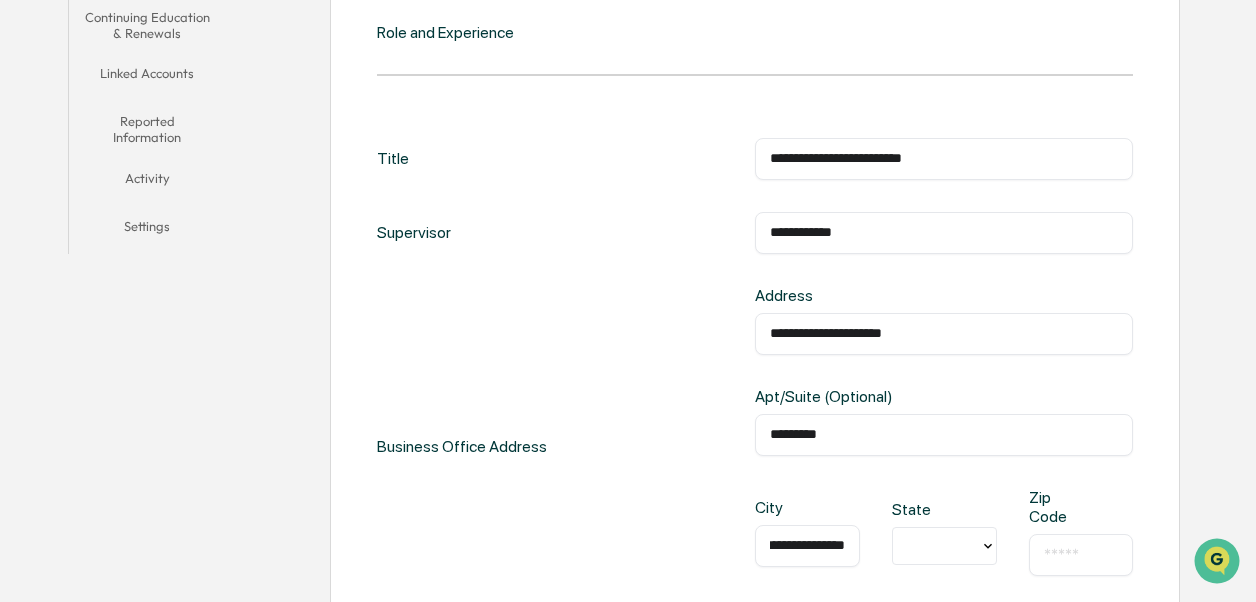 scroll, scrollTop: 0, scrollLeft: 31, axis: horizontal 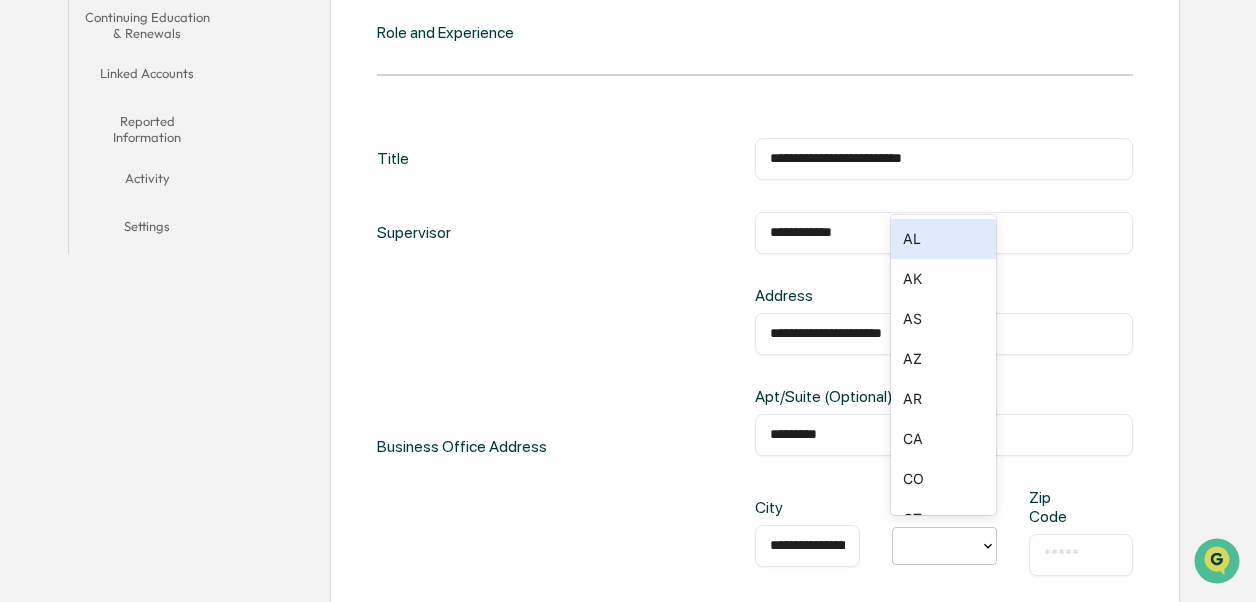 click at bounding box center [936, 545] 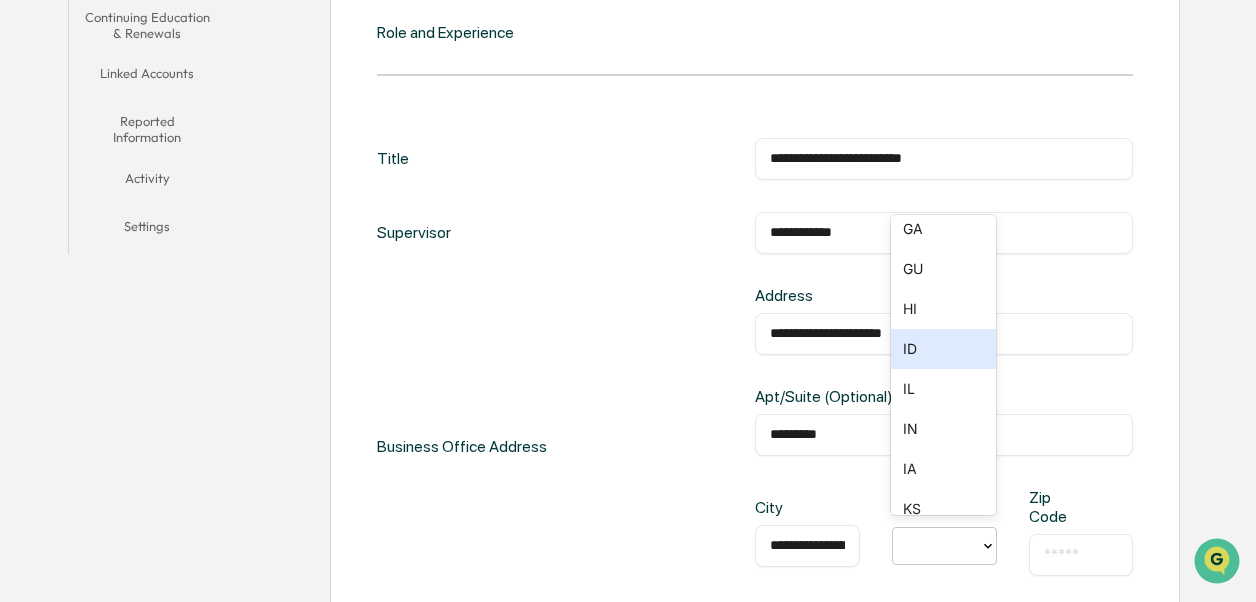 scroll, scrollTop: 800, scrollLeft: 0, axis: vertical 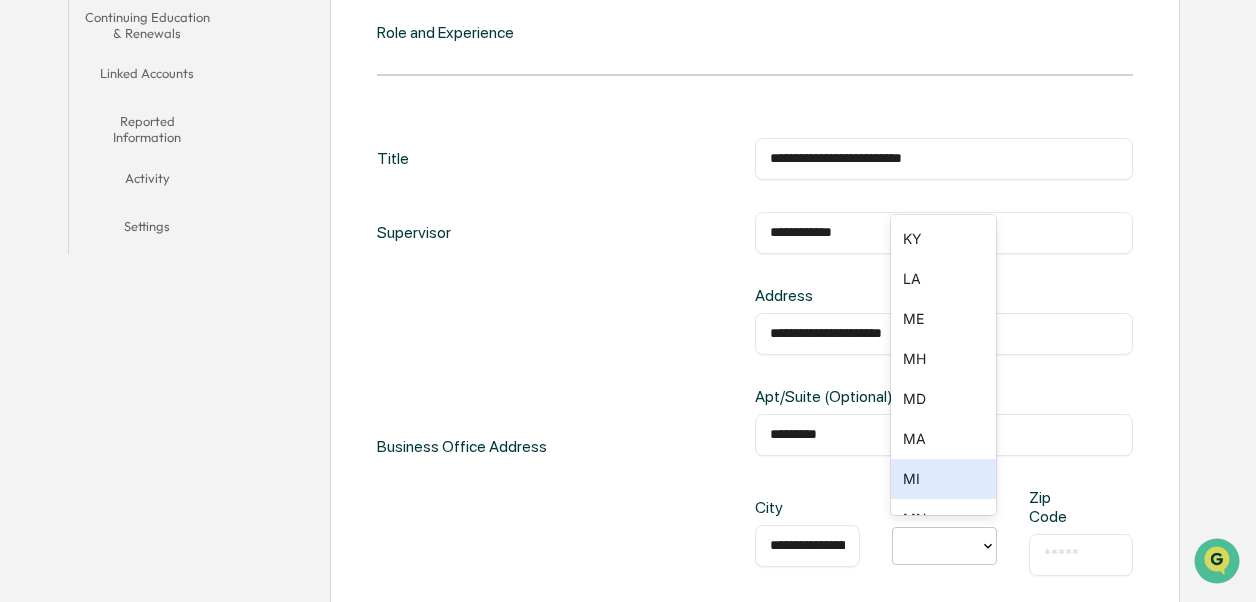 click on "MI" at bounding box center (943, 479) 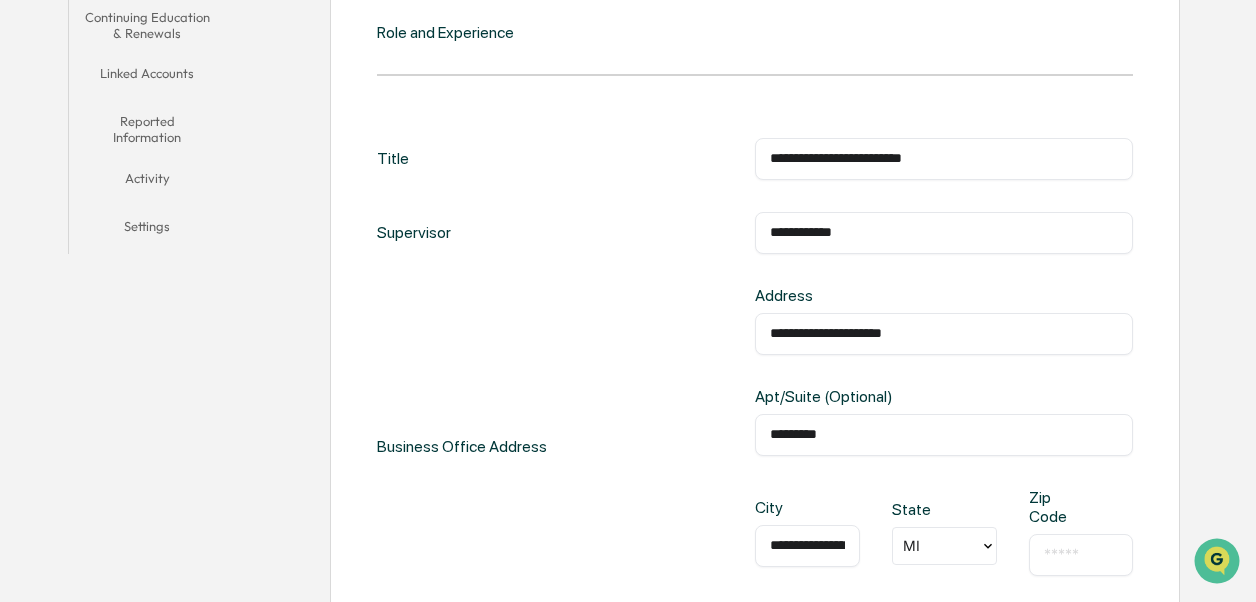 click at bounding box center [1081, 555] 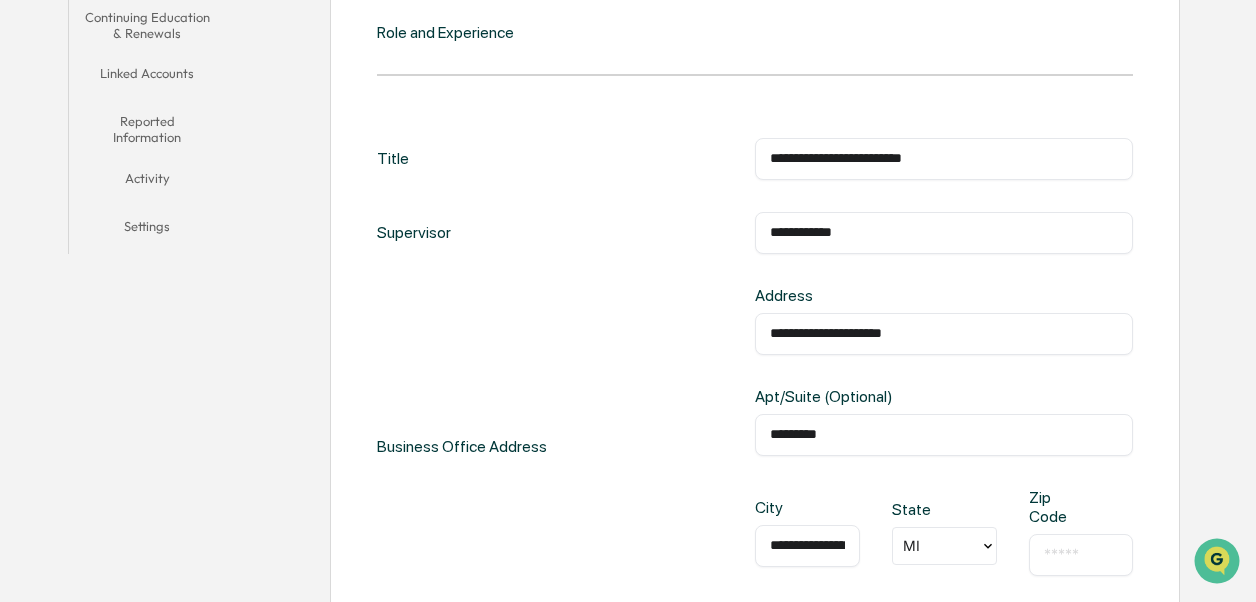 drag, startPoint x: 1189, startPoint y: 419, endPoint x: 1174, endPoint y: 428, distance: 17.492855 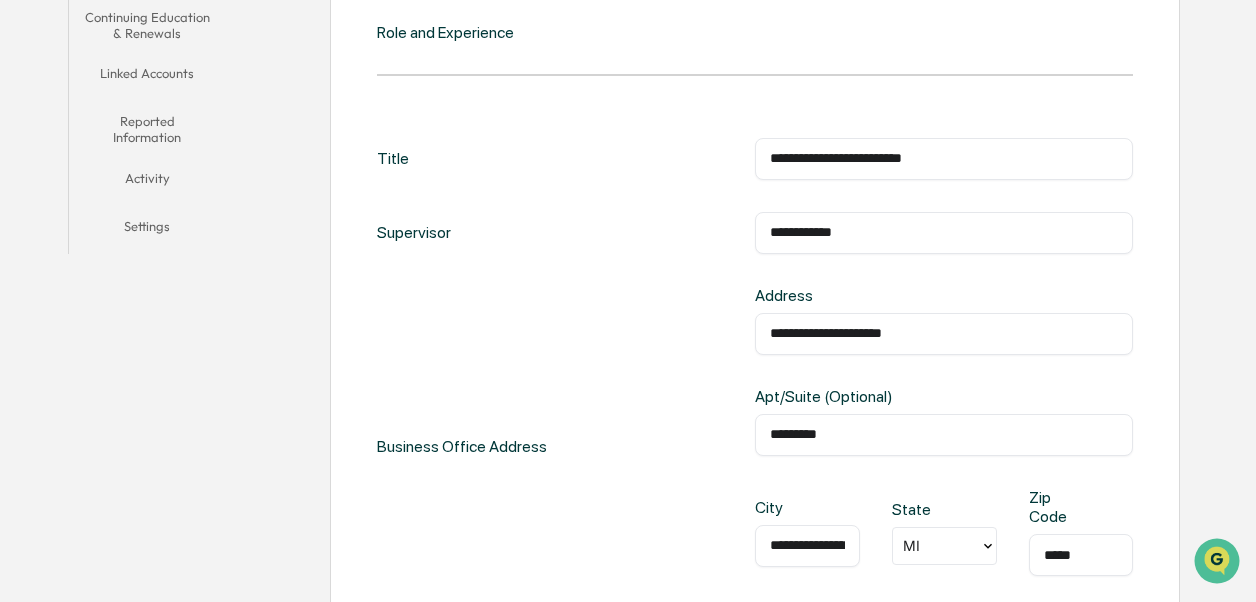 type on "*****" 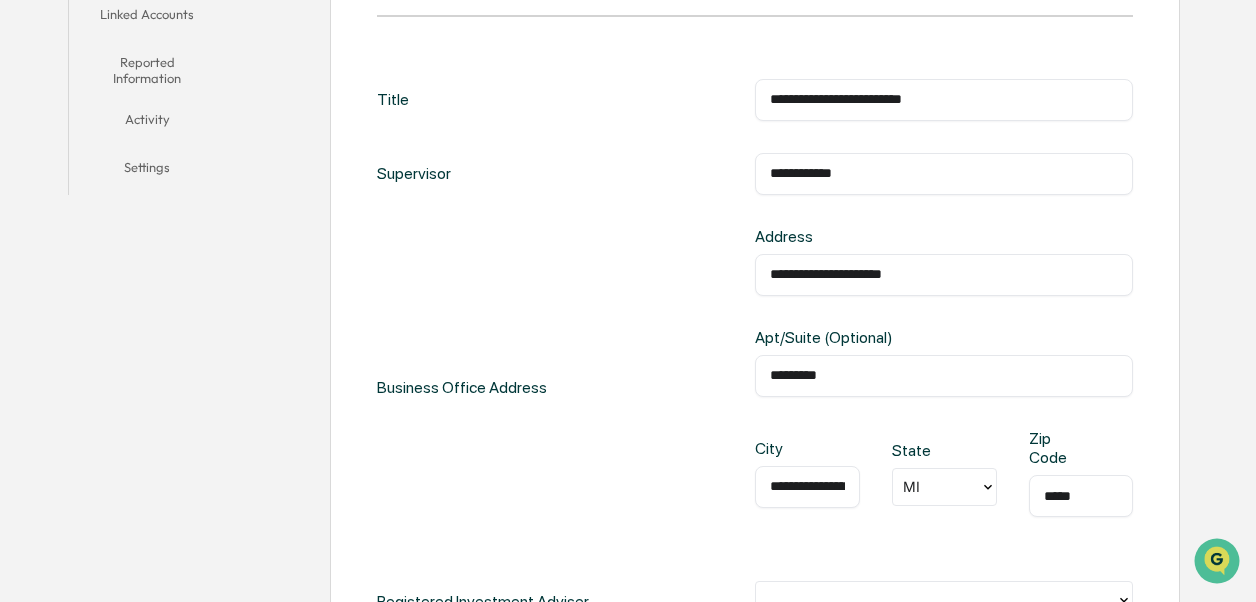 scroll, scrollTop: 600, scrollLeft: 0, axis: vertical 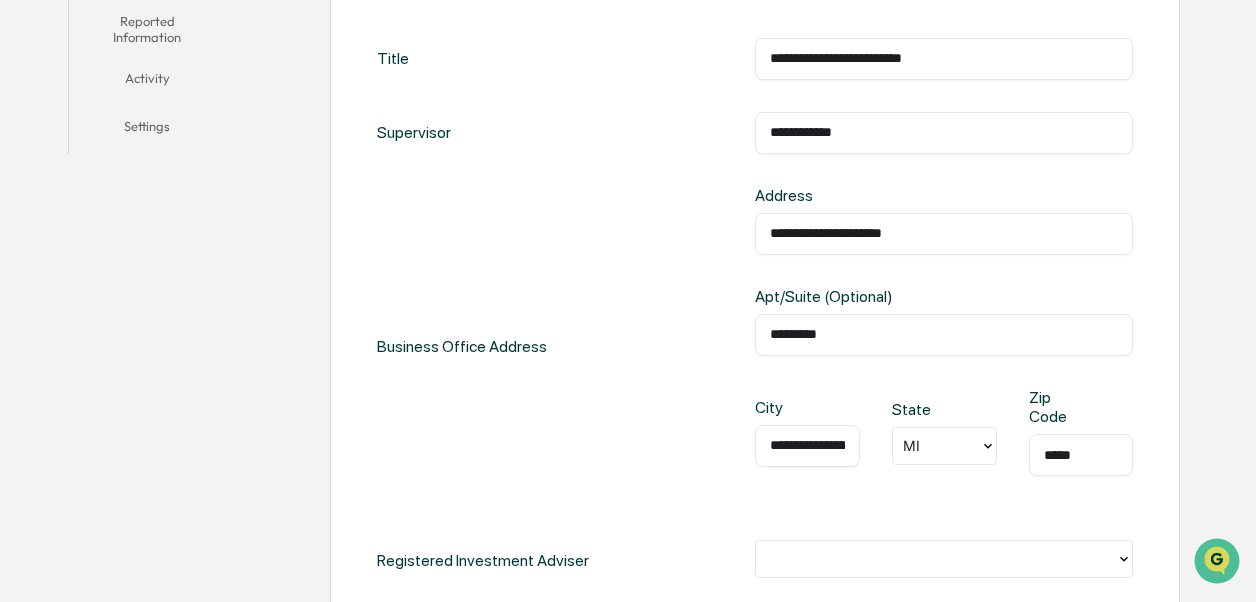 click on "**********" at bounding box center [755, 397] 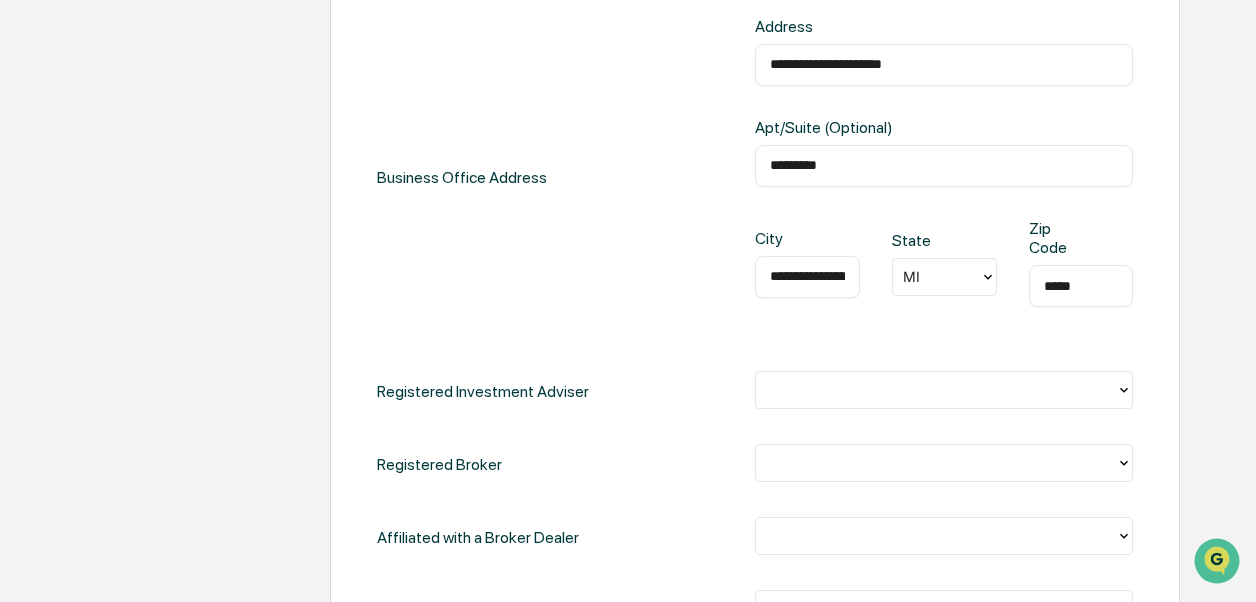 scroll, scrollTop: 800, scrollLeft: 0, axis: vertical 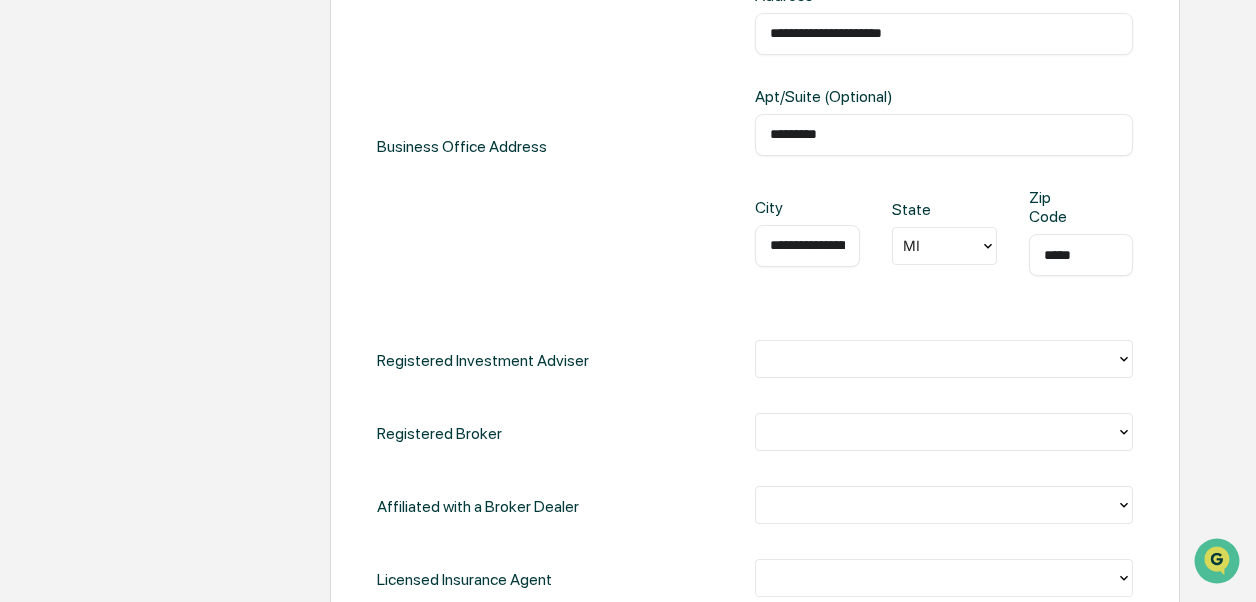 click at bounding box center [936, 359] 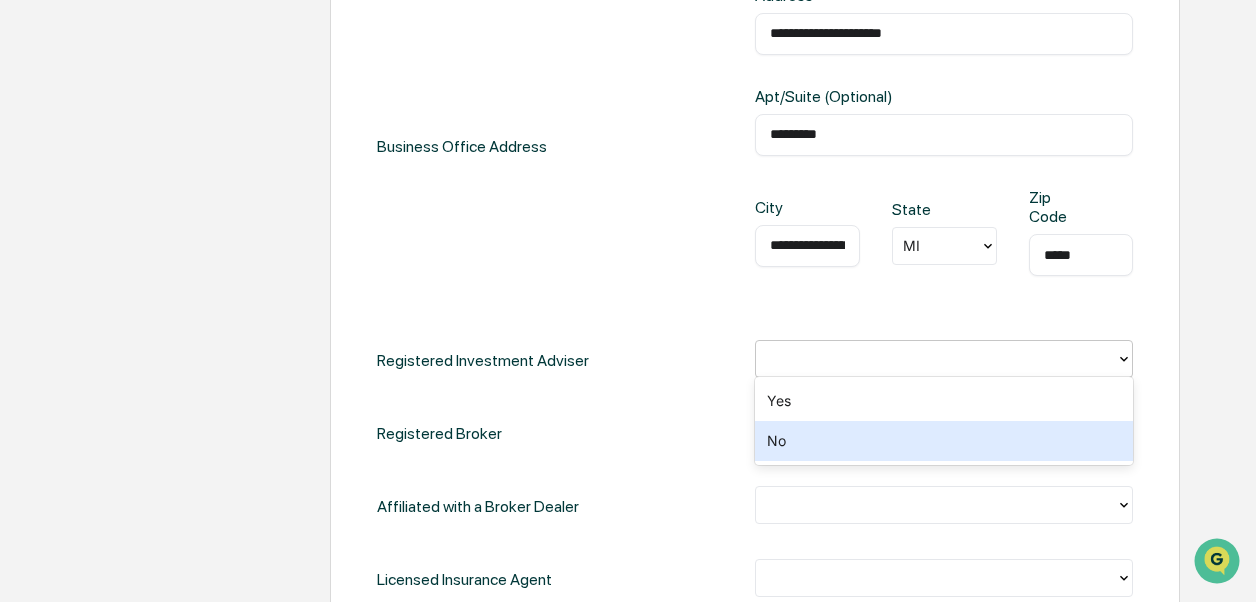 click on "No" at bounding box center [944, 441] 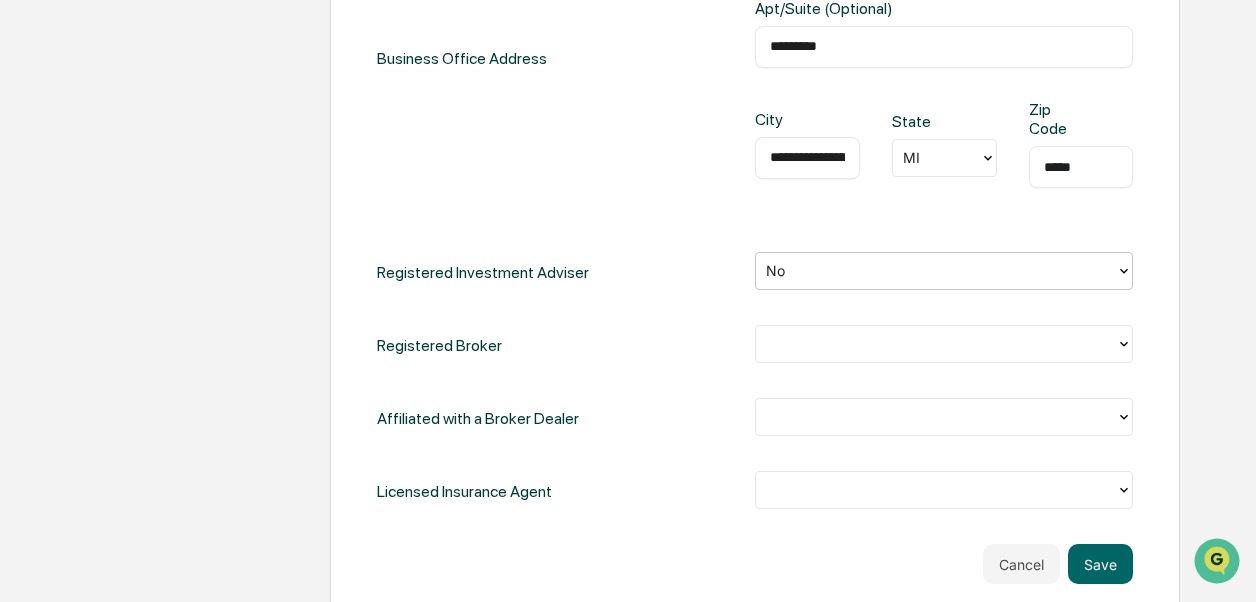 scroll, scrollTop: 1000, scrollLeft: 0, axis: vertical 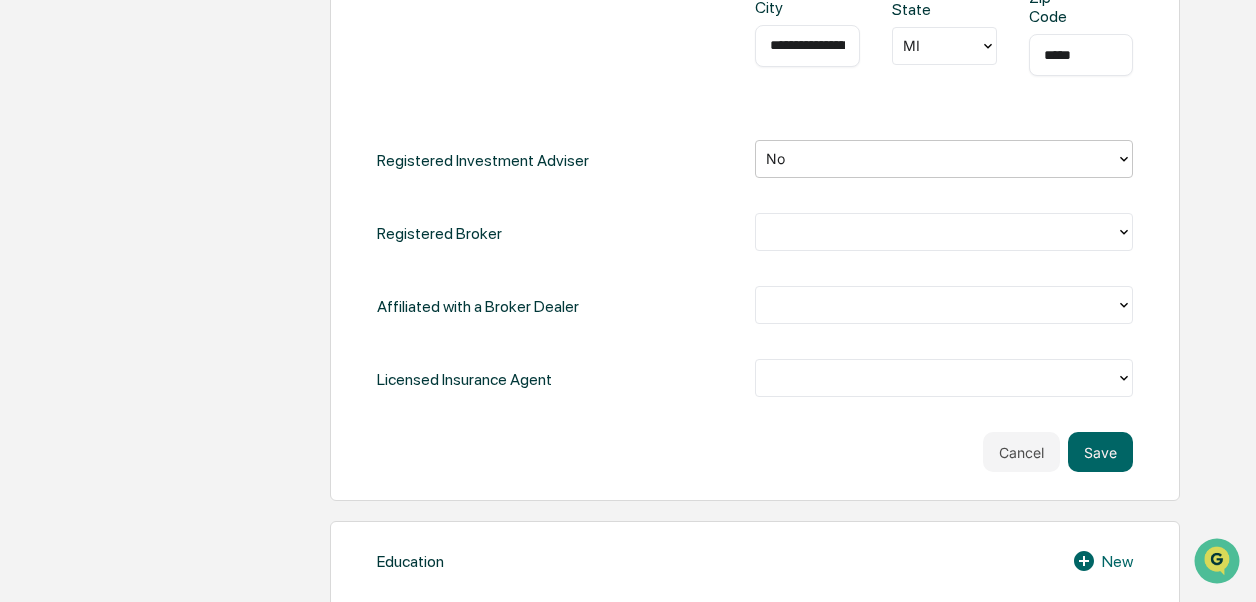 click at bounding box center [936, 232] 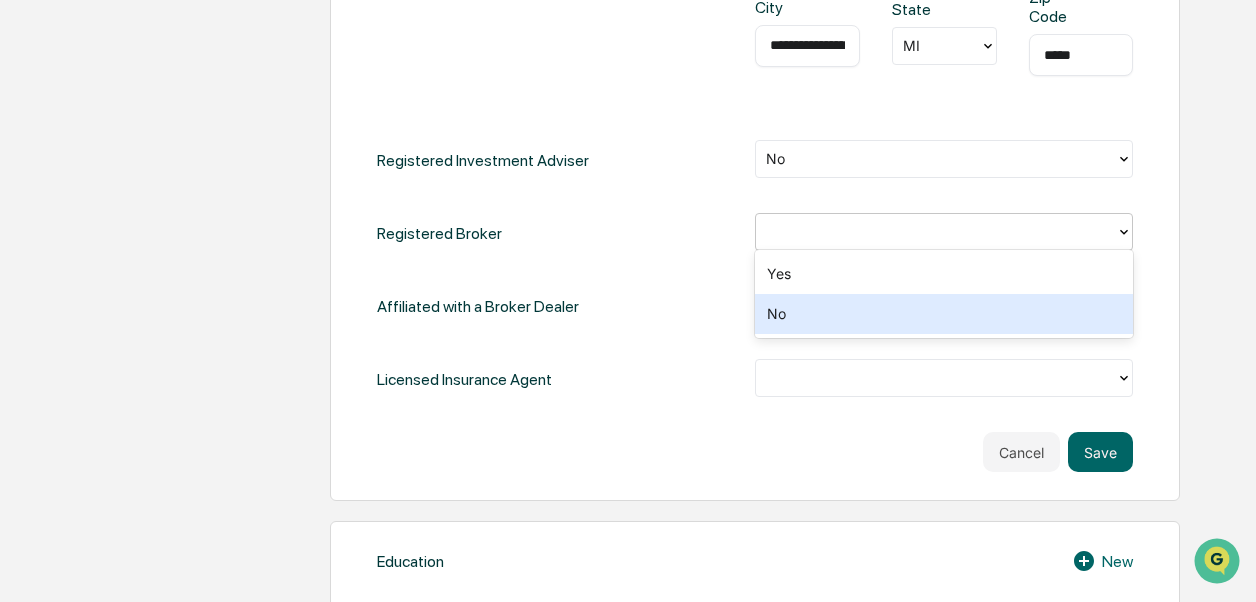 click on "No" at bounding box center (944, 314) 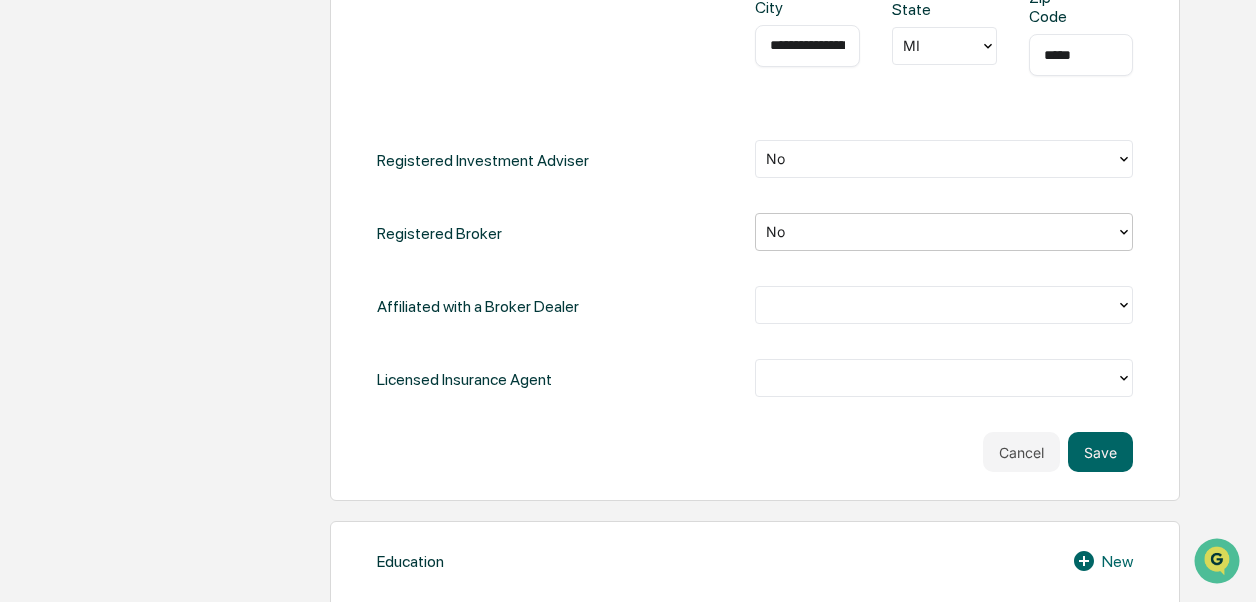 click at bounding box center [936, 305] 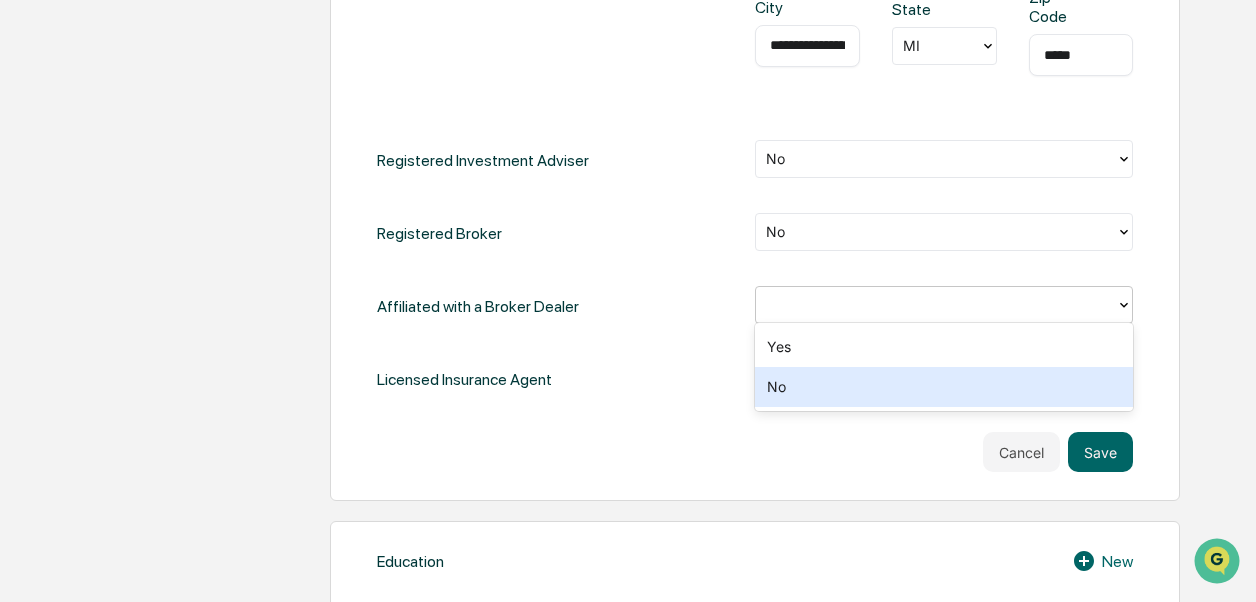 click on "No" at bounding box center [944, 387] 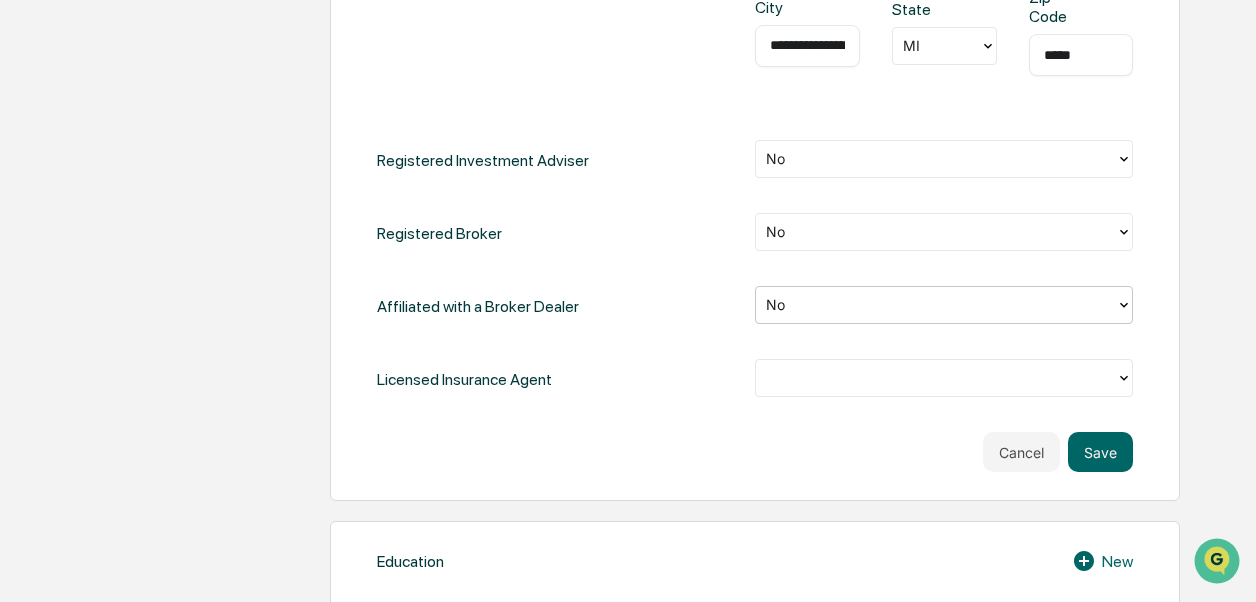 click at bounding box center (936, 378) 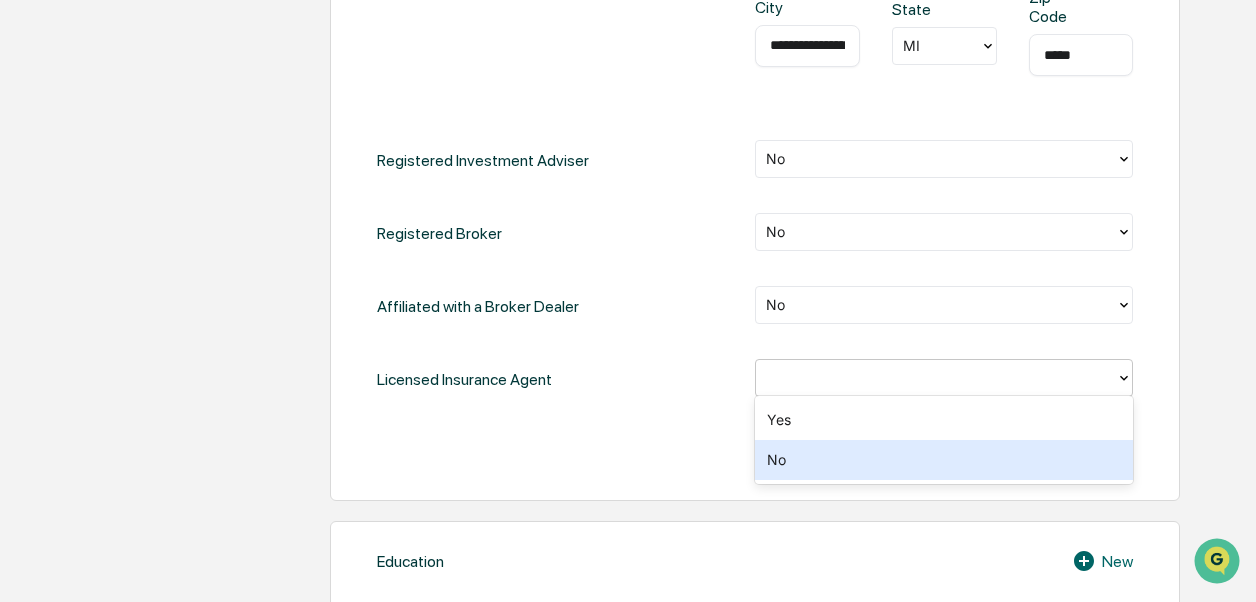 click on "No" at bounding box center (944, 460) 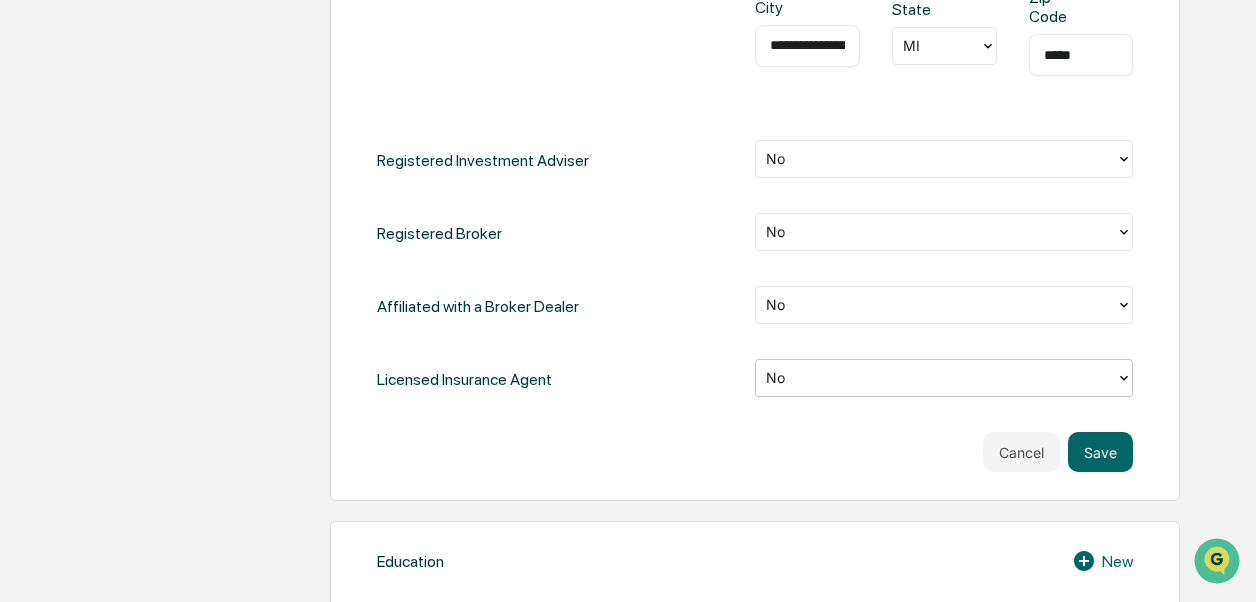 click on "Cancel Save" at bounding box center (755, 452) 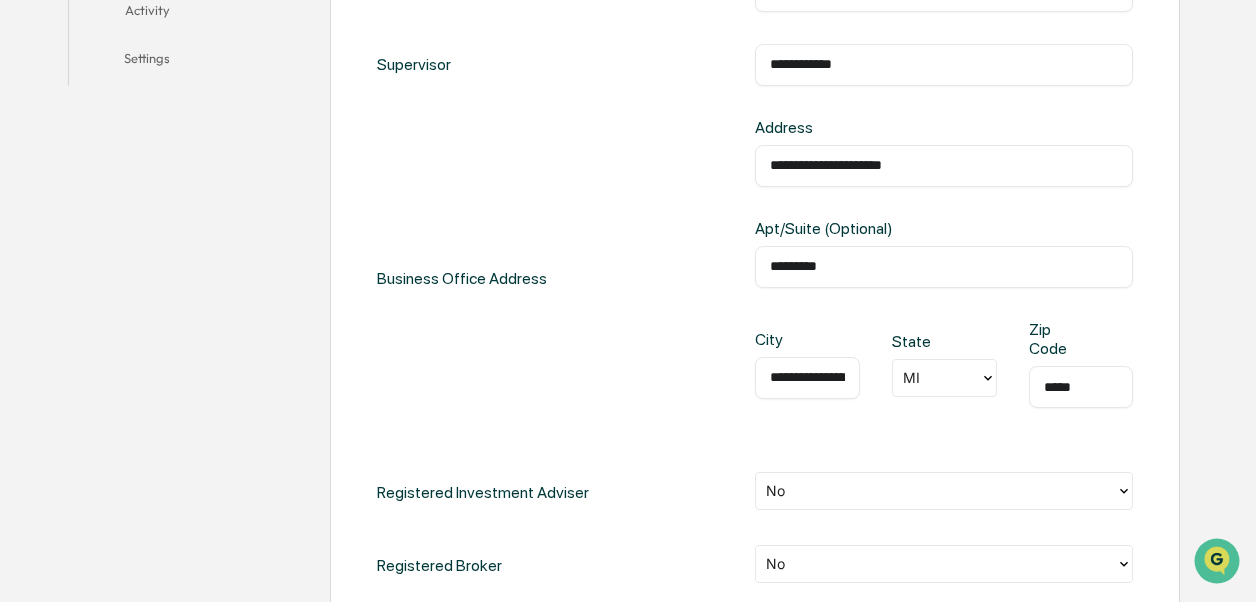 scroll, scrollTop: 700, scrollLeft: 0, axis: vertical 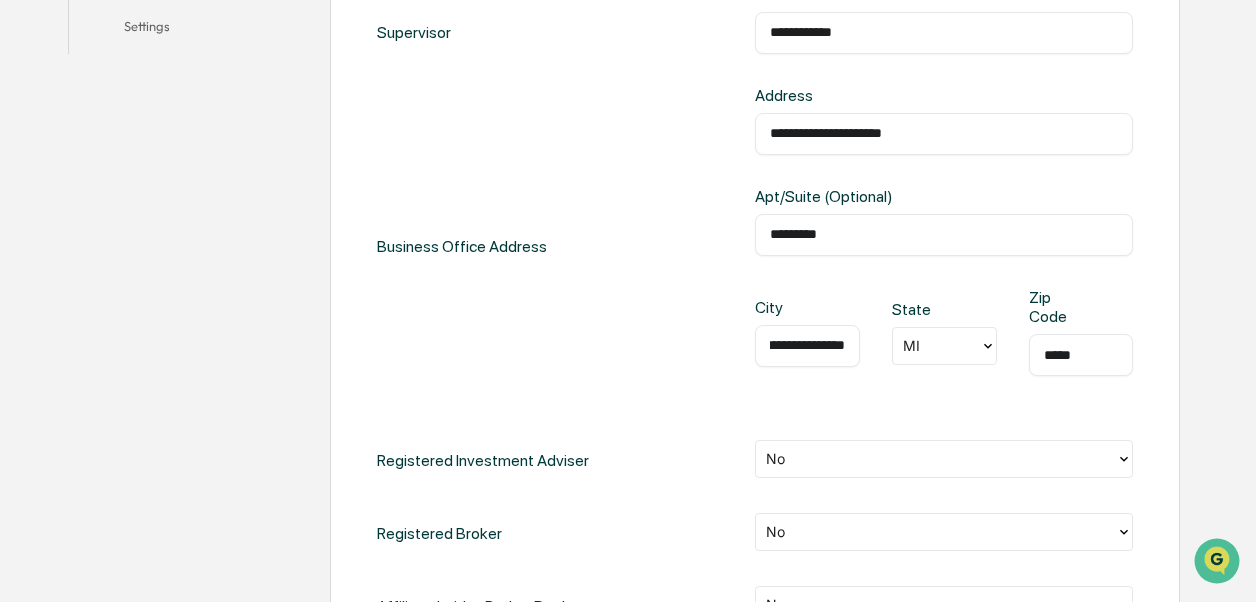 drag, startPoint x: 831, startPoint y: 341, endPoint x: 880, endPoint y: 337, distance: 49.162994 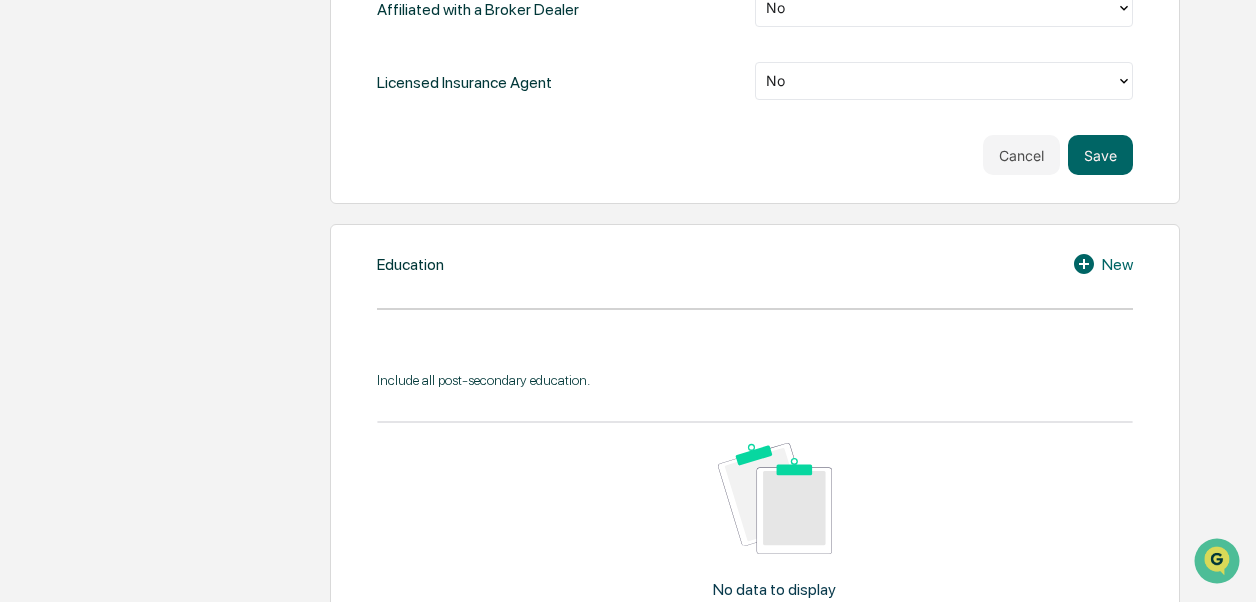 scroll, scrollTop: 1300, scrollLeft: 0, axis: vertical 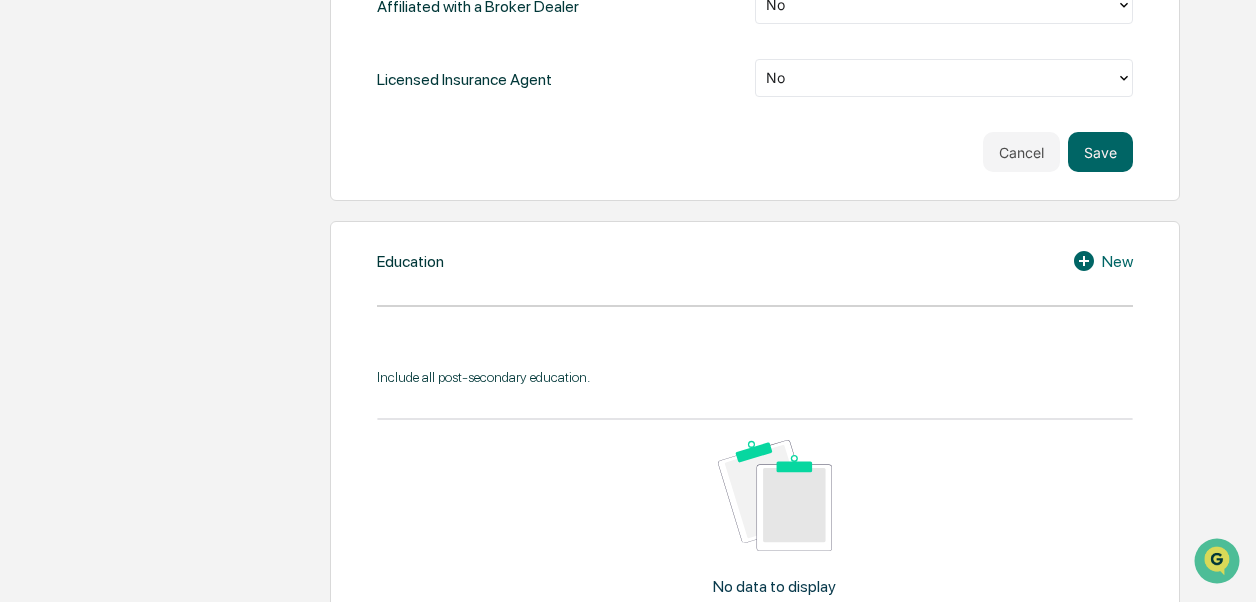 click 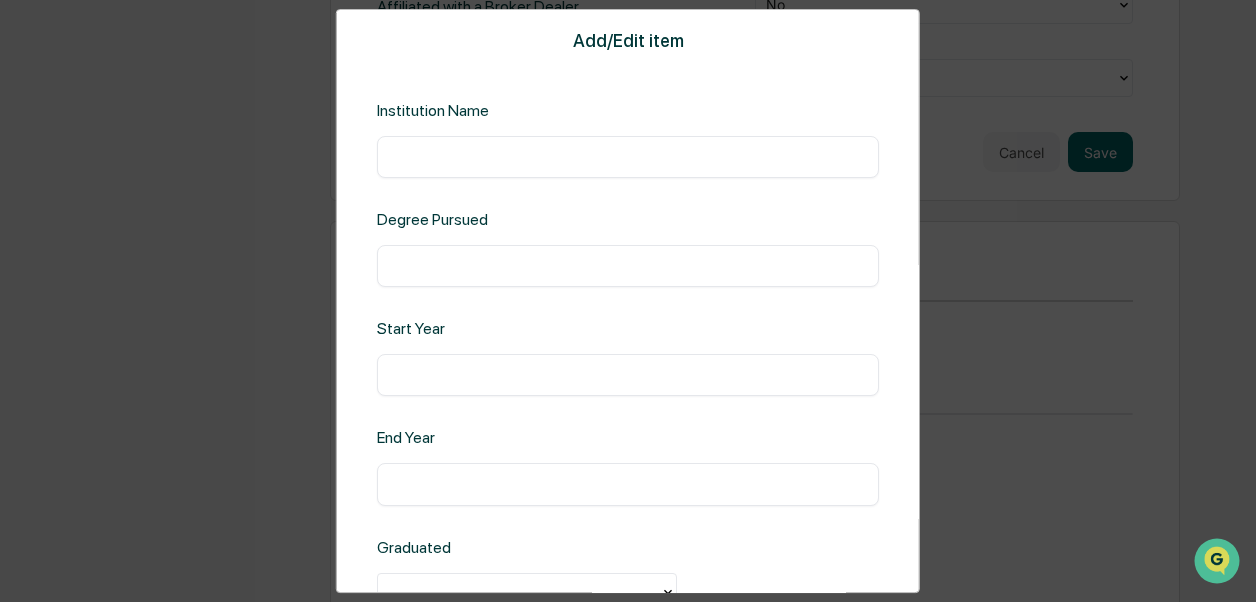 click at bounding box center [628, 157] 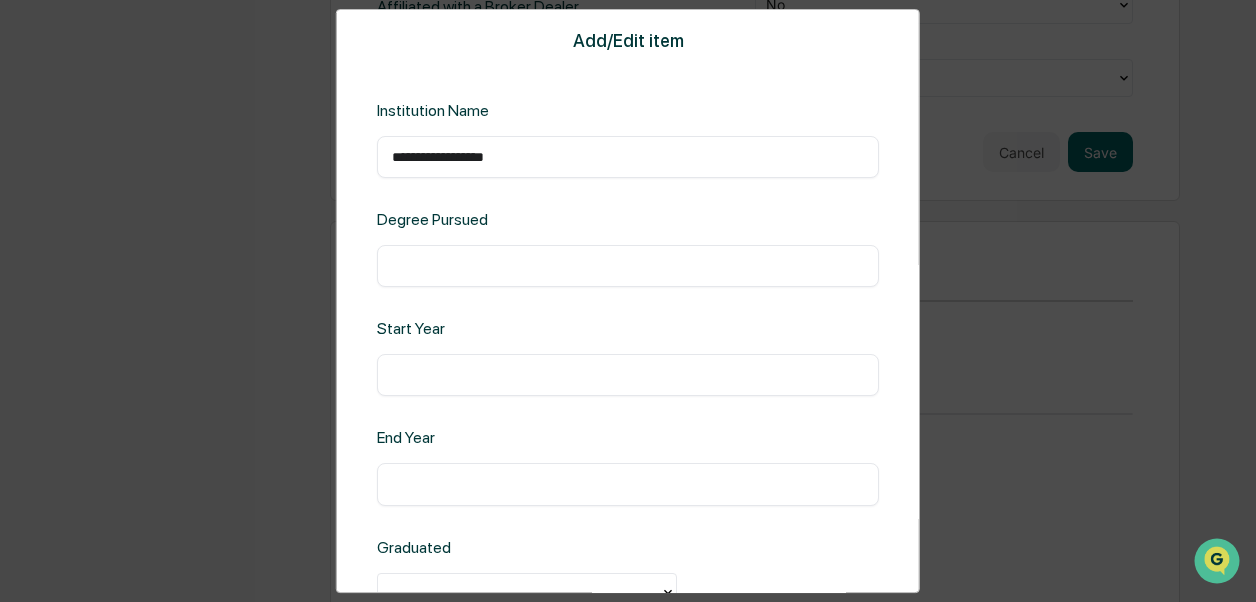 type on "**********" 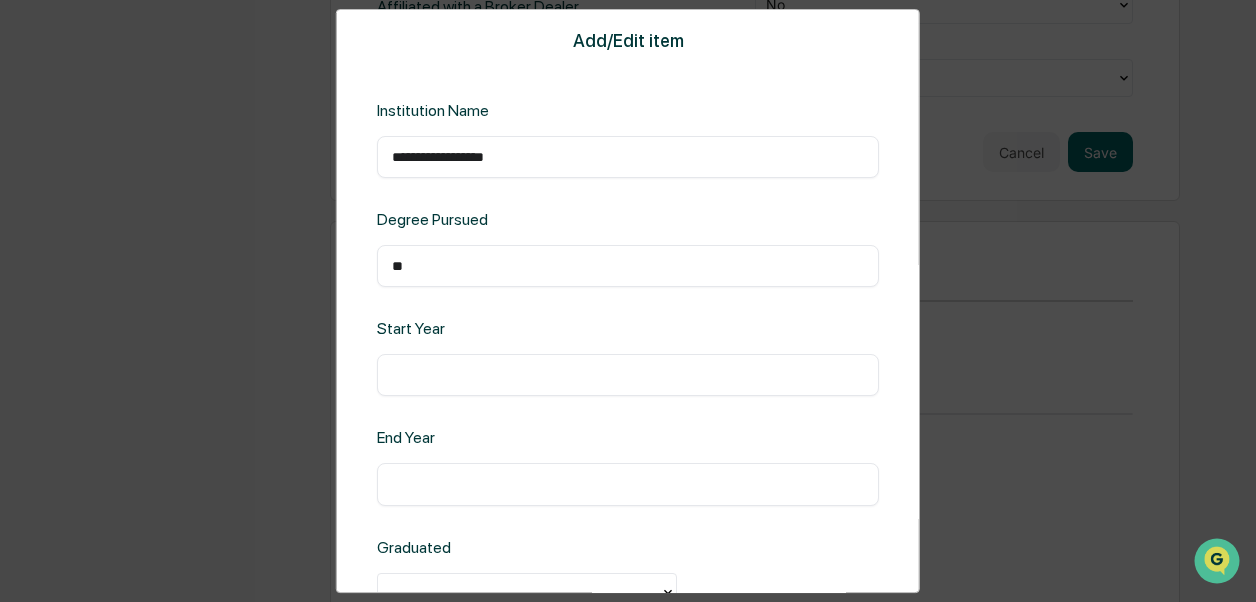type on "*" 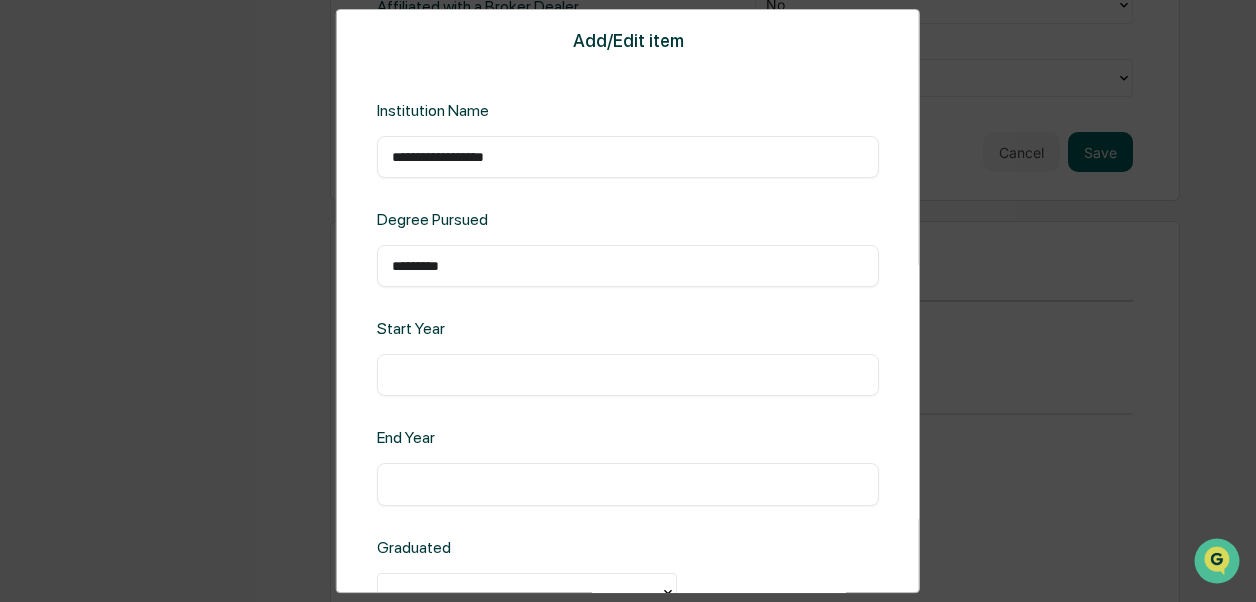 type on "*********" 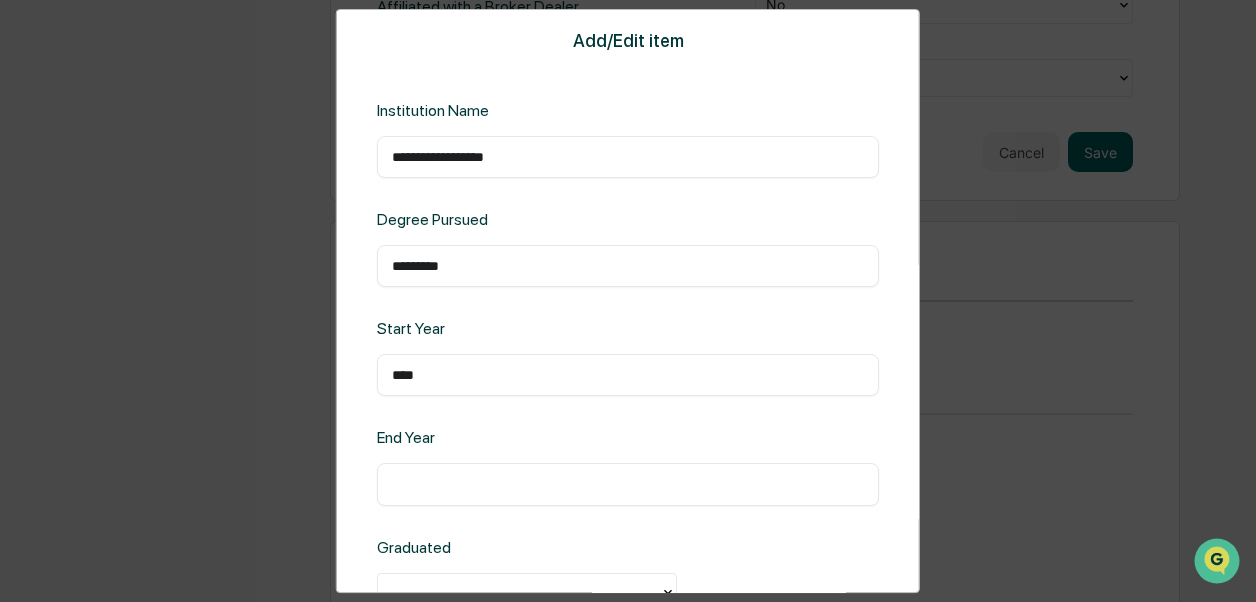 type on "****" 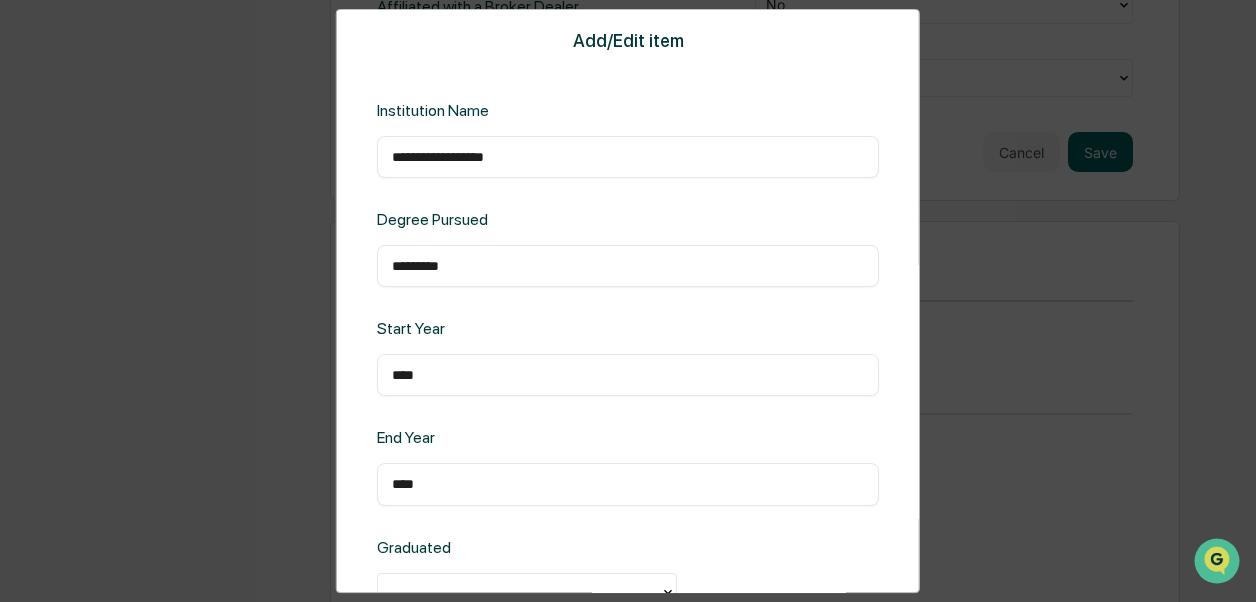 type on "****" 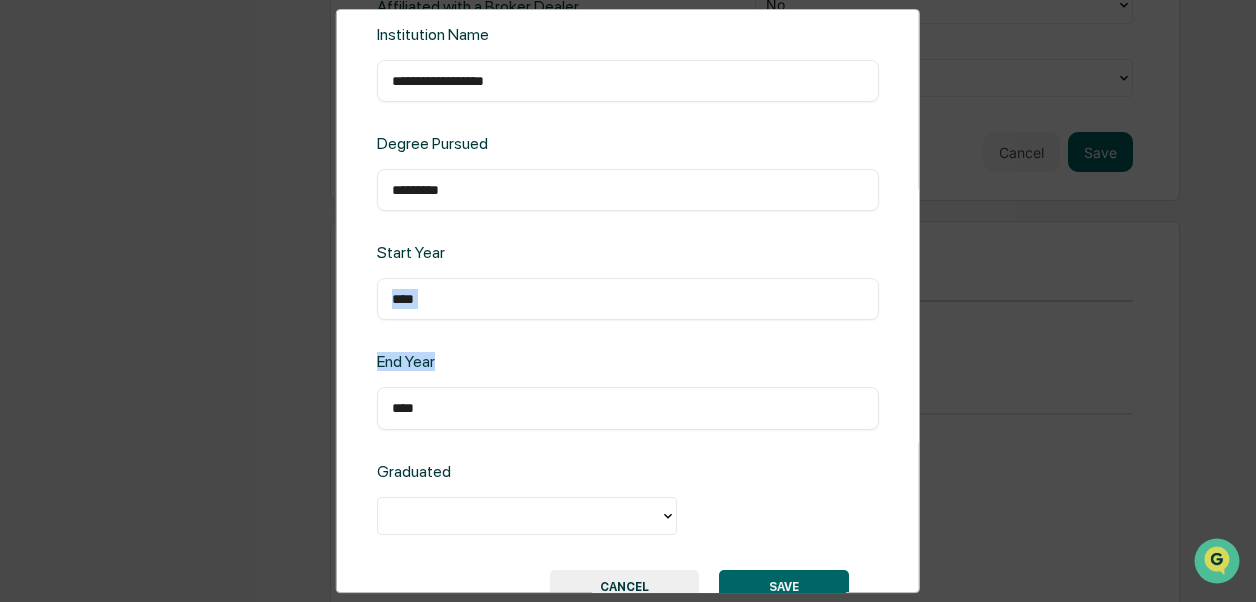 scroll, scrollTop: 100, scrollLeft: 0, axis: vertical 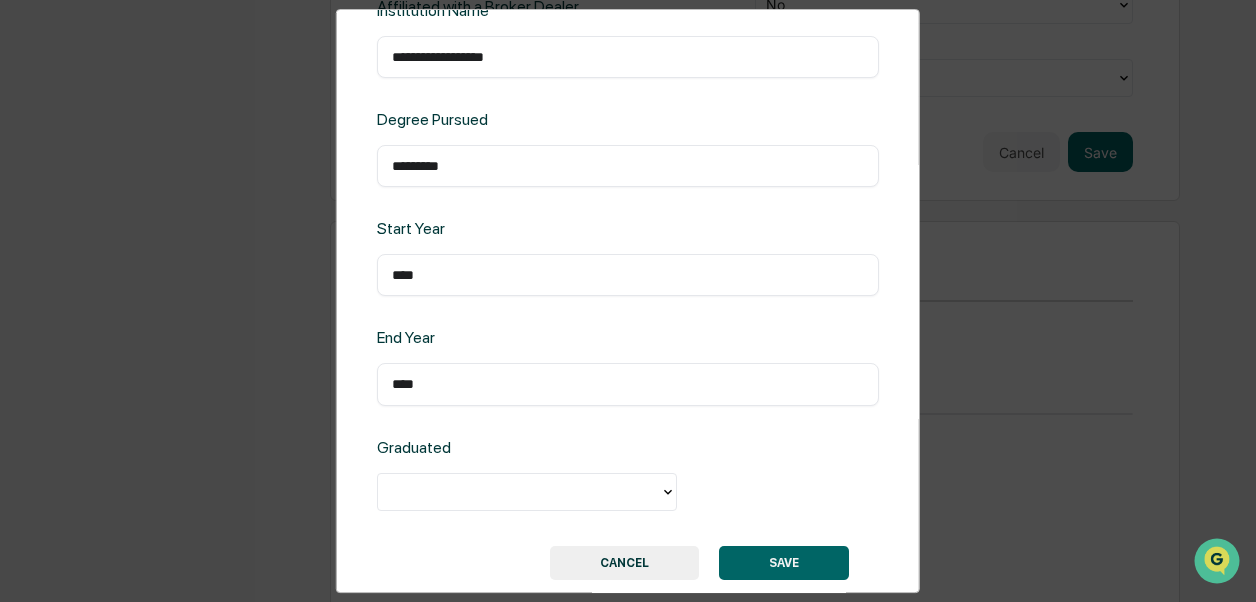 click at bounding box center [519, 491] 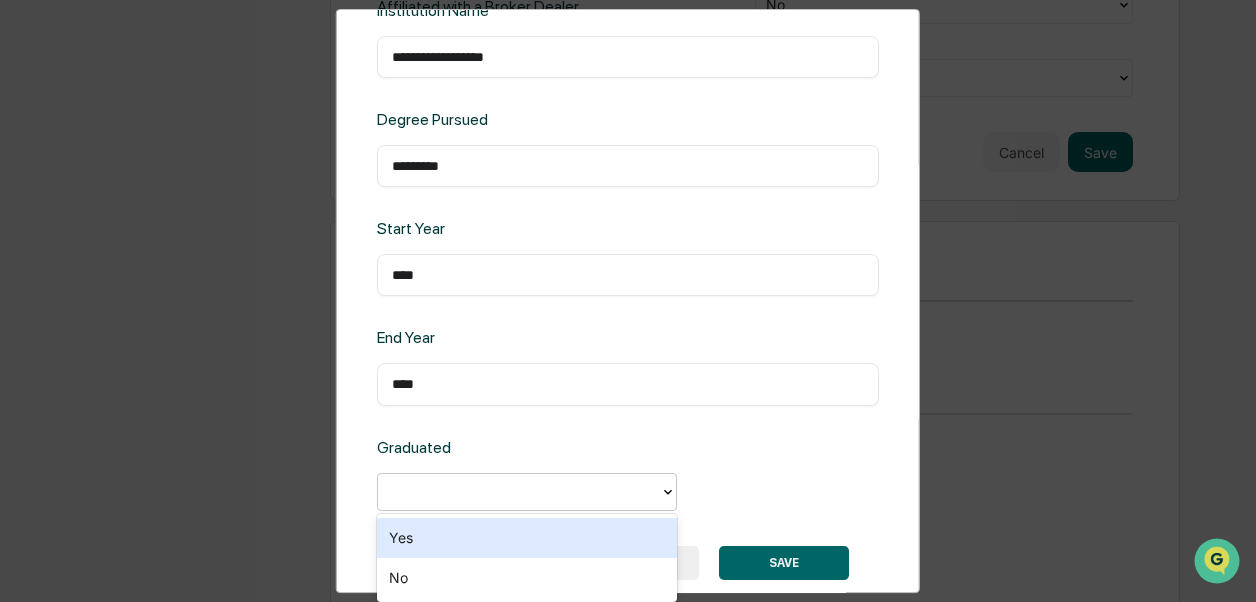 click on "Yes" at bounding box center (527, 538) 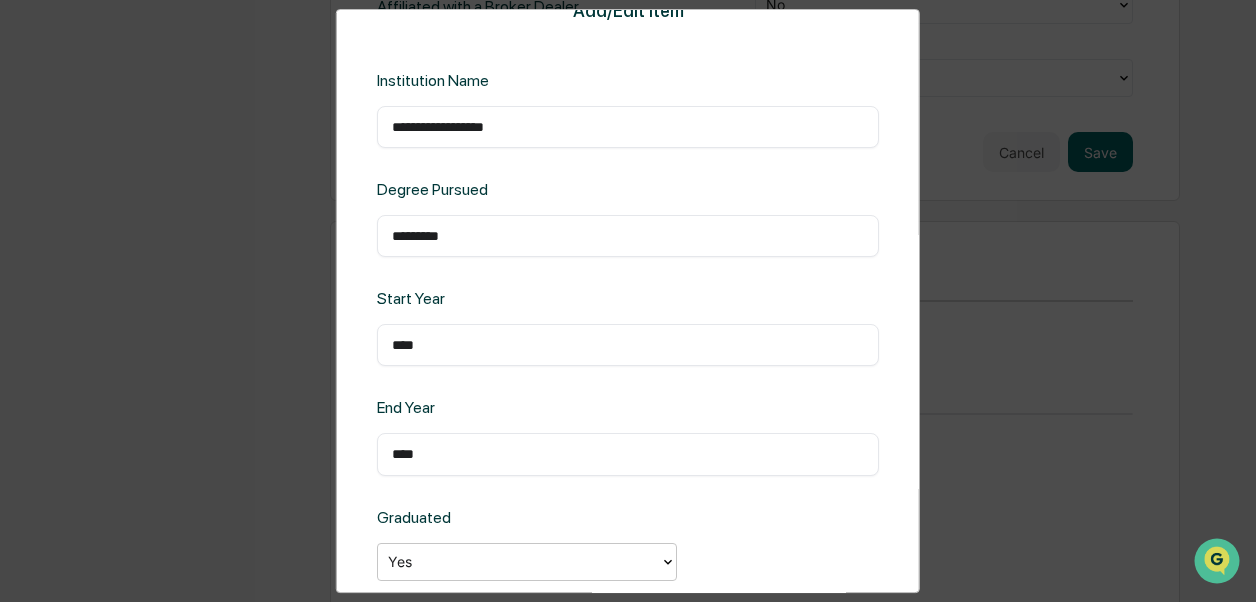 scroll, scrollTop: 0, scrollLeft: 0, axis: both 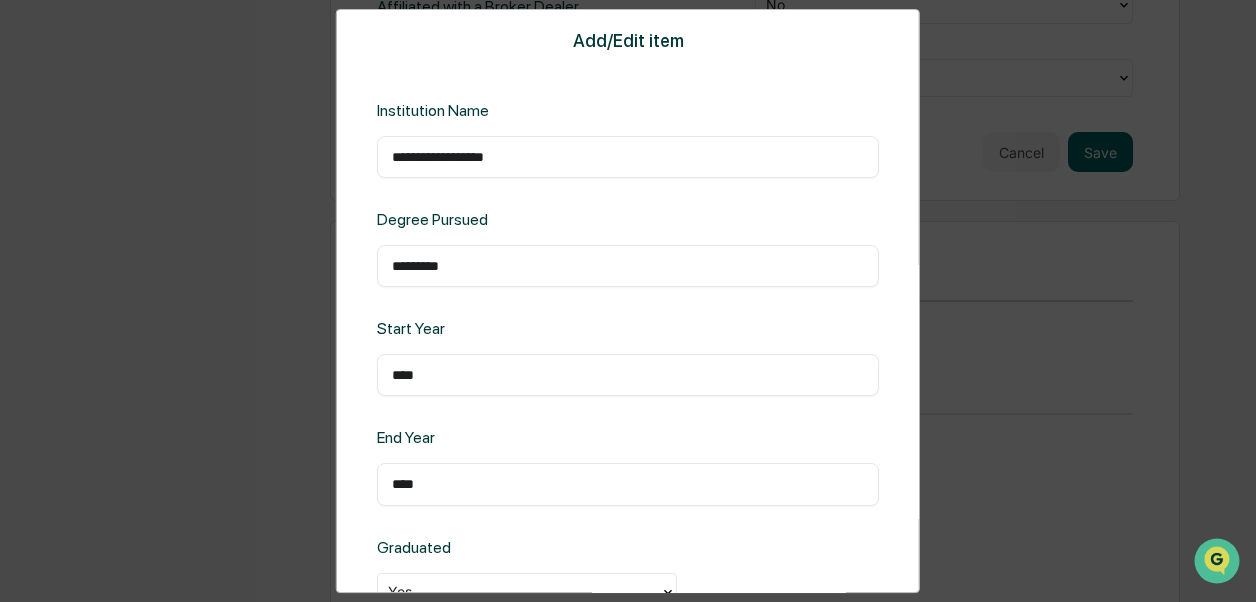 click on "*********" at bounding box center [628, 266] 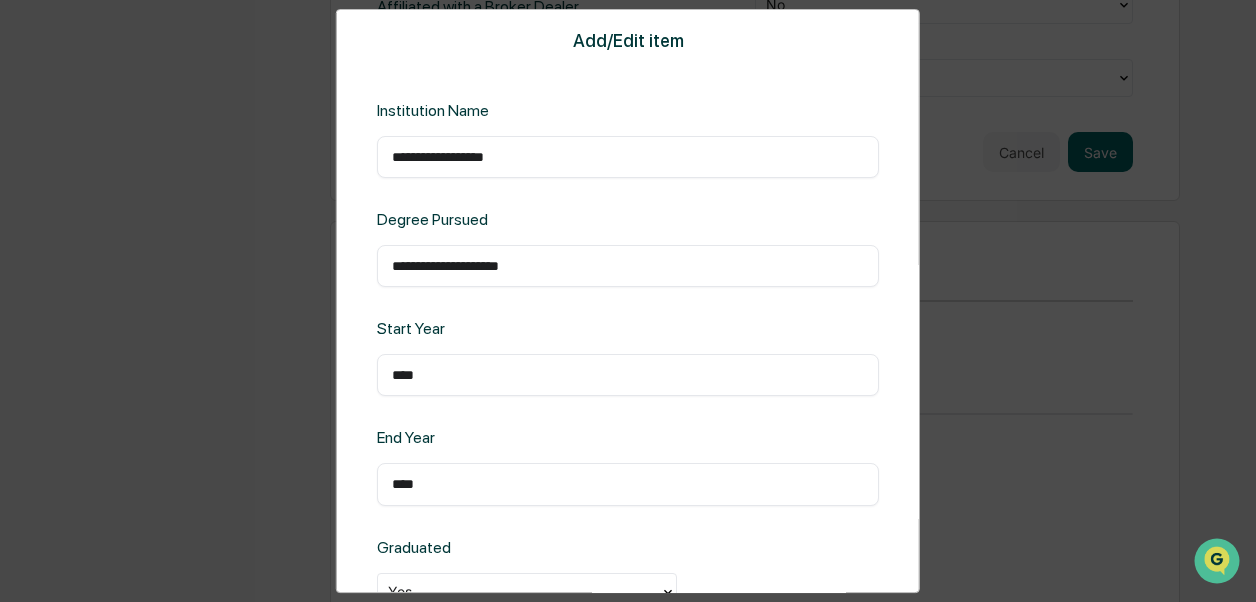 click on "**********" at bounding box center (628, 266) 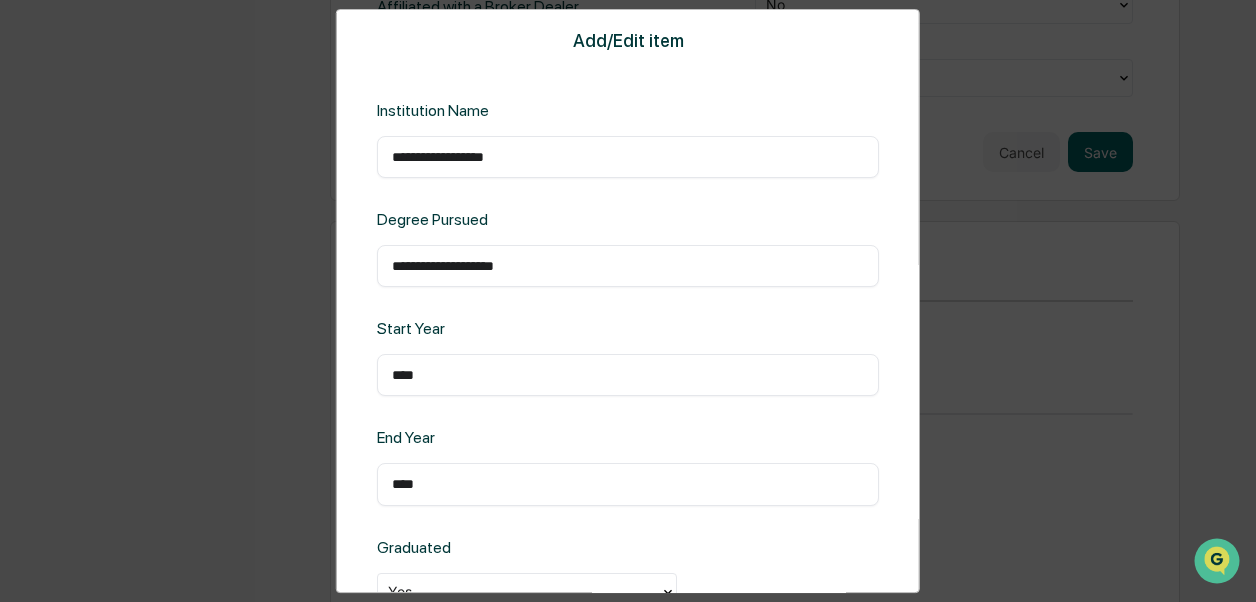 click on "**********" at bounding box center [628, 266] 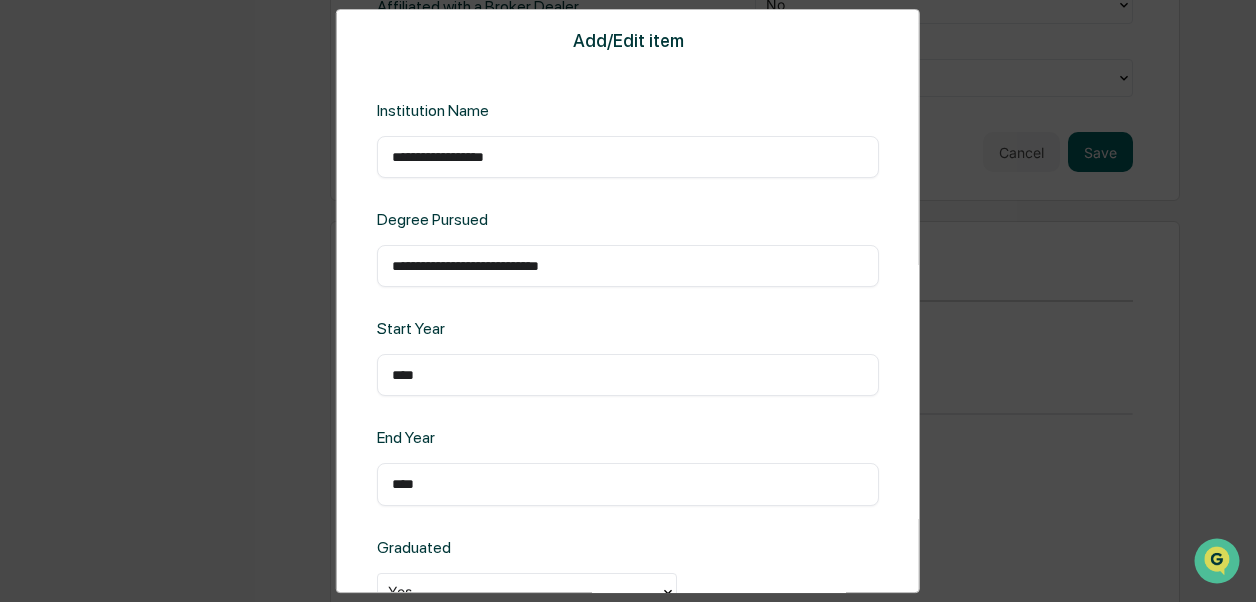 click on "**********" at bounding box center (628, 266) 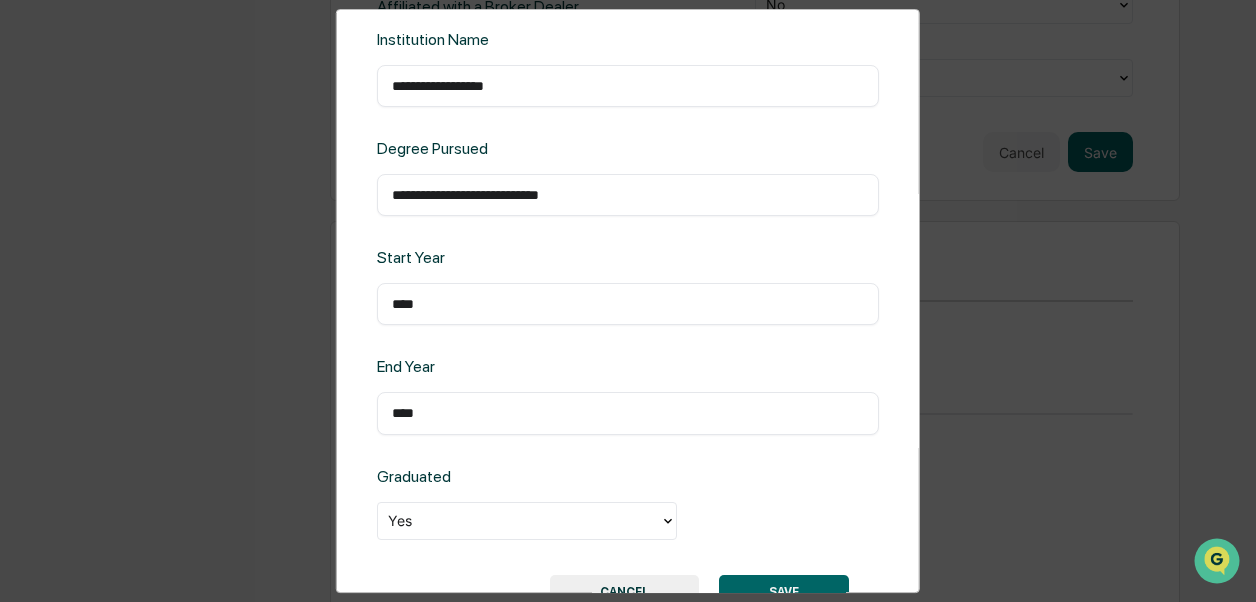 scroll, scrollTop: 137, scrollLeft: 0, axis: vertical 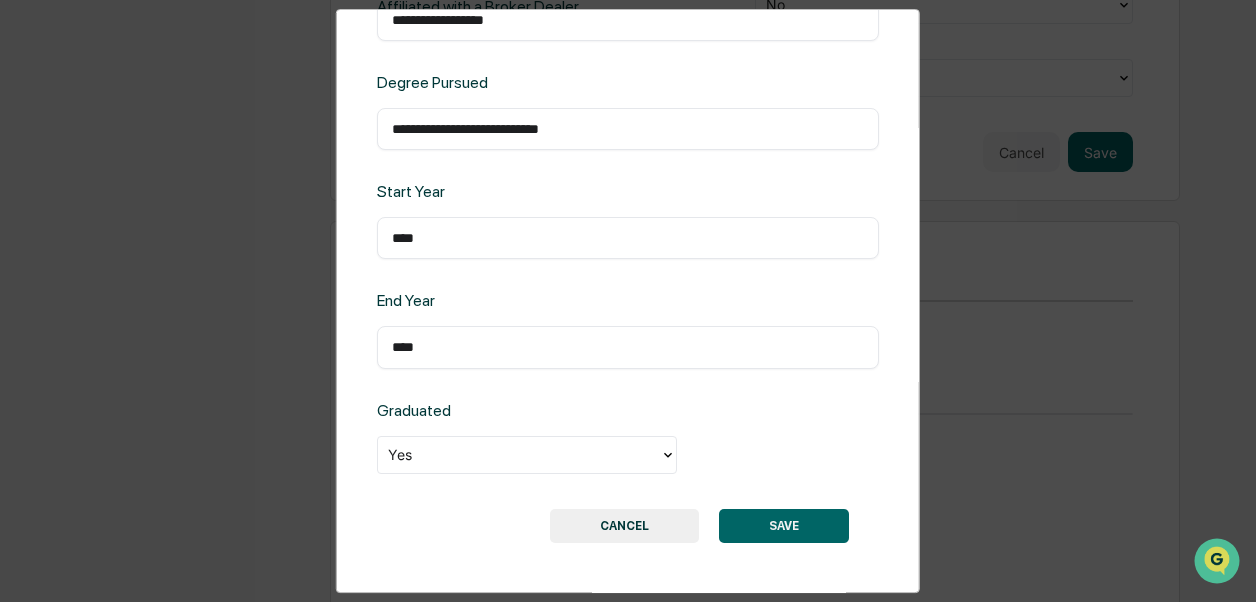 click on "**********" at bounding box center (628, 301) 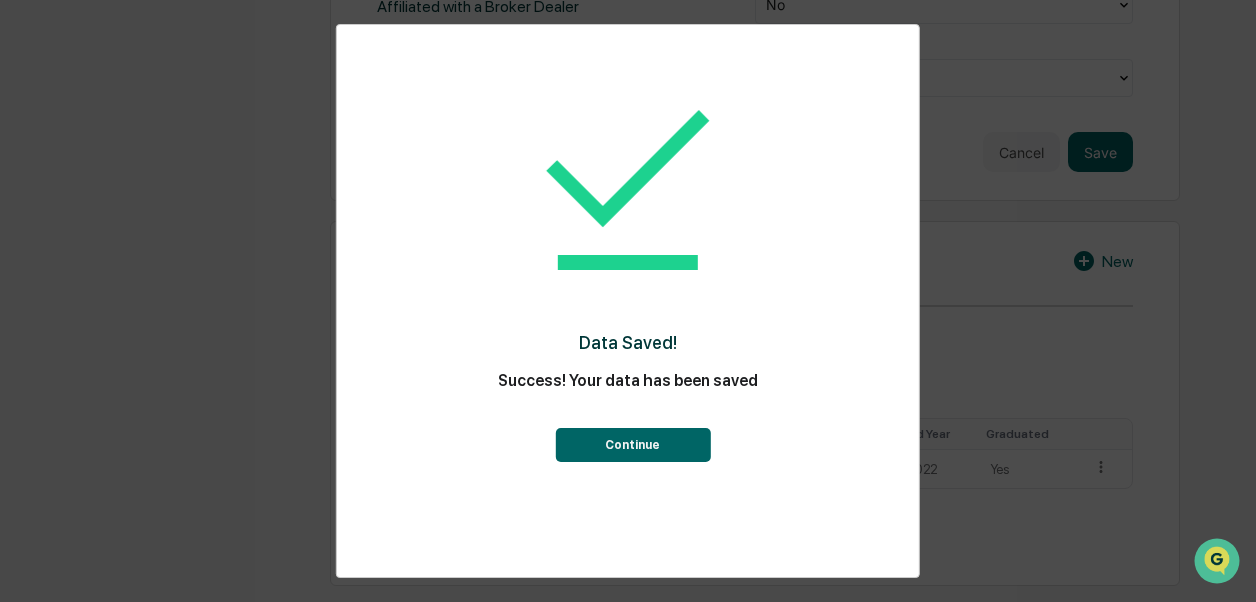 click on "Continue" at bounding box center [632, 445] 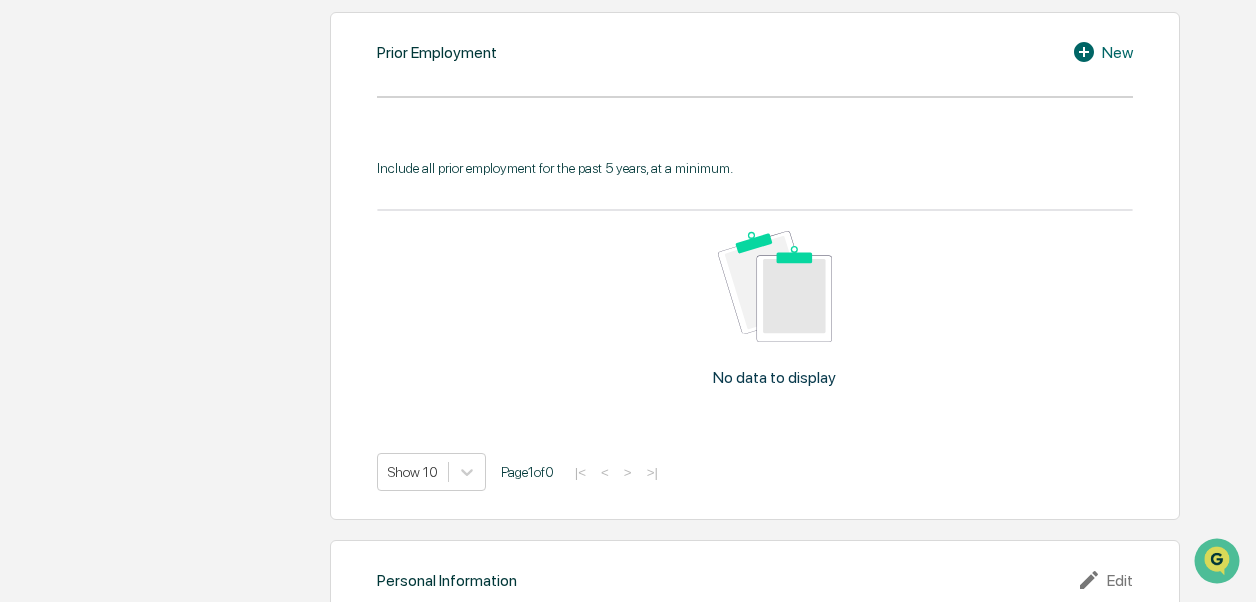 scroll, scrollTop: 1665, scrollLeft: 0, axis: vertical 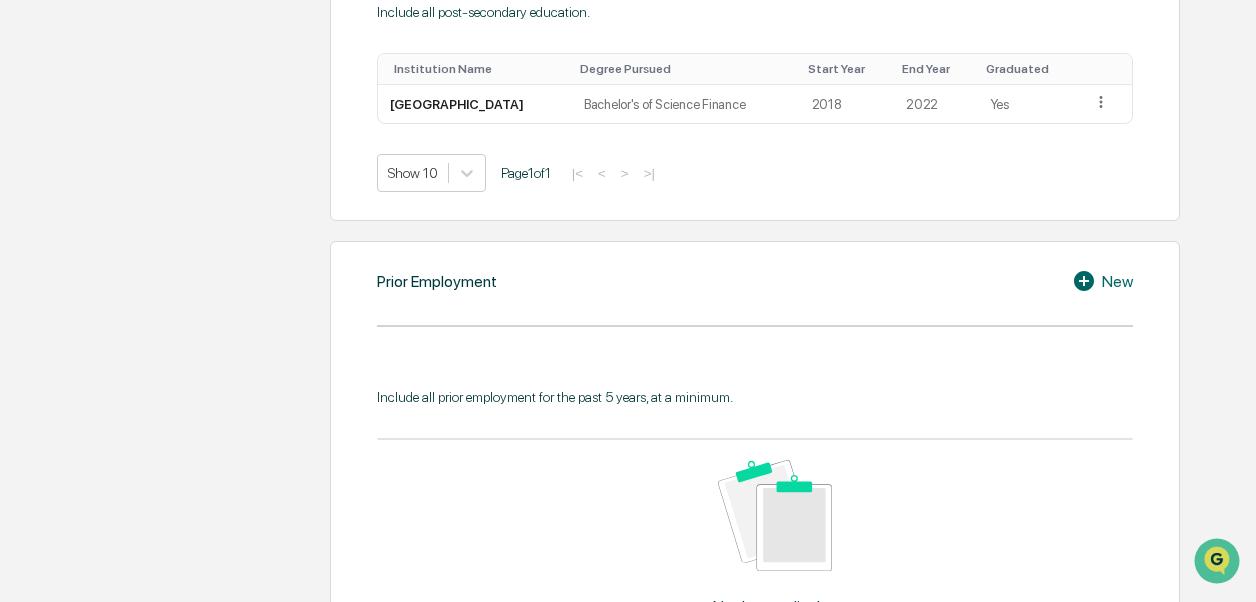 click on "New" at bounding box center [1102, 281] 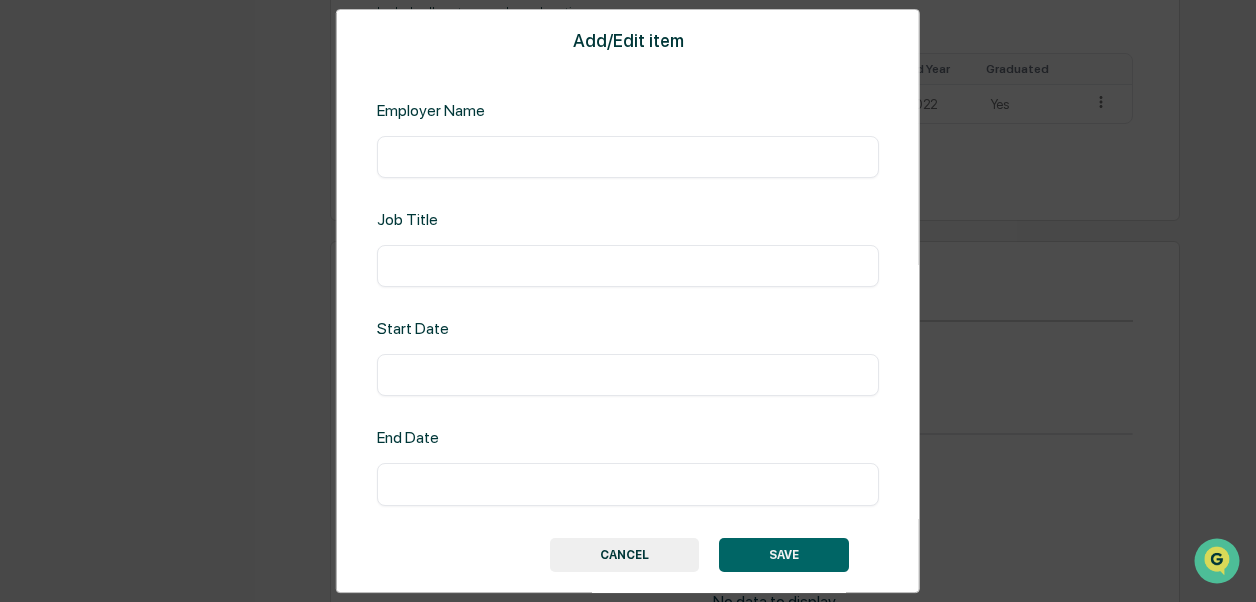 click at bounding box center (628, 157) 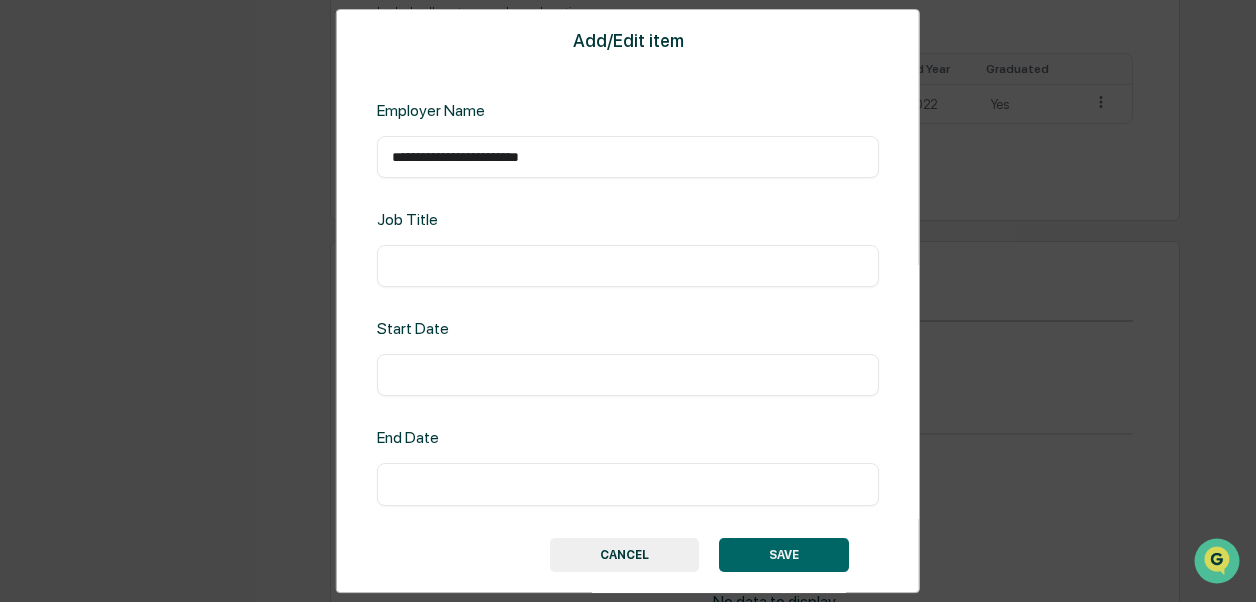 type on "**********" 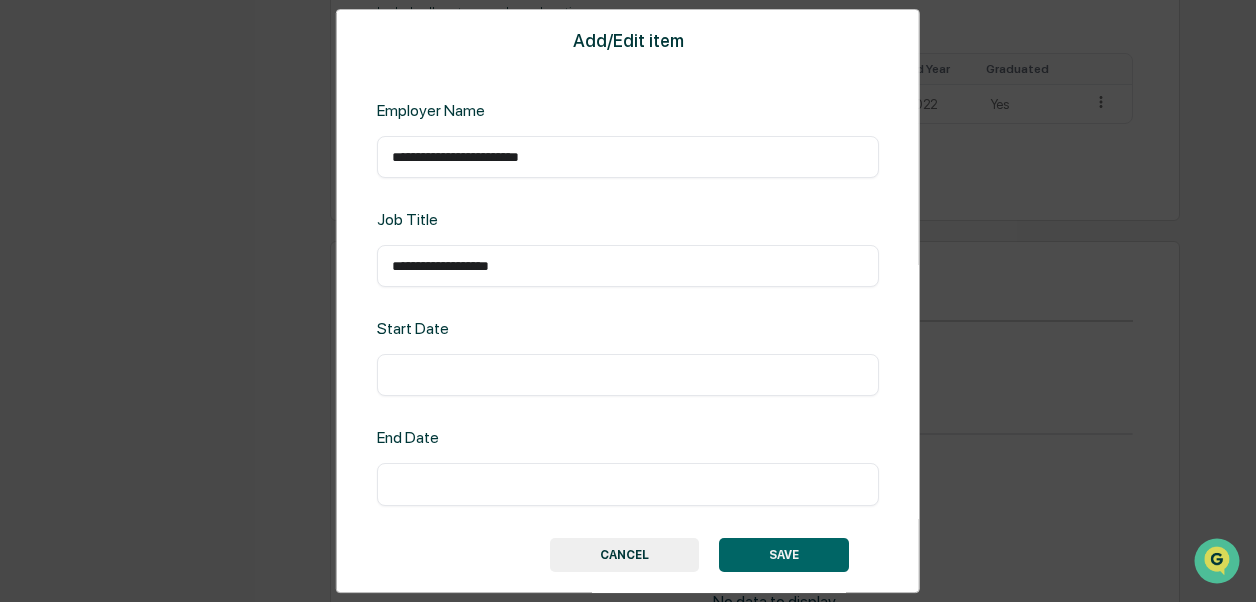 type on "**********" 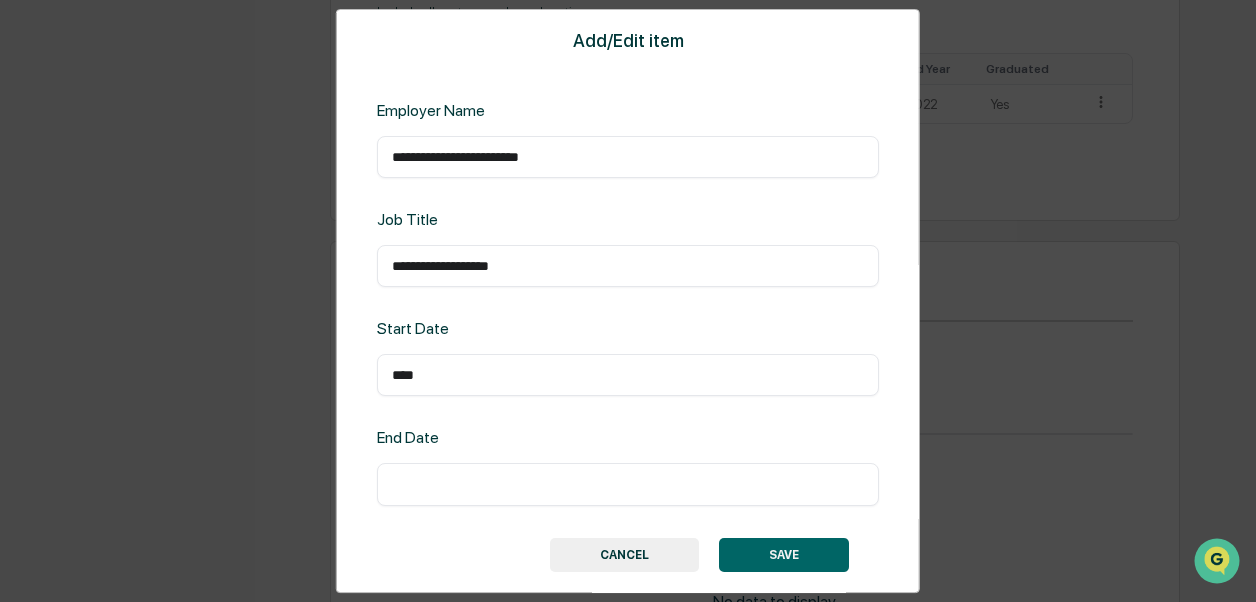 type on "****" 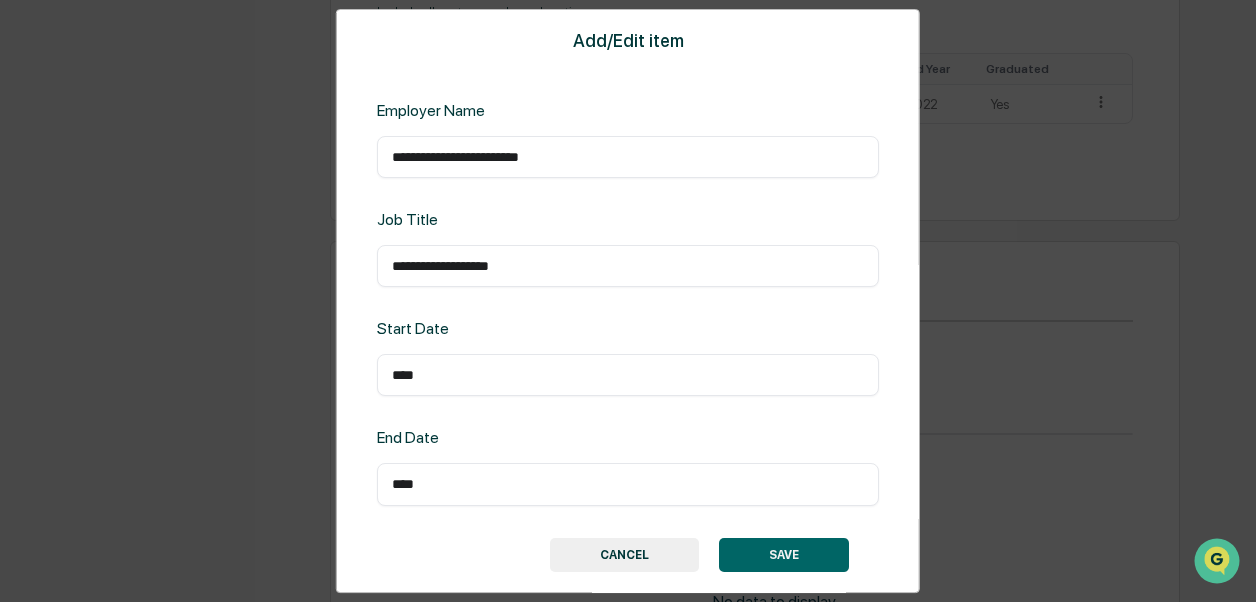 type on "****" 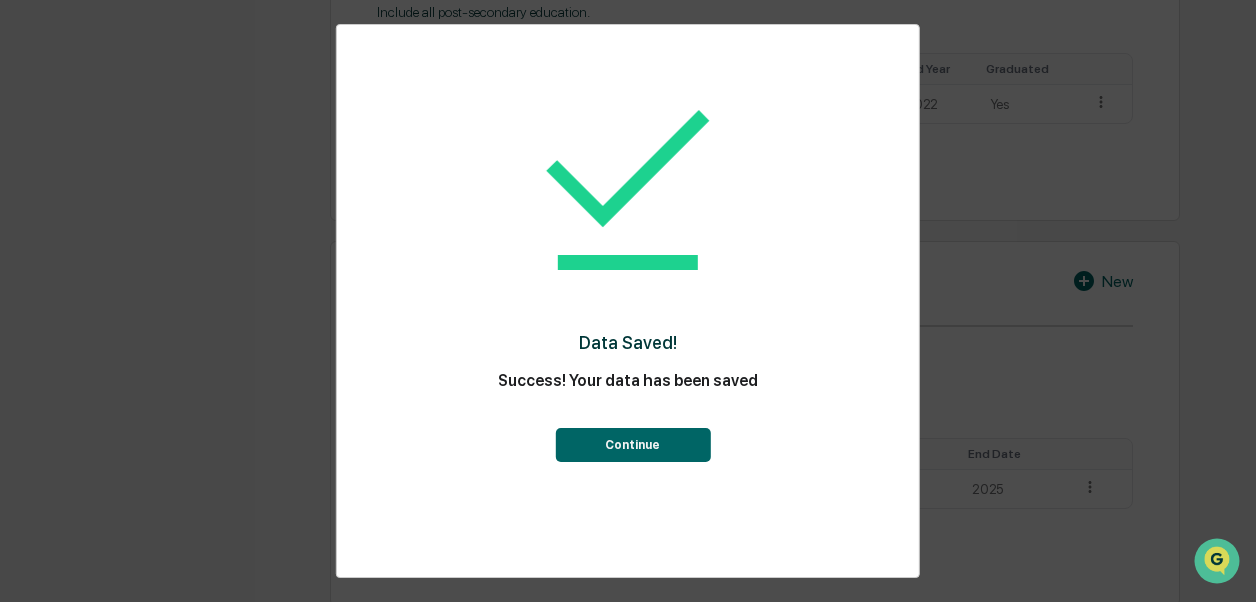 click on "Continue" at bounding box center [632, 445] 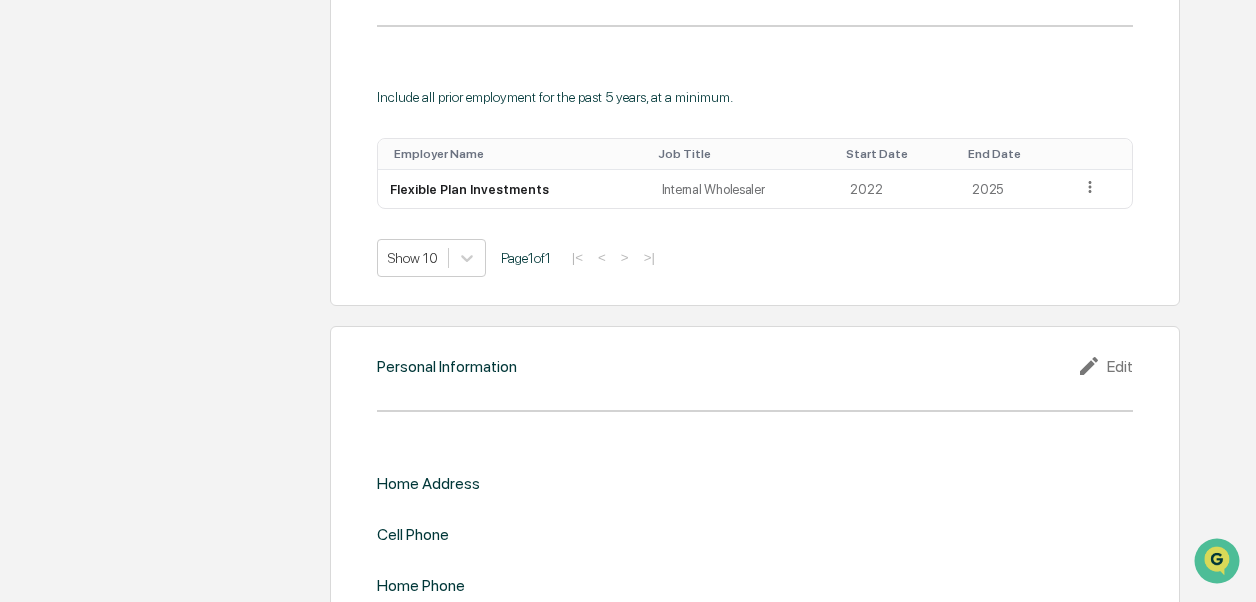 scroll, scrollTop: 2021, scrollLeft: 0, axis: vertical 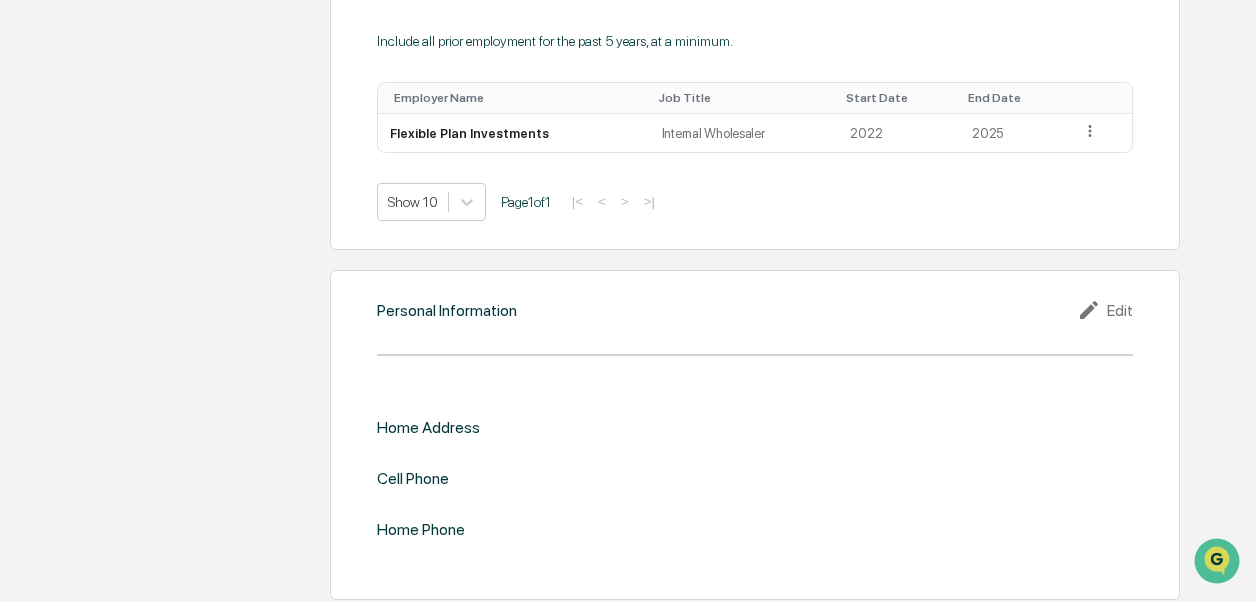 click on "Edit" at bounding box center (1105, 310) 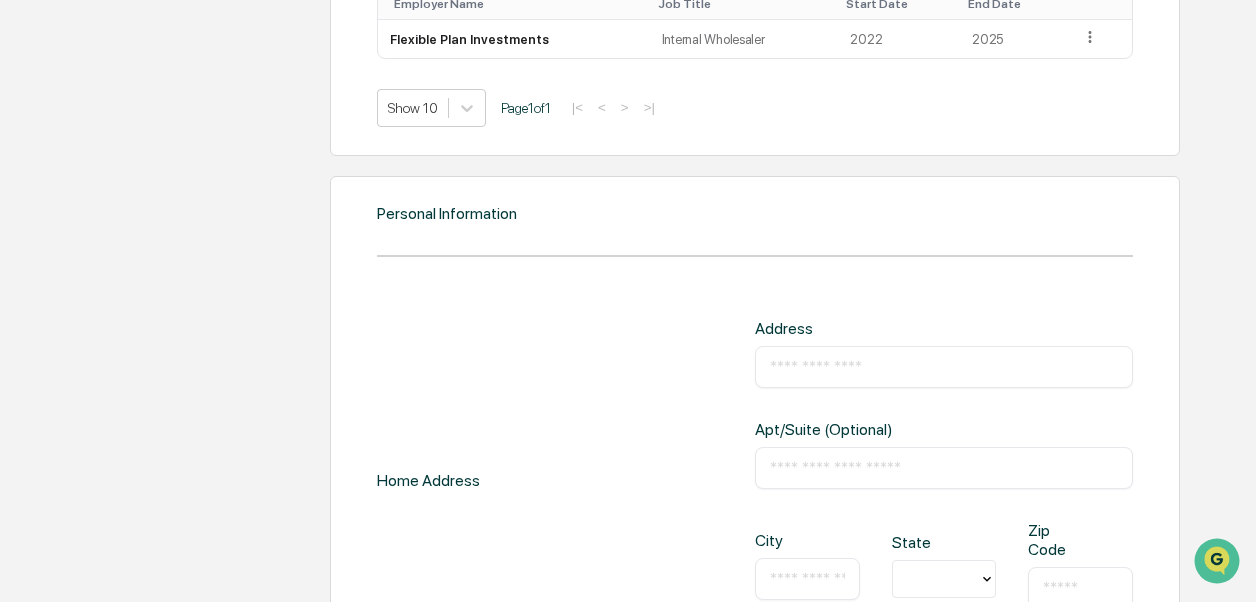 scroll, scrollTop: 2221, scrollLeft: 0, axis: vertical 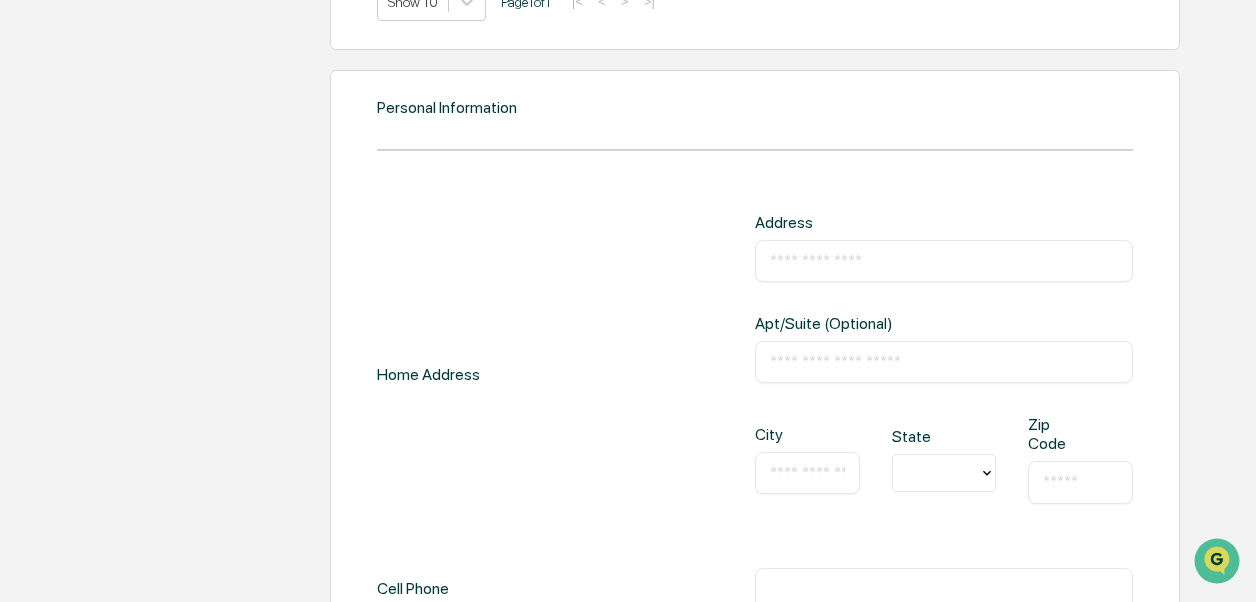 click at bounding box center (944, 261) 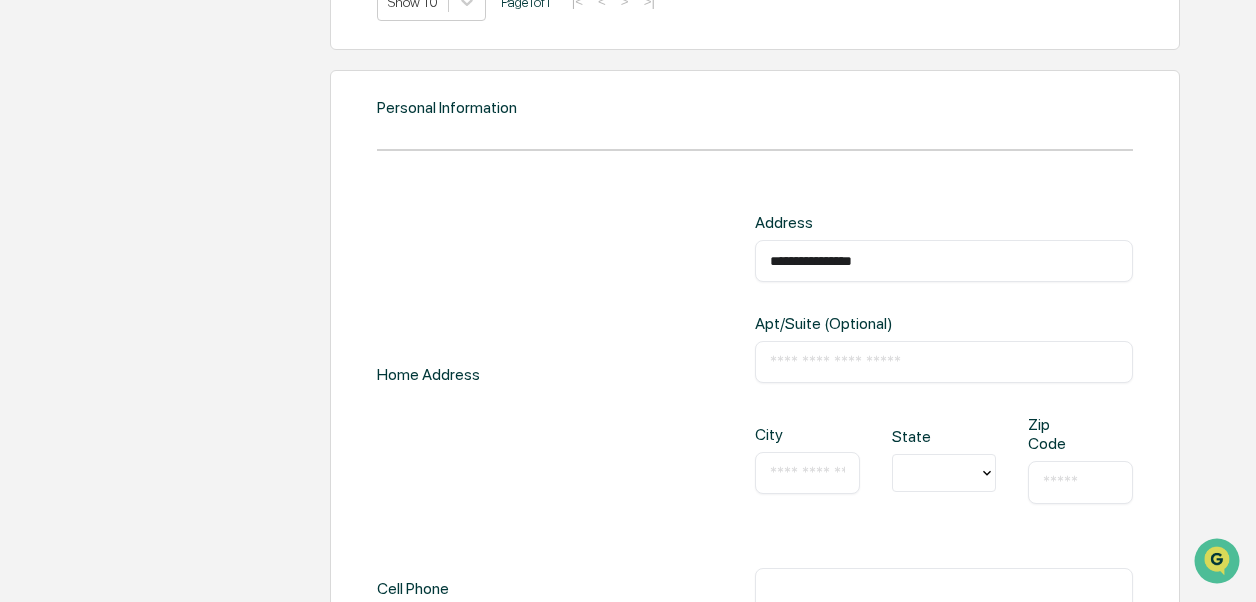 type on "**********" 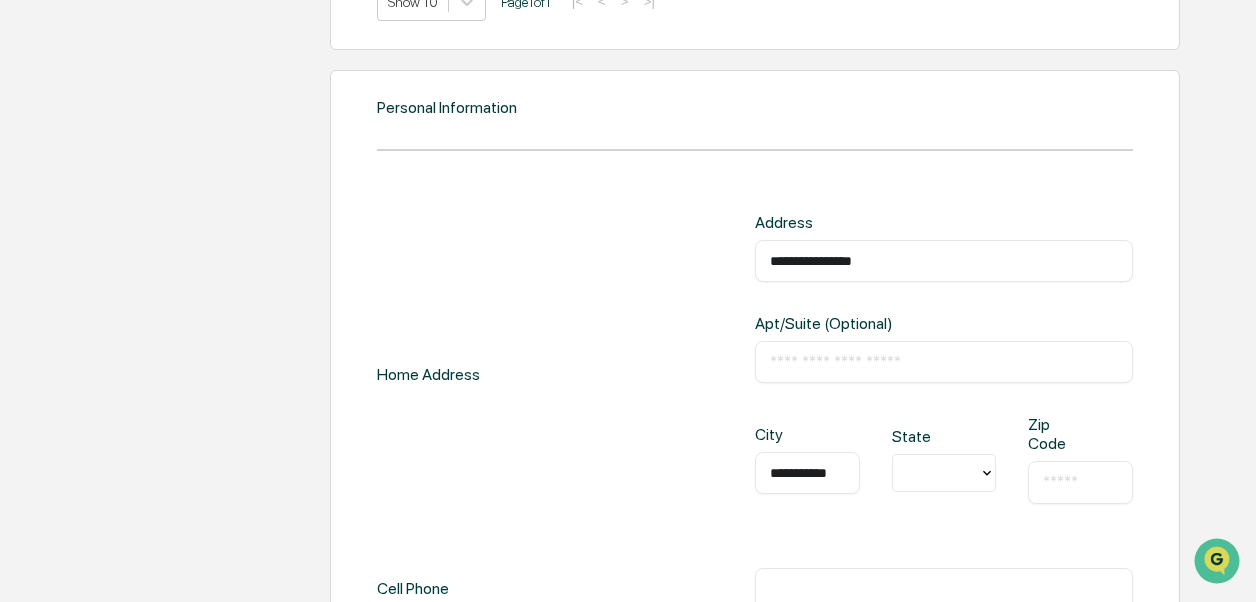 scroll, scrollTop: 0, scrollLeft: 3, axis: horizontal 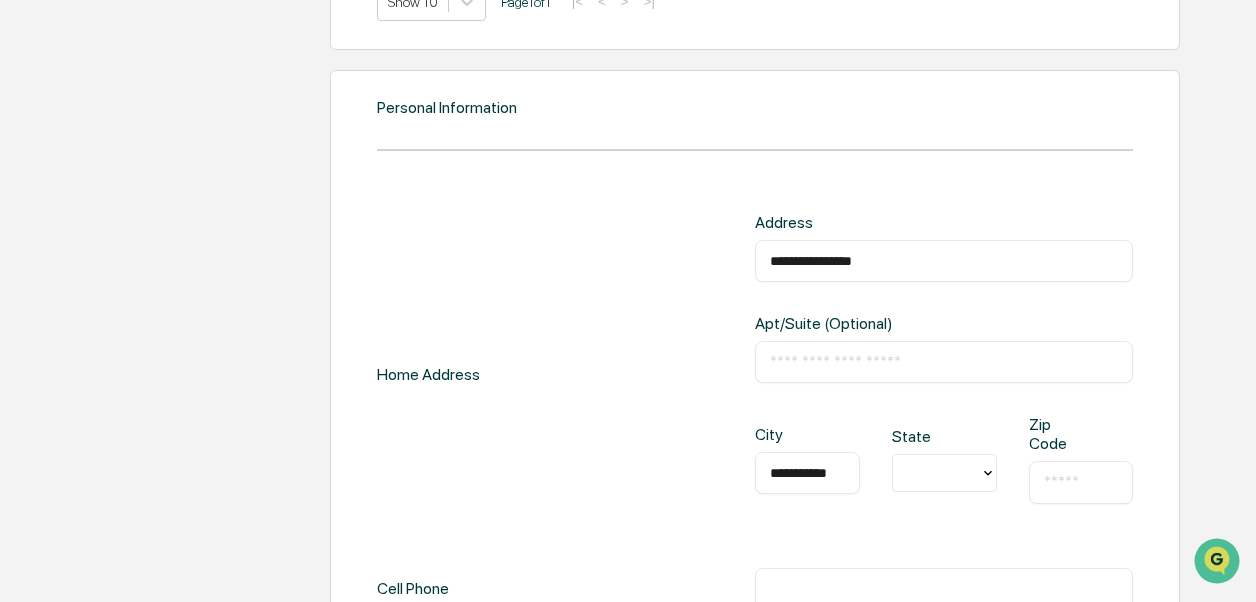 type on "**********" 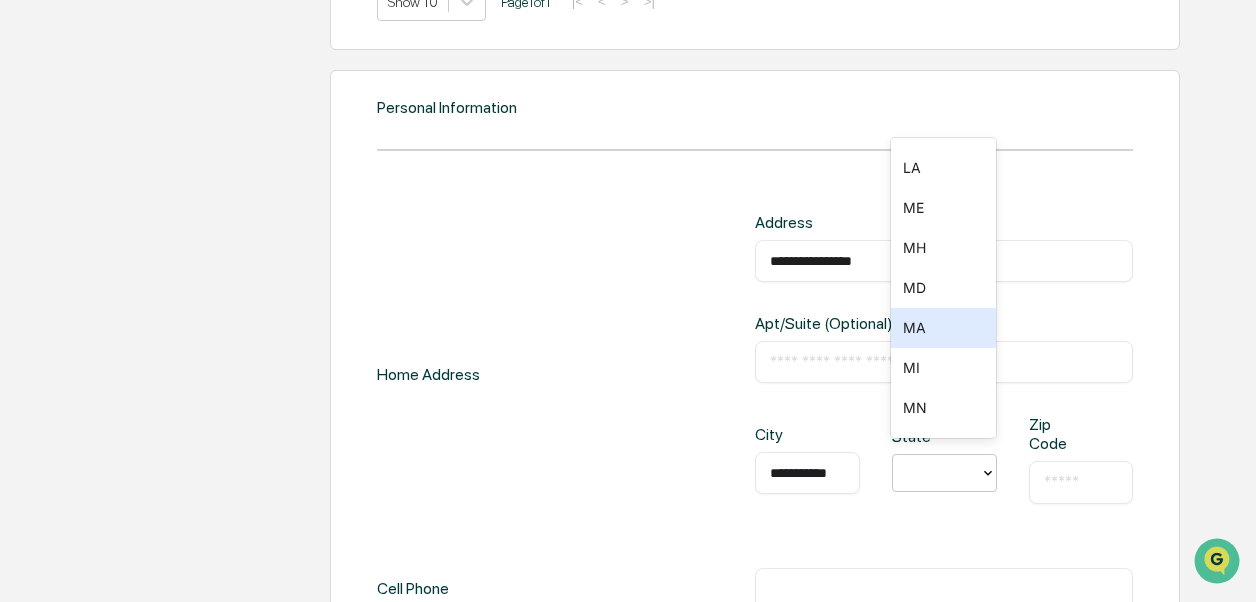 scroll, scrollTop: 937, scrollLeft: 0, axis: vertical 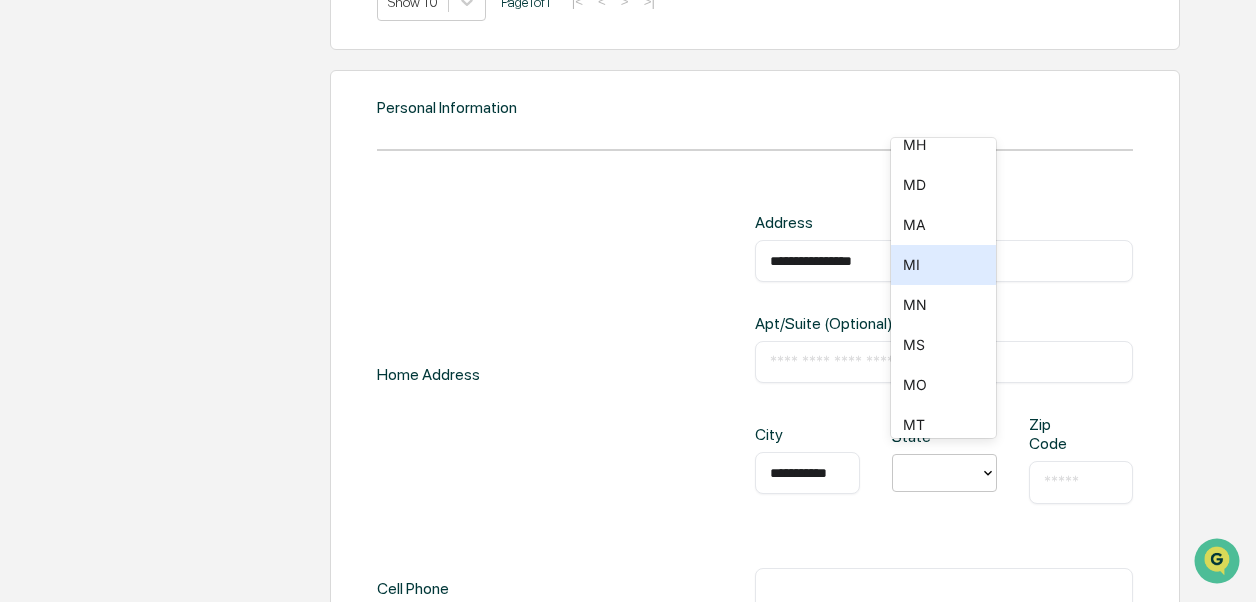click on "MI" at bounding box center [943, 265] 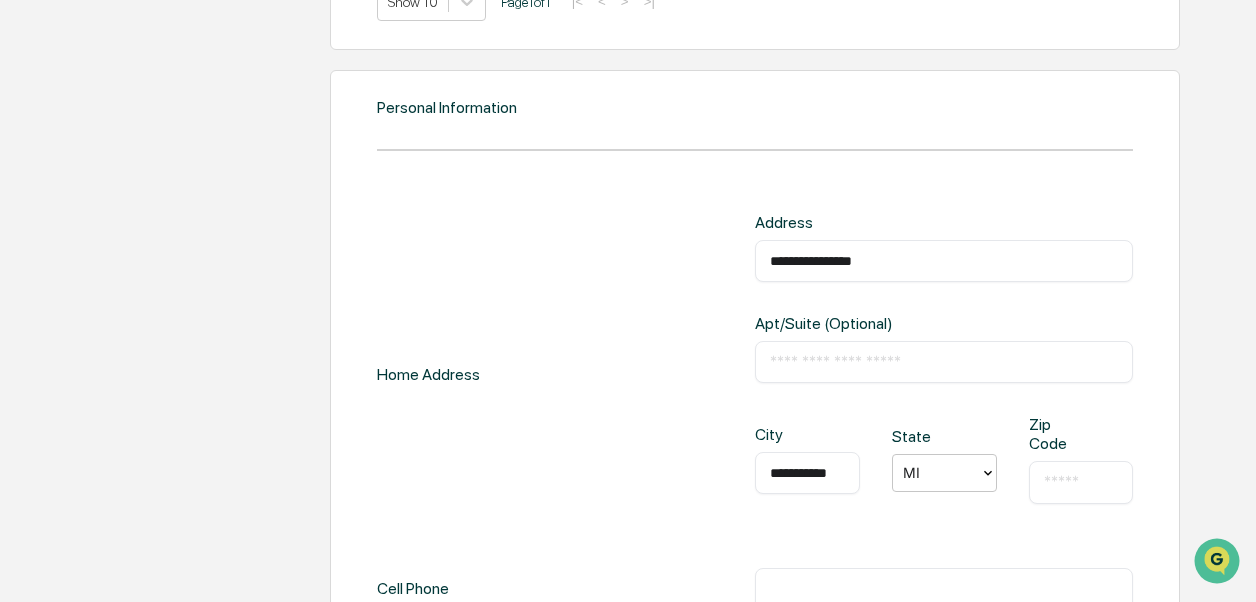 click at bounding box center (1081, 482) 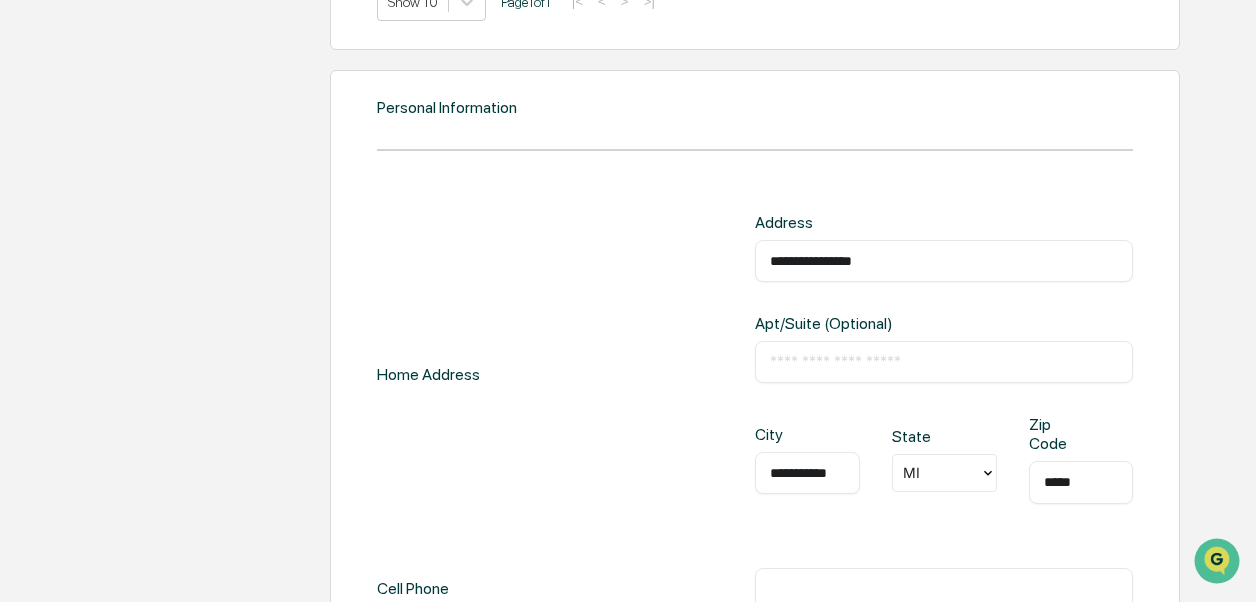 type on "*****" 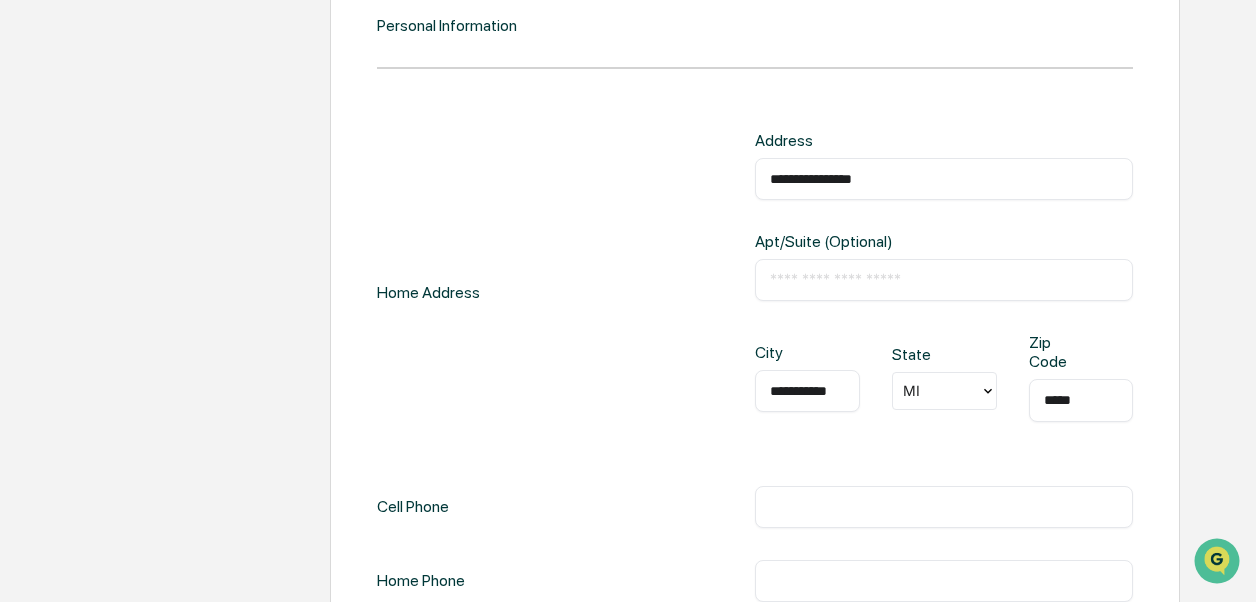 click on "**********" at bounding box center [944, 393] 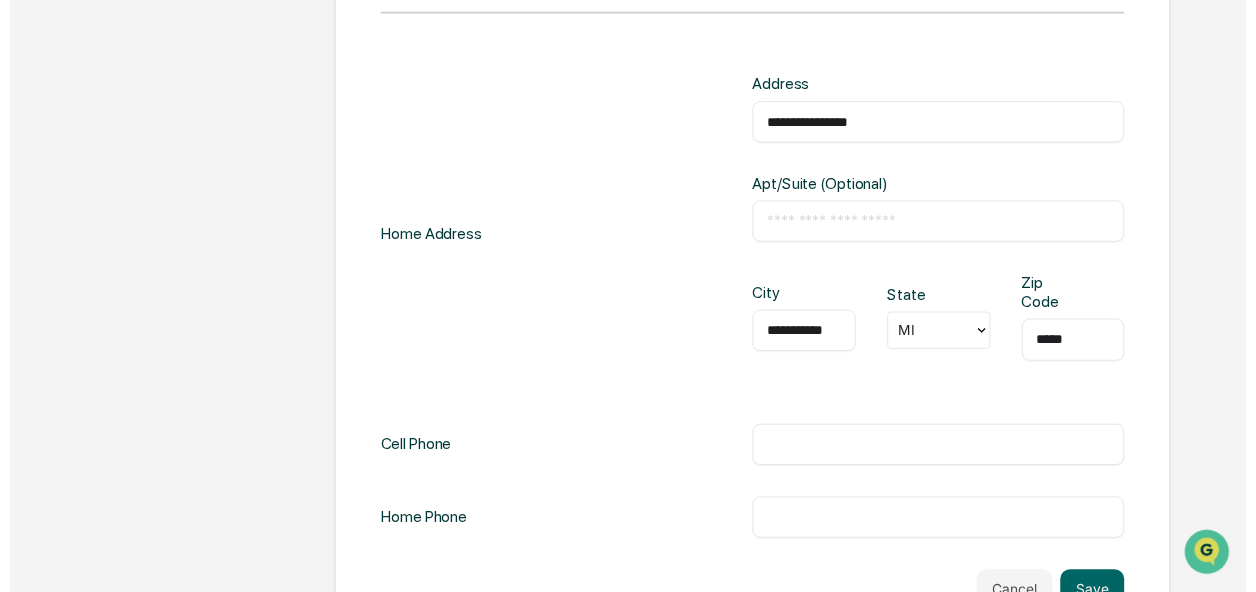 scroll, scrollTop: 2403, scrollLeft: 0, axis: vertical 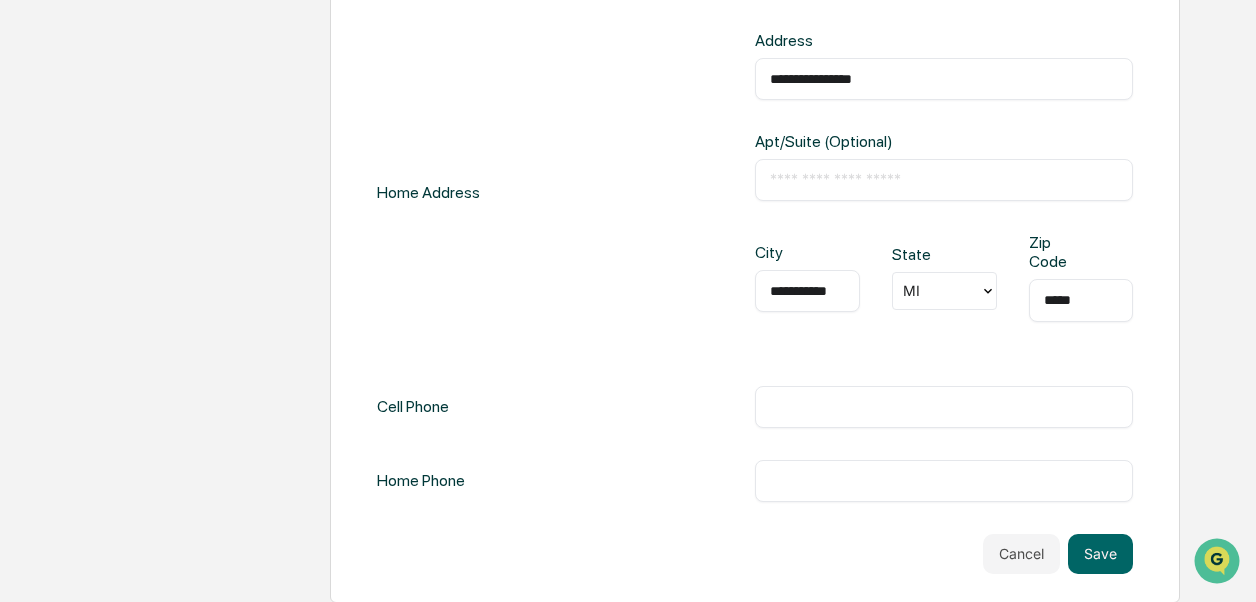 click at bounding box center [944, 407] 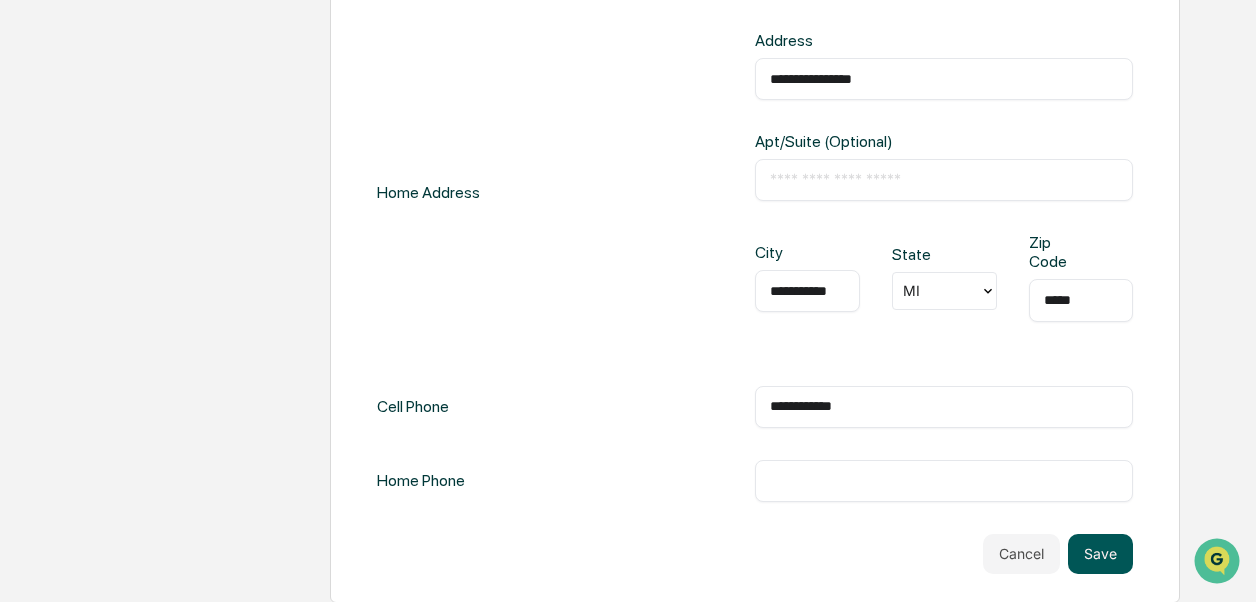 type on "**********" 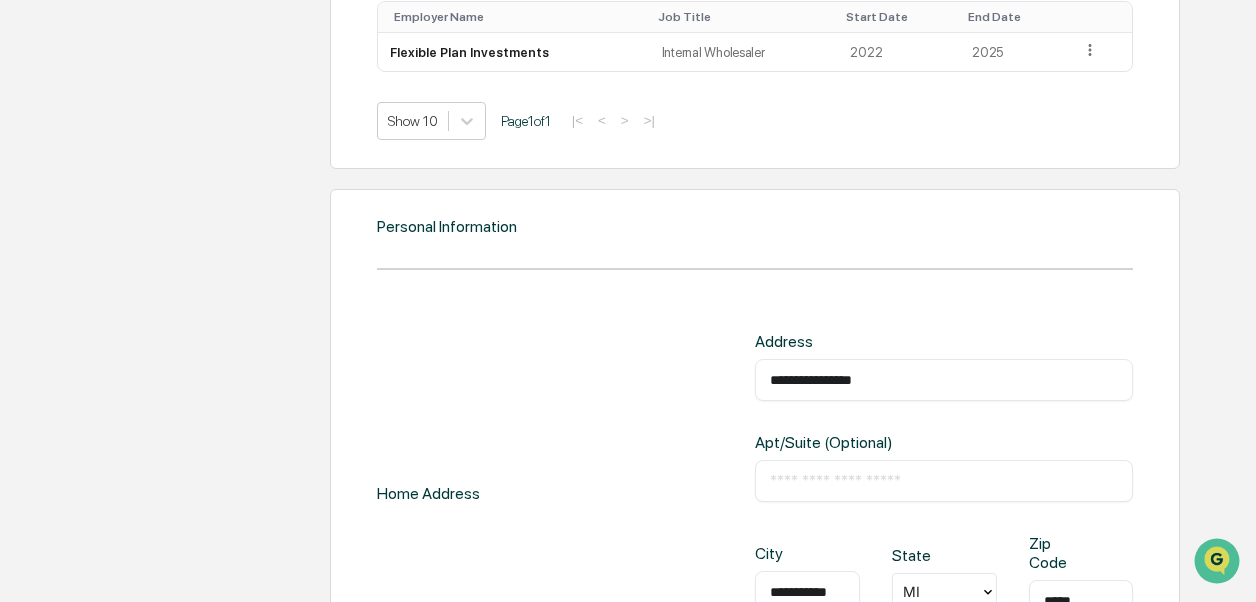 scroll, scrollTop: 2403, scrollLeft: 0, axis: vertical 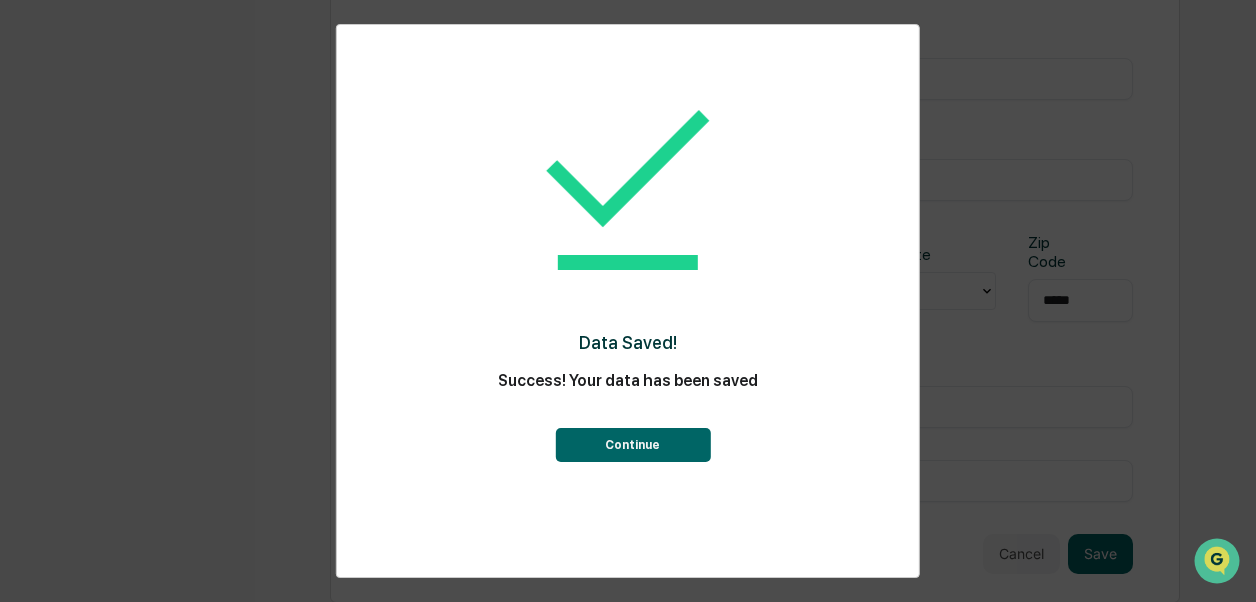 click on "Continue" at bounding box center (632, 445) 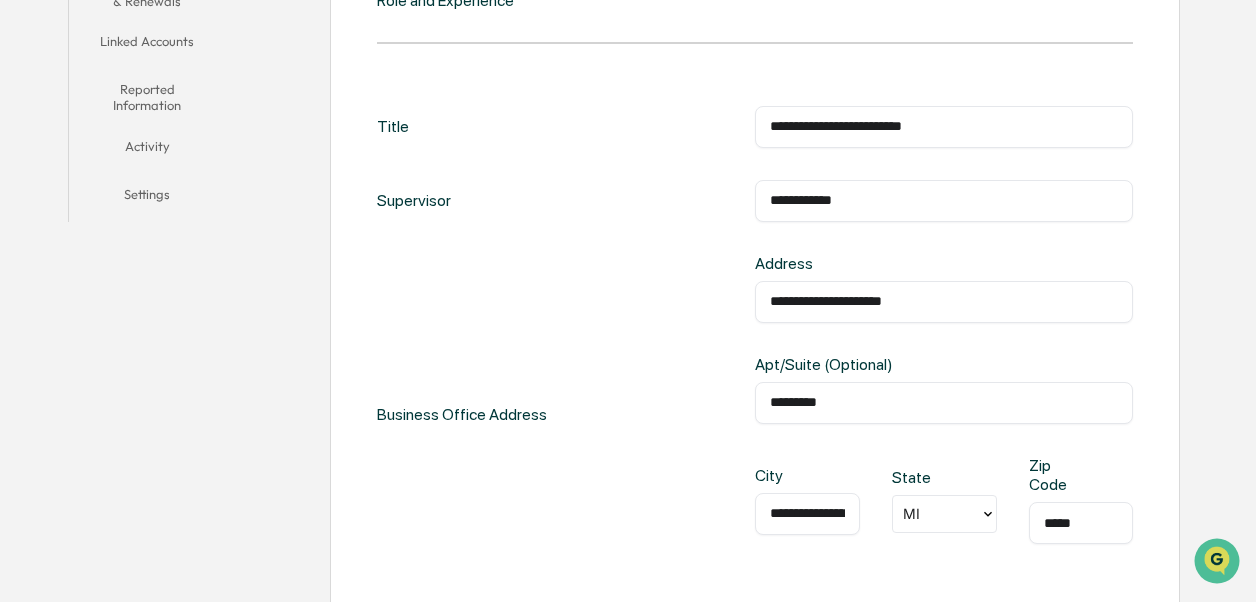 scroll, scrollTop: 700, scrollLeft: 0, axis: vertical 